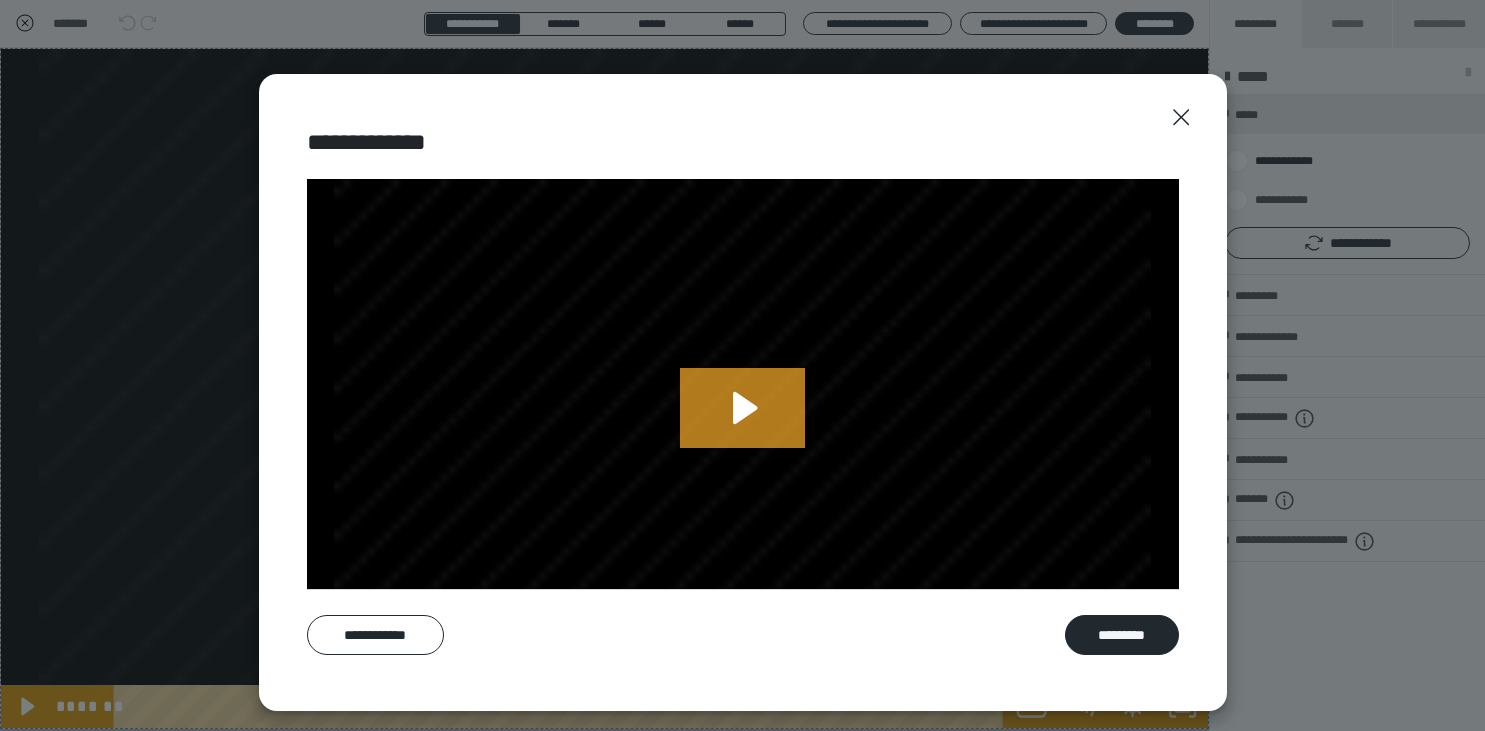 scroll, scrollTop: 0, scrollLeft: 0, axis: both 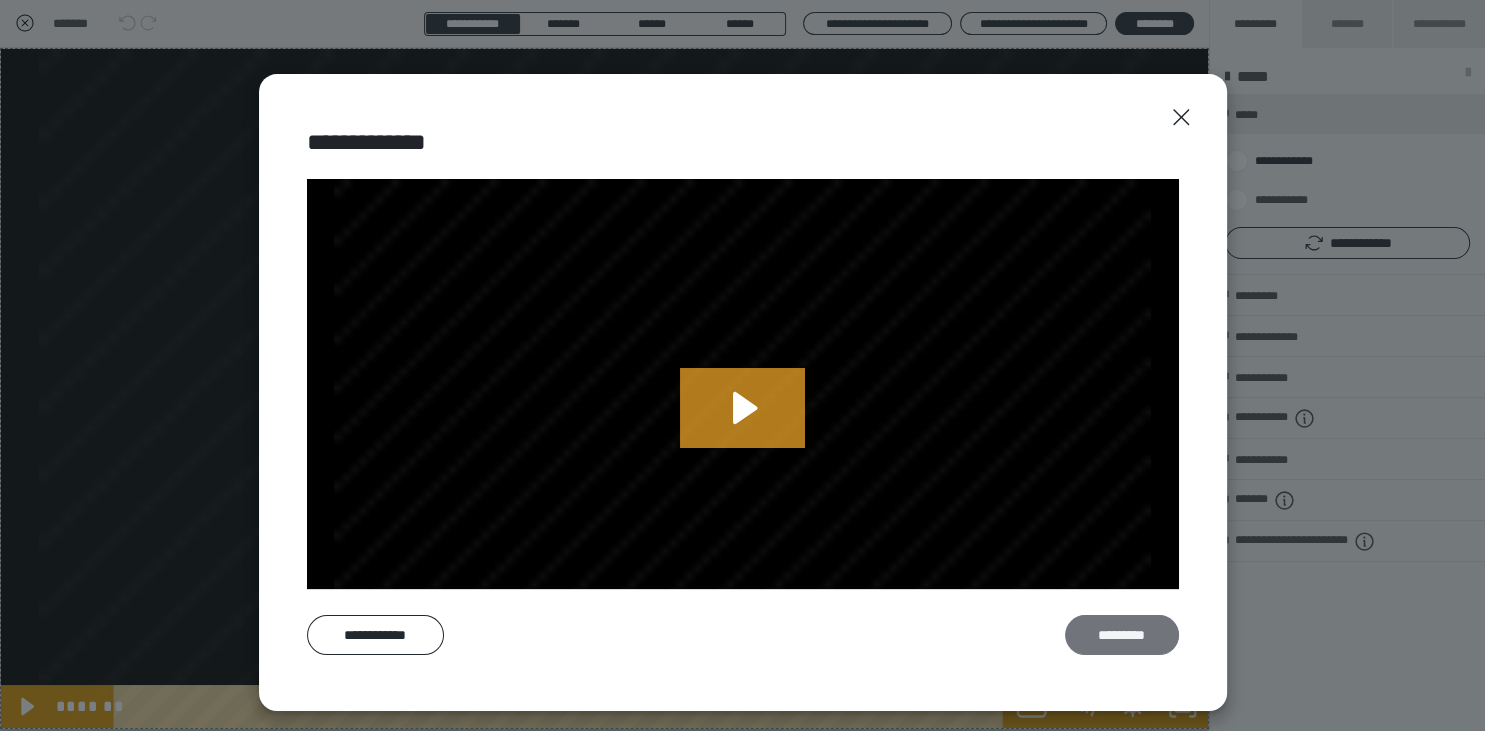 click on "*********" at bounding box center (1122, 635) 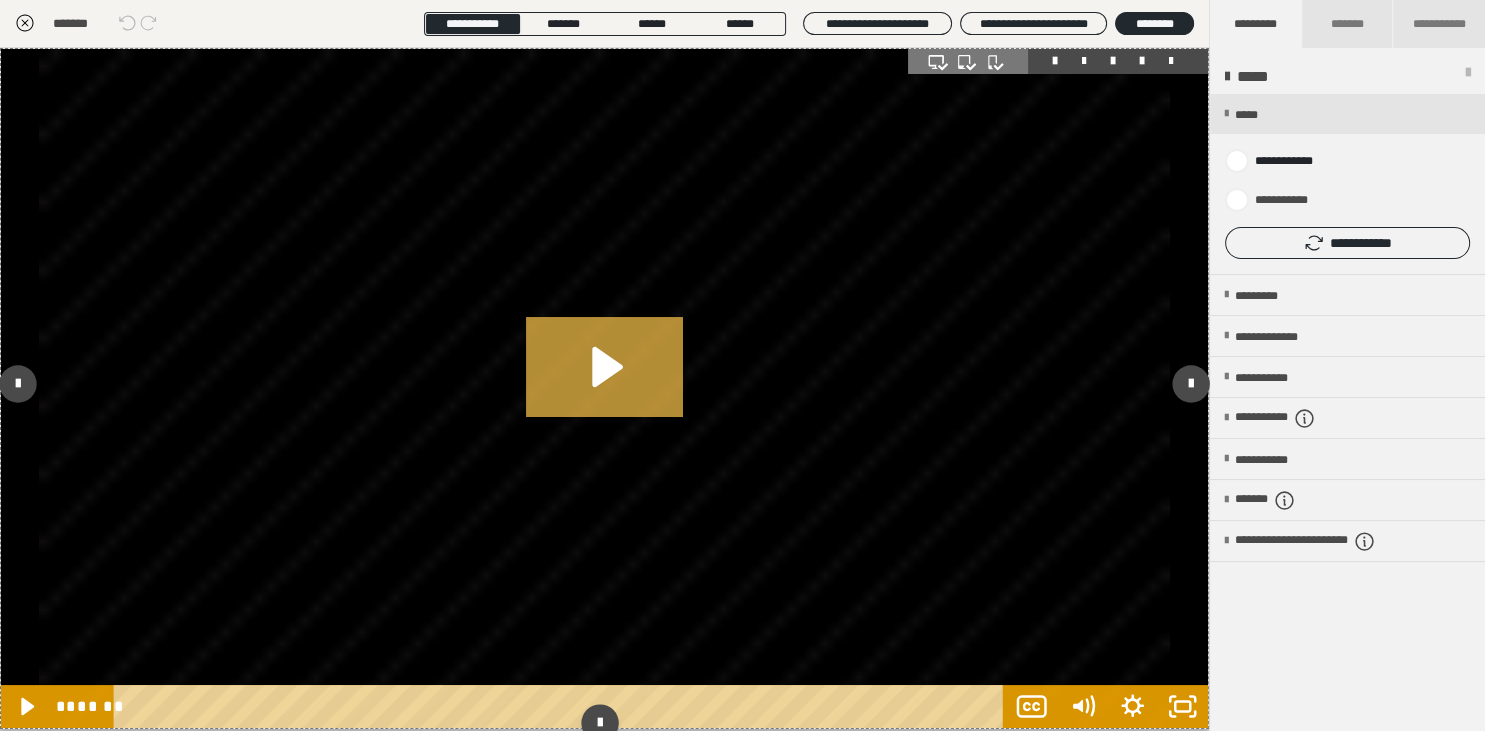 click 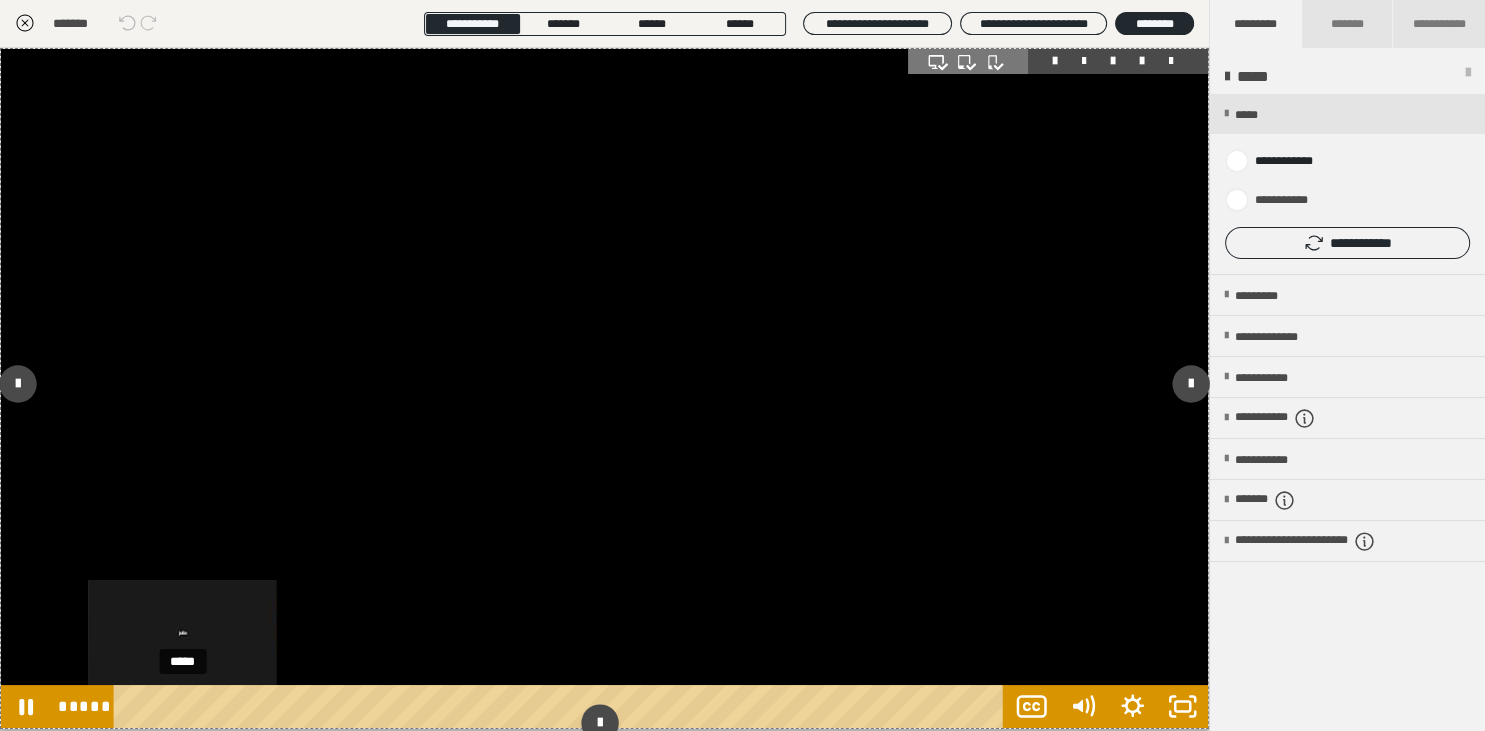 click on "*****" at bounding box center (562, 706) 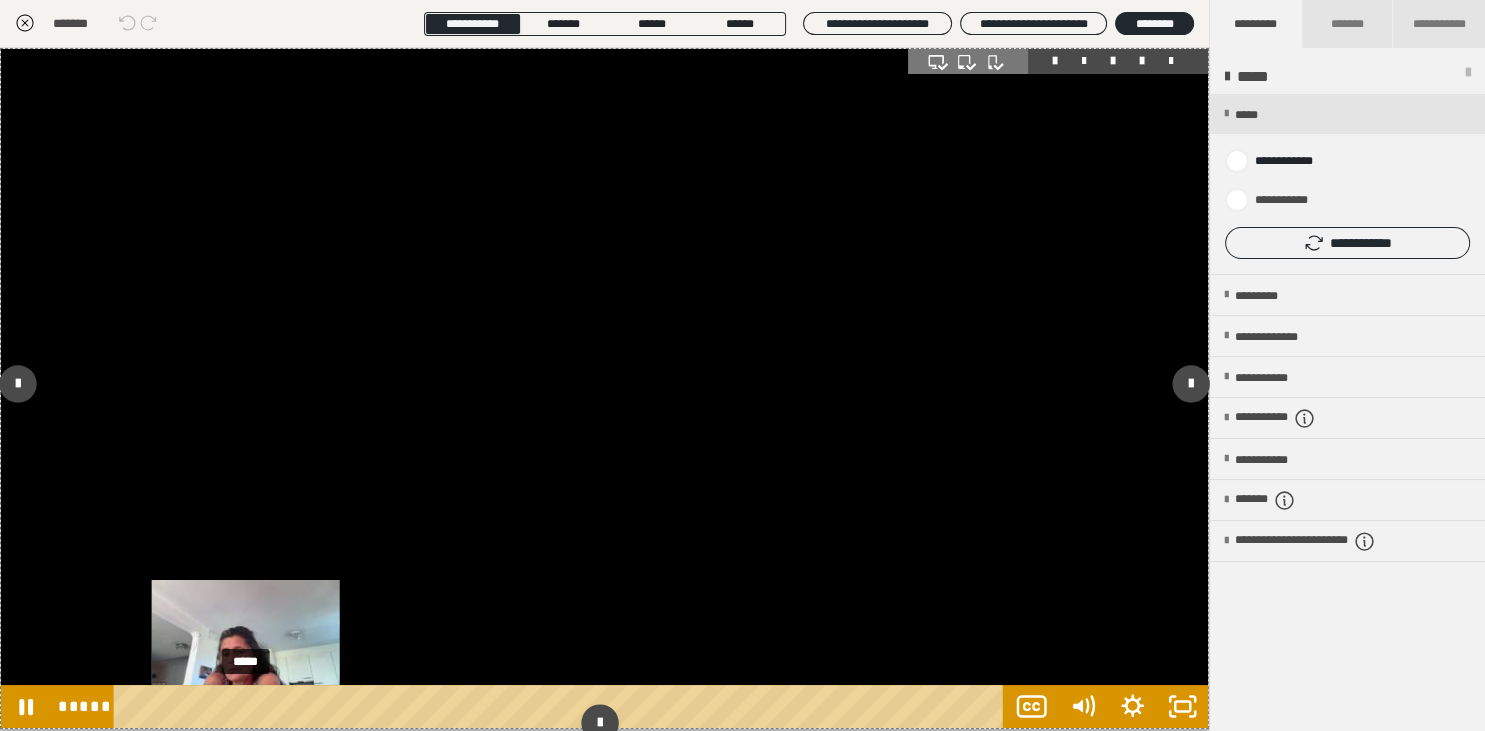 click on "*****" at bounding box center (562, 706) 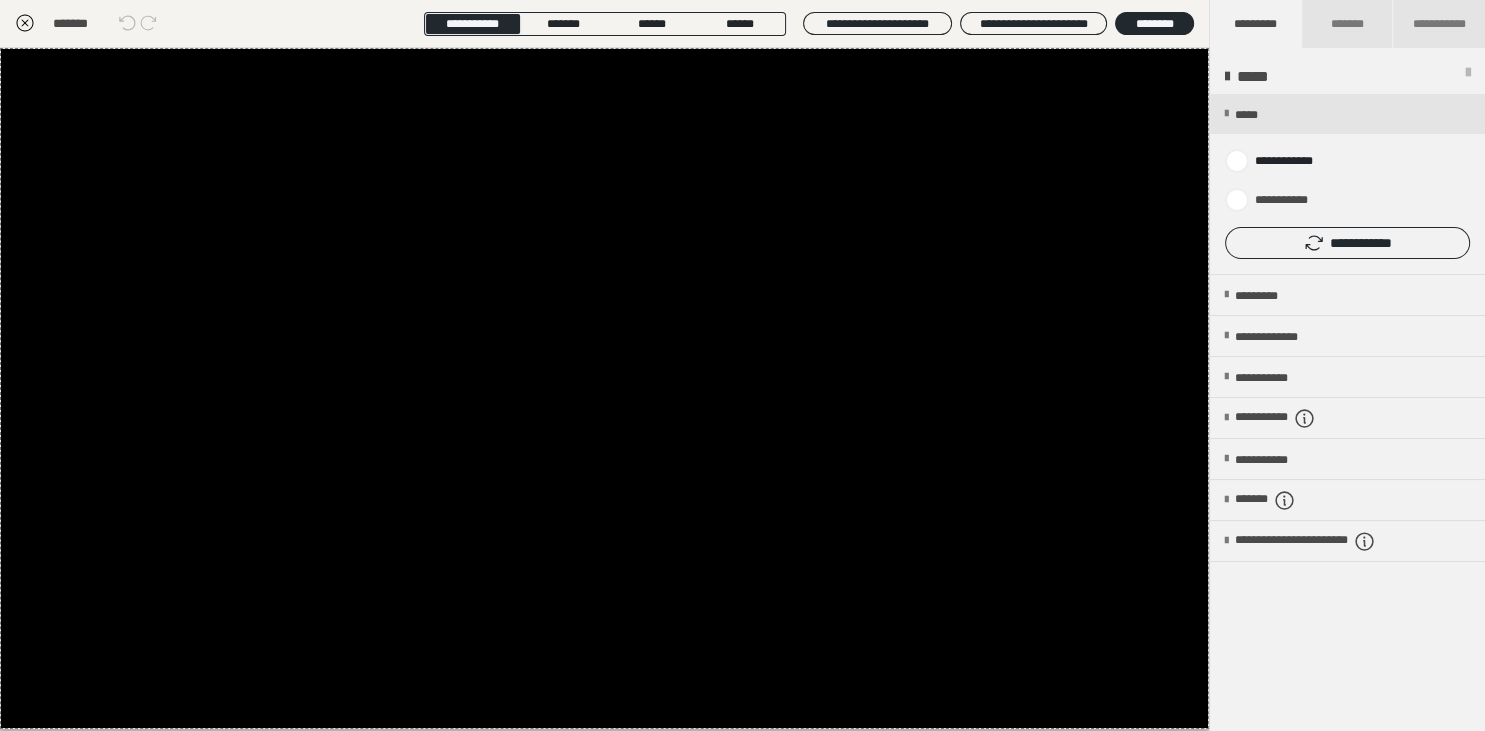 click 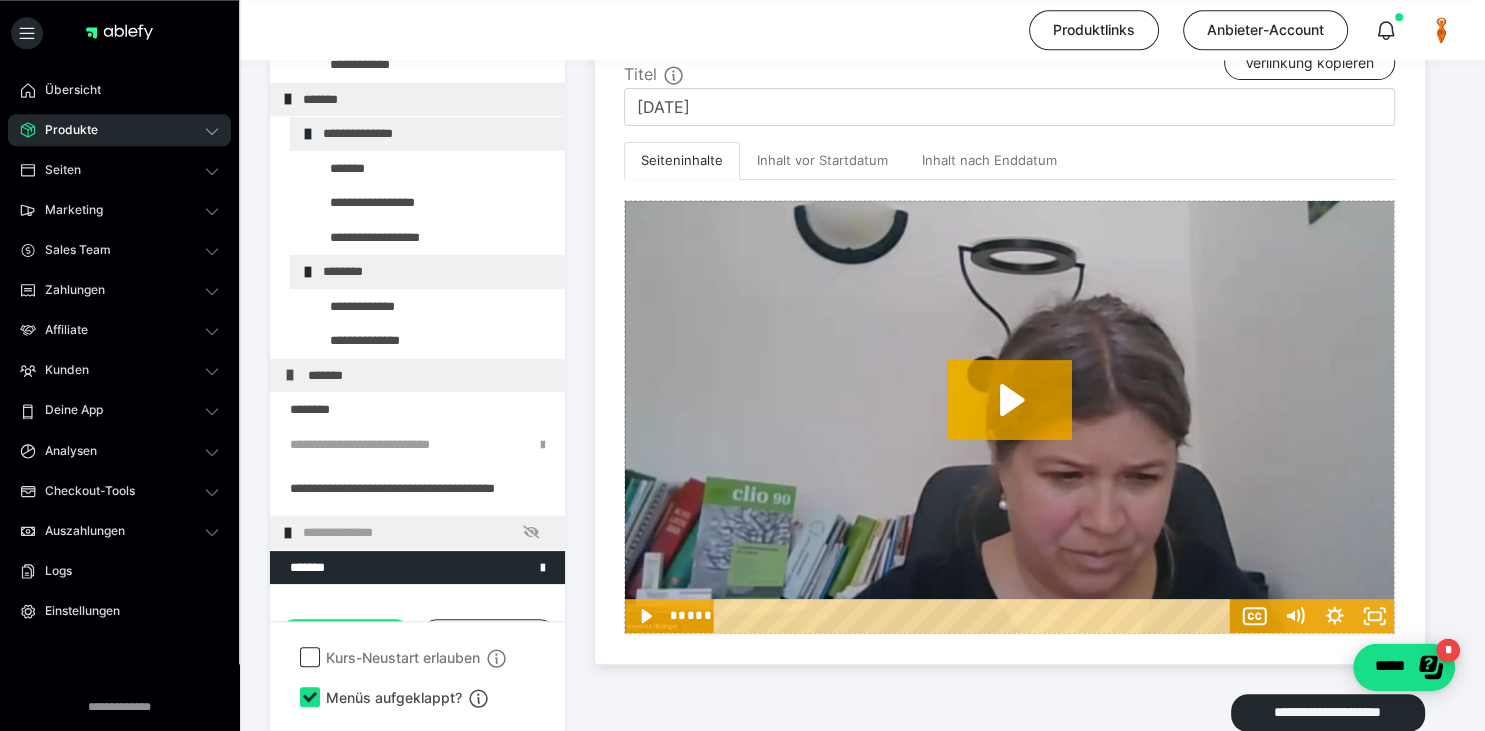 scroll, scrollTop: 611, scrollLeft: 0, axis: vertical 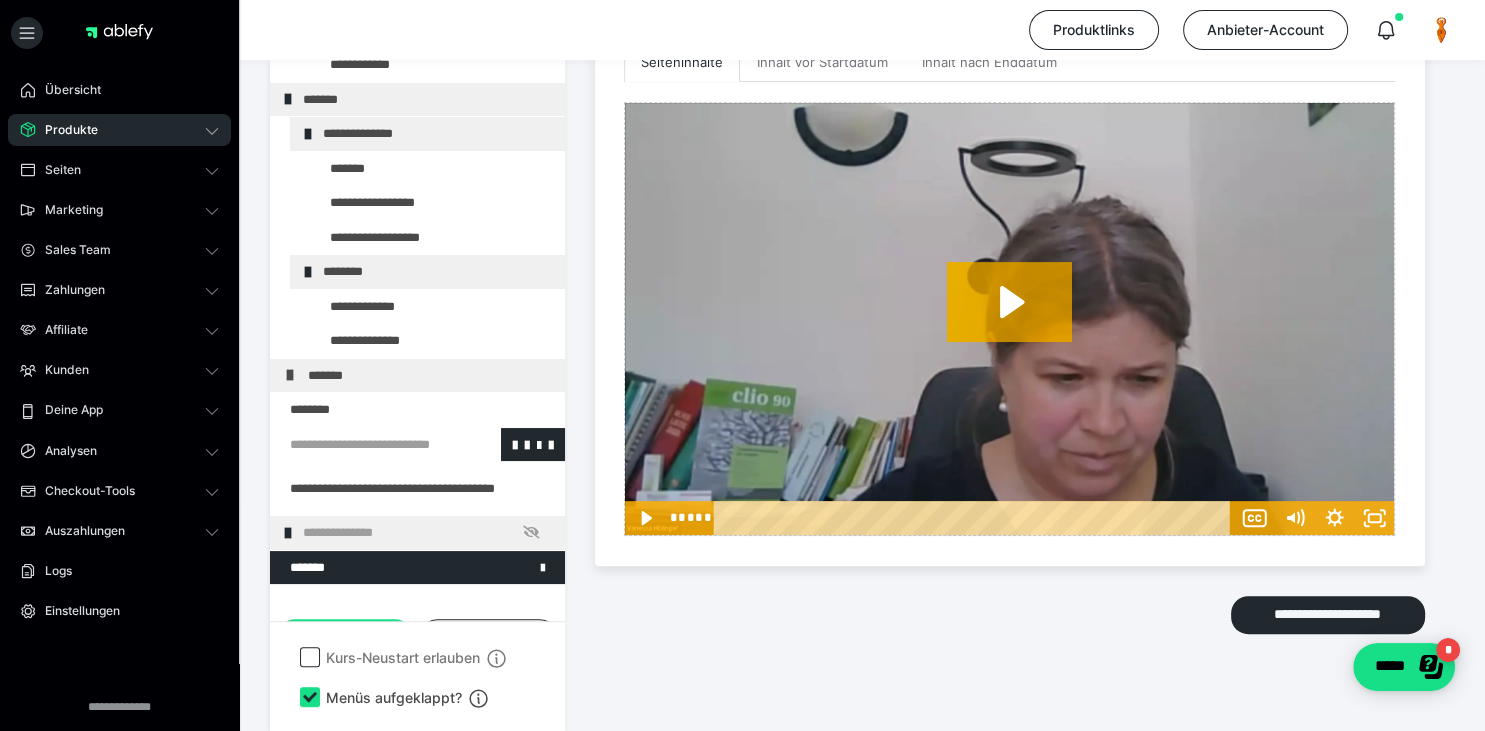 click at bounding box center (365, 445) 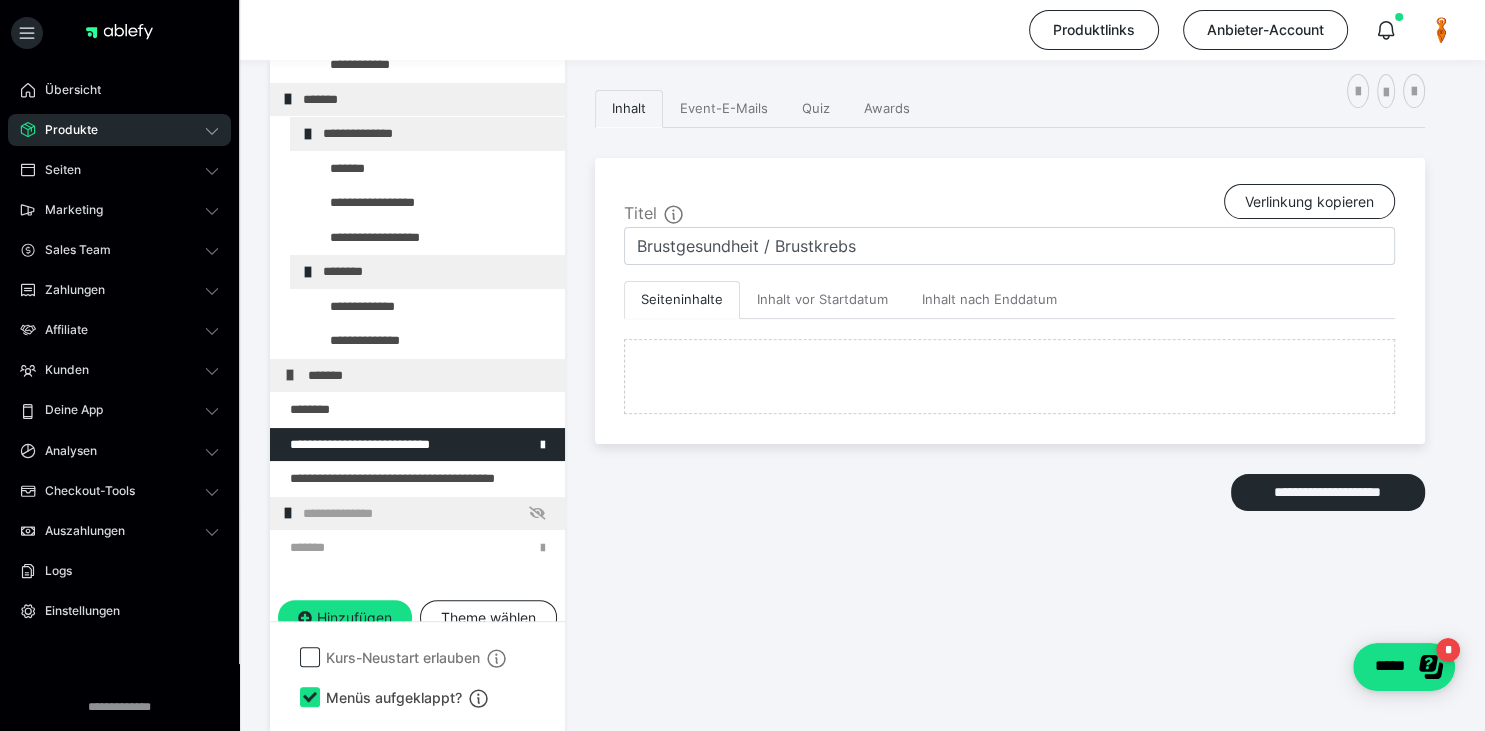 scroll, scrollTop: 373, scrollLeft: 0, axis: vertical 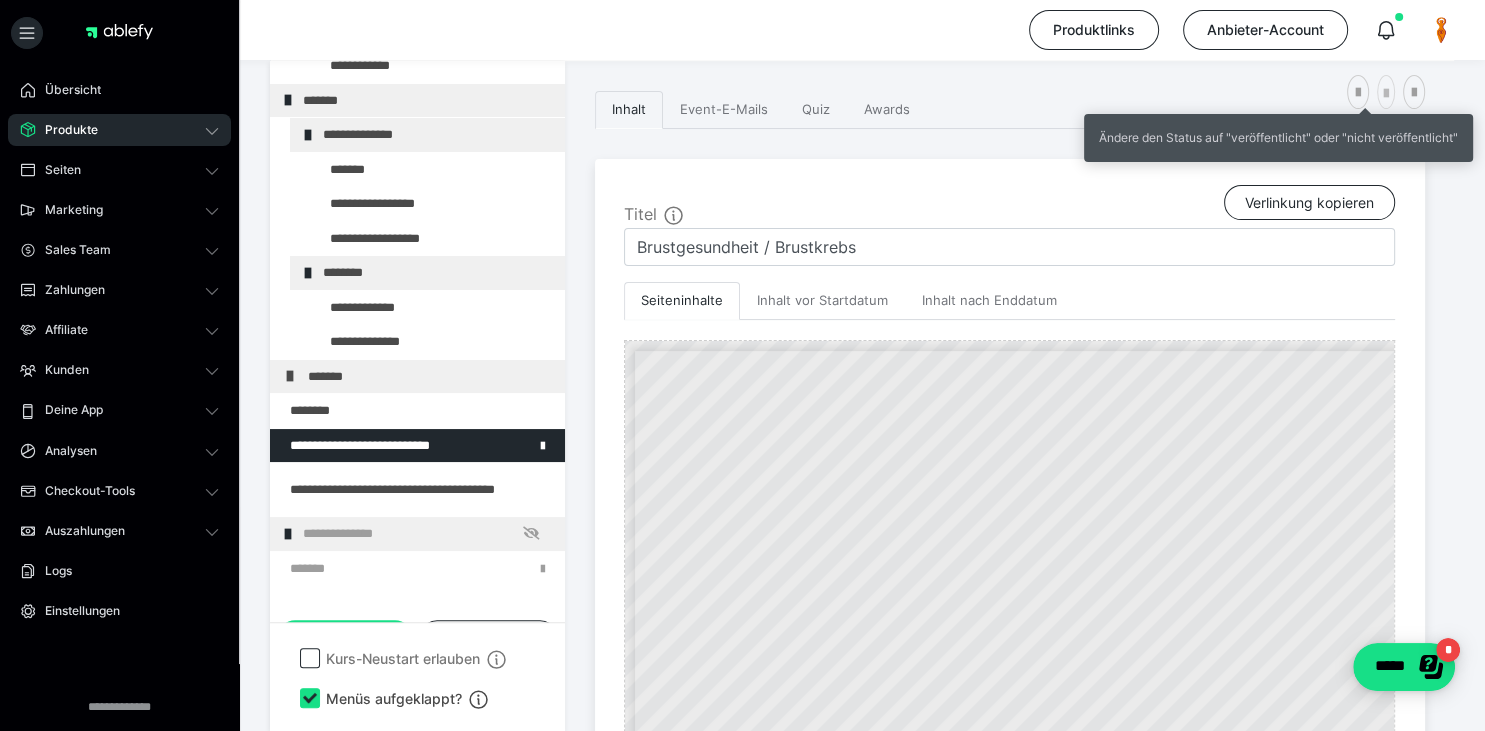 click at bounding box center [1386, 94] 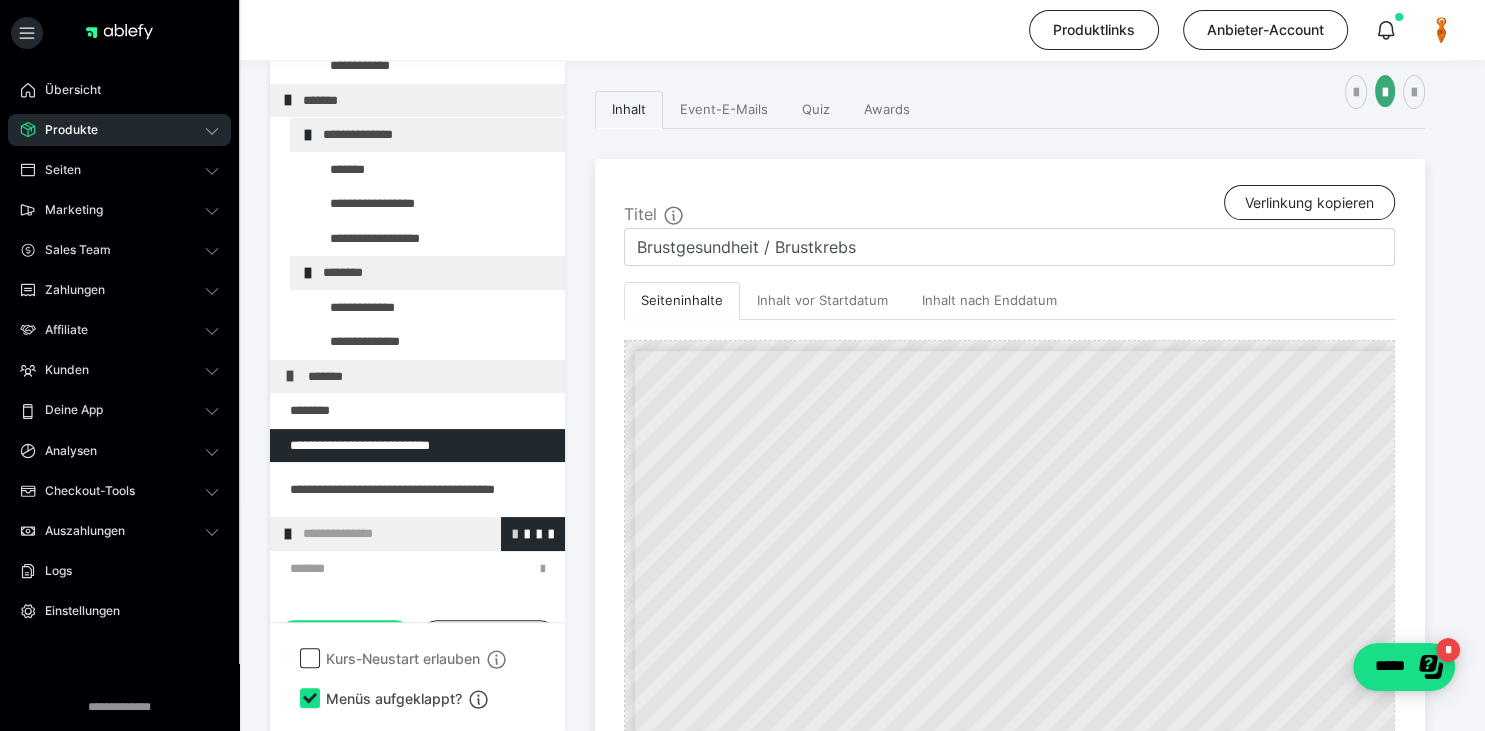 click at bounding box center [515, 533] 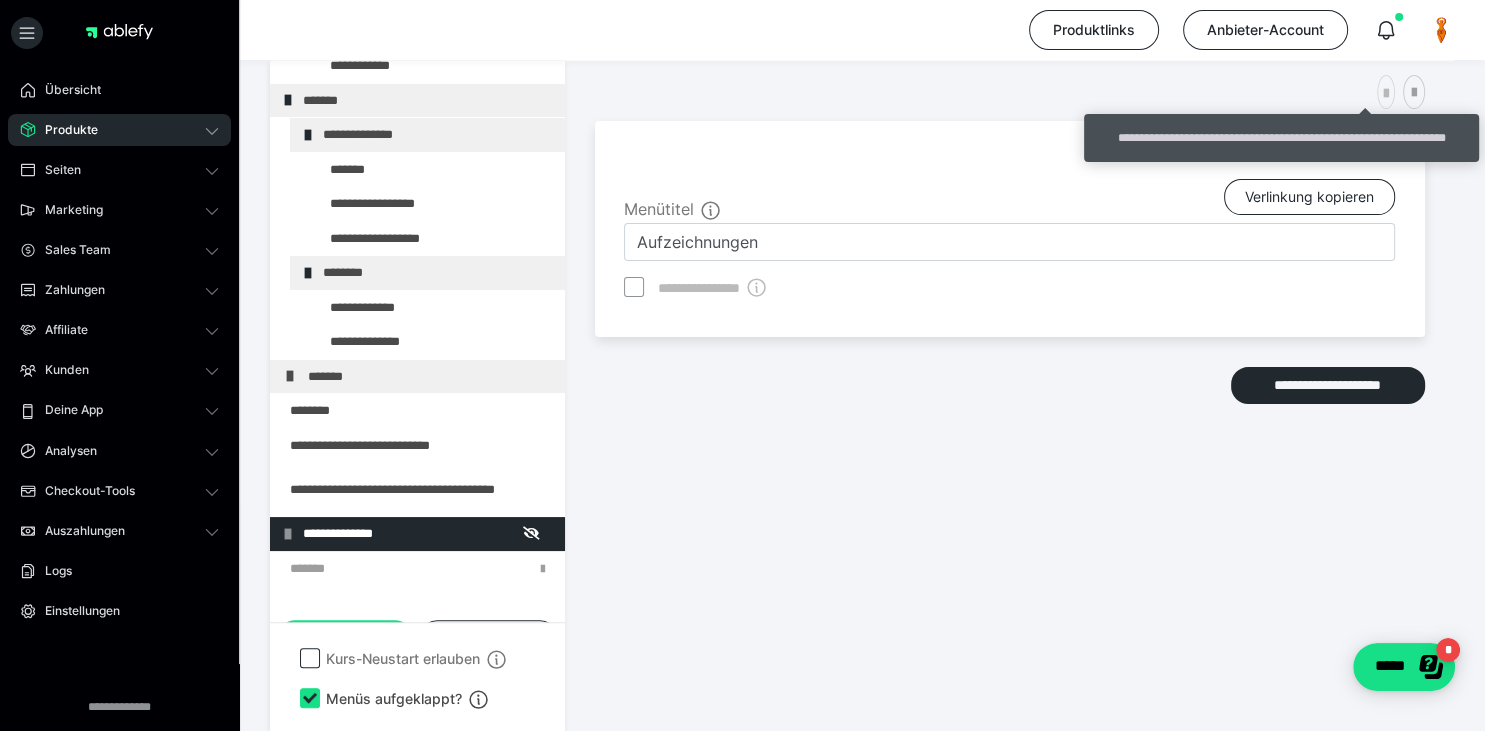 click at bounding box center (1386, 94) 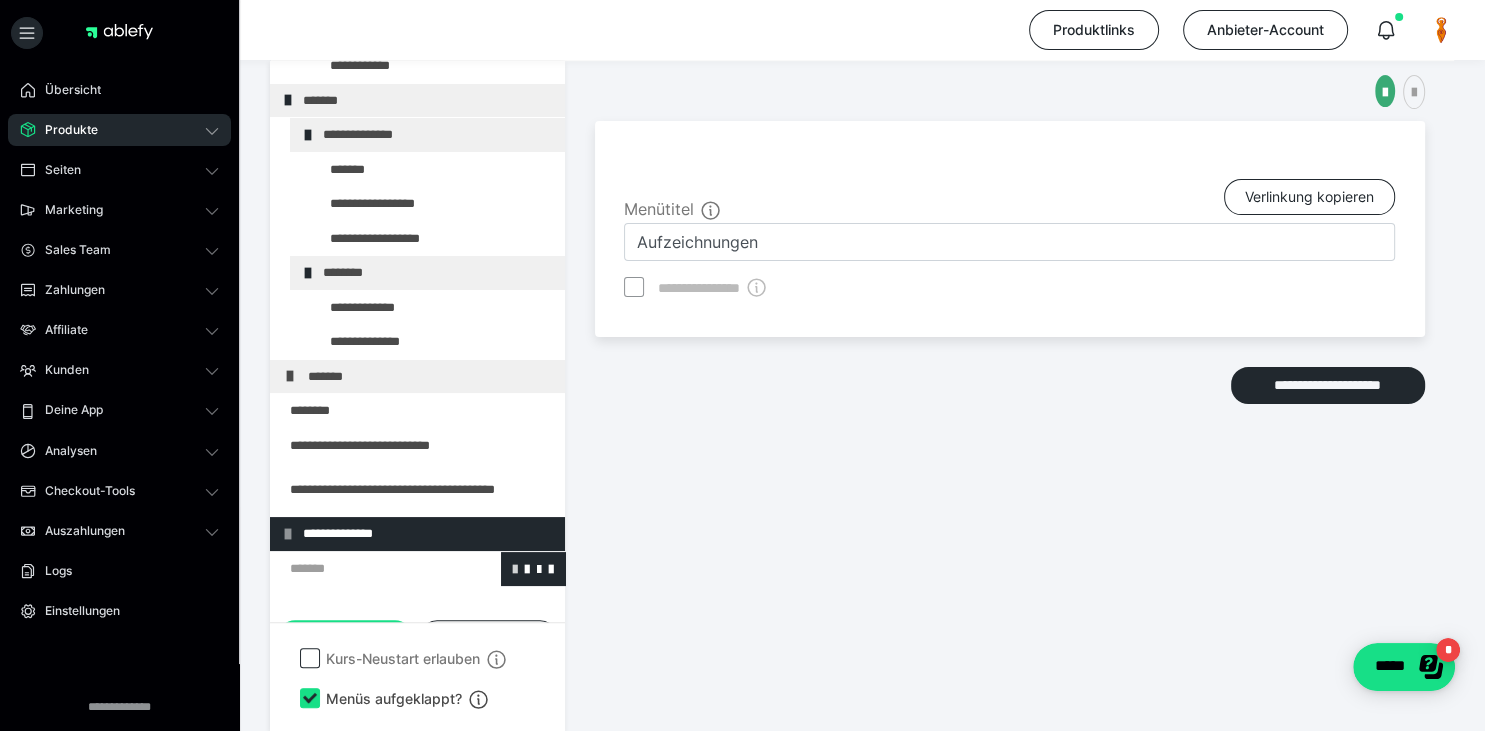 click at bounding box center [515, 568] 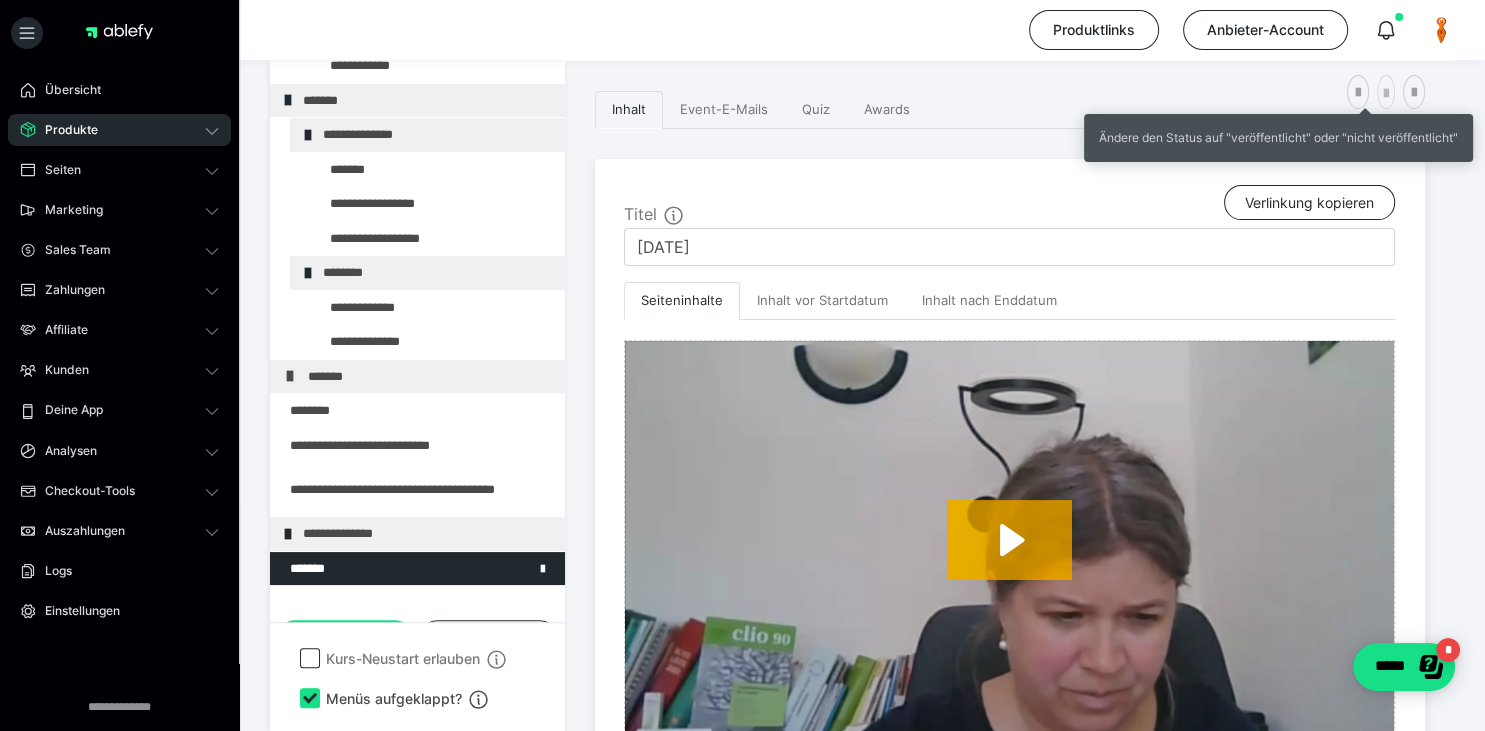 click at bounding box center [1386, 94] 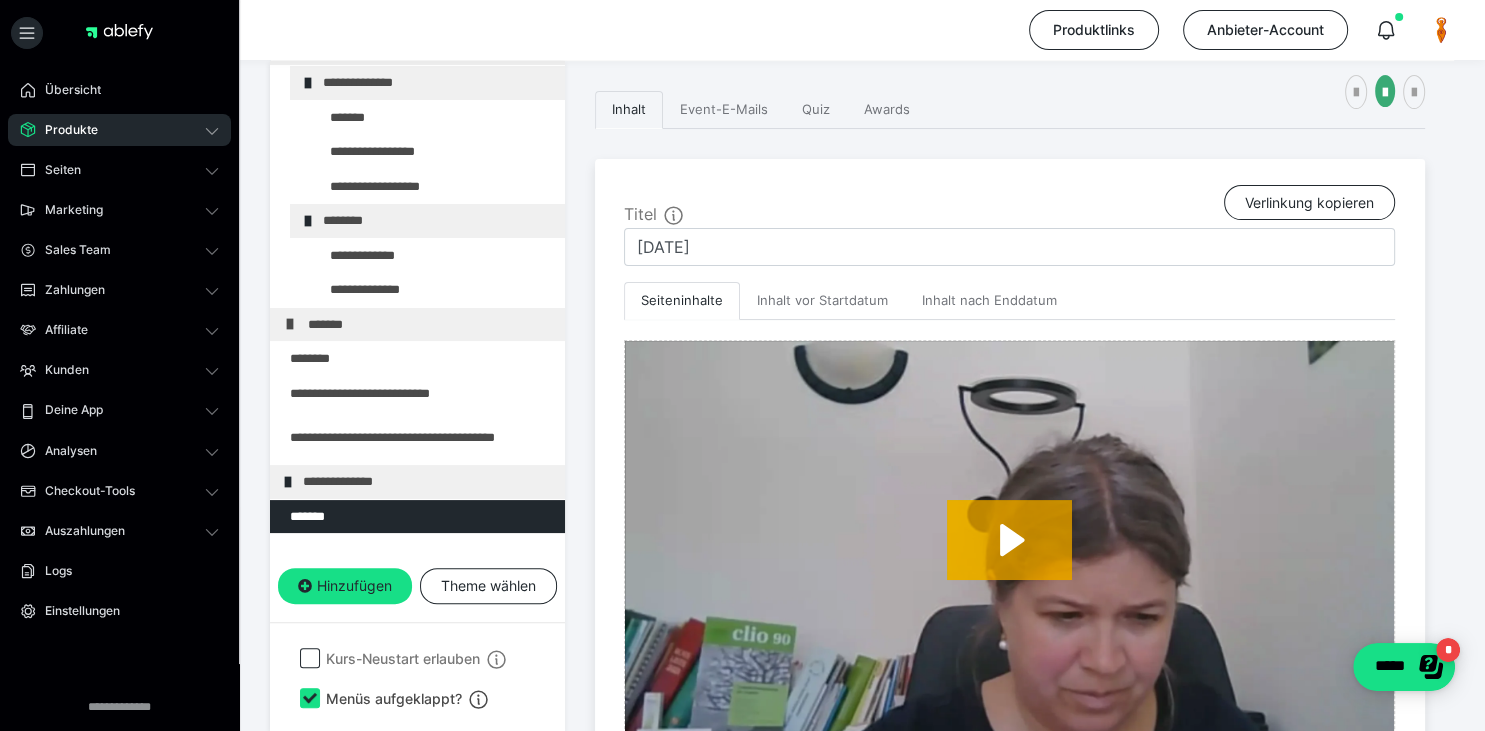scroll, scrollTop: 207, scrollLeft: 0, axis: vertical 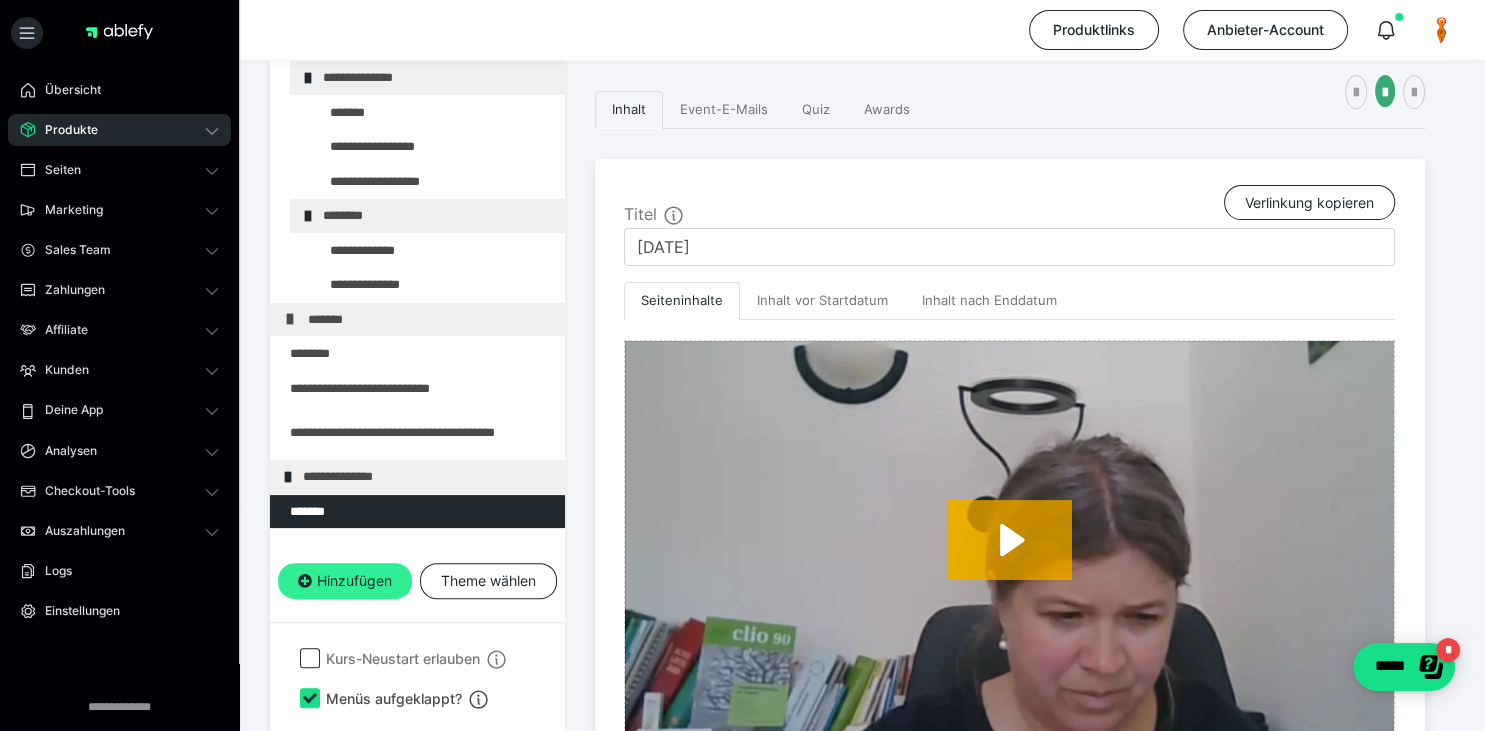 click on "Hinzufügen" at bounding box center [345, 581] 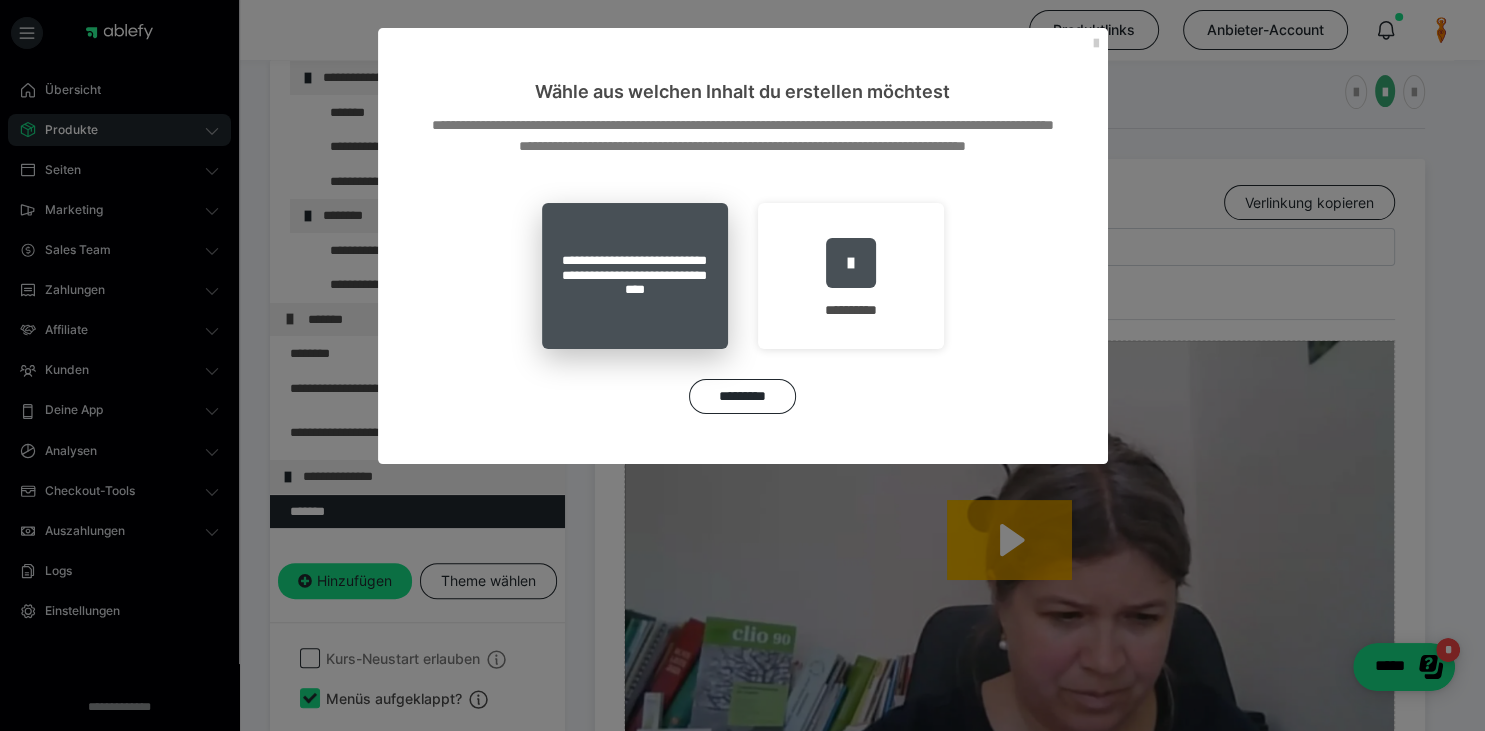 click on "**********" at bounding box center [635, 276] 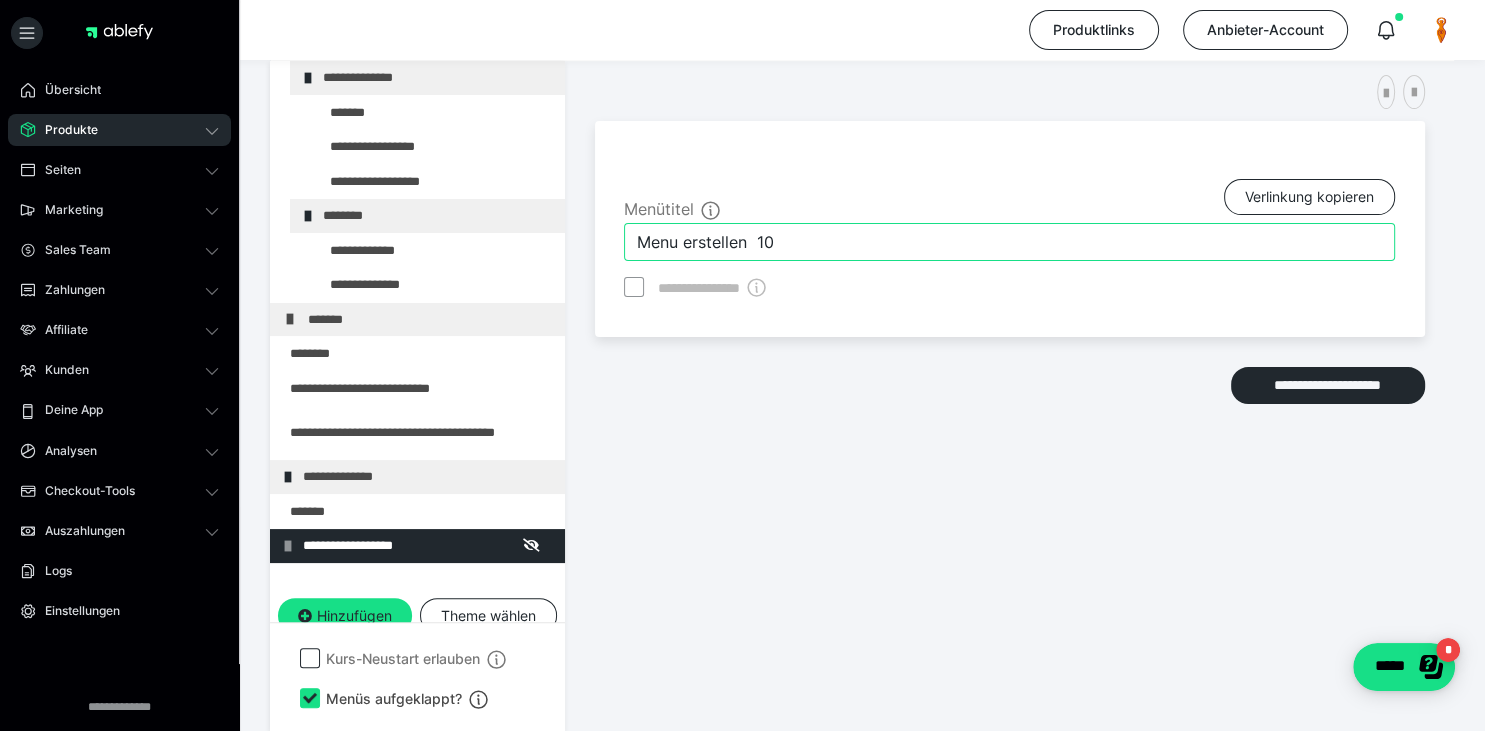 click on "Menu erstellen  10" at bounding box center (1009, 242) 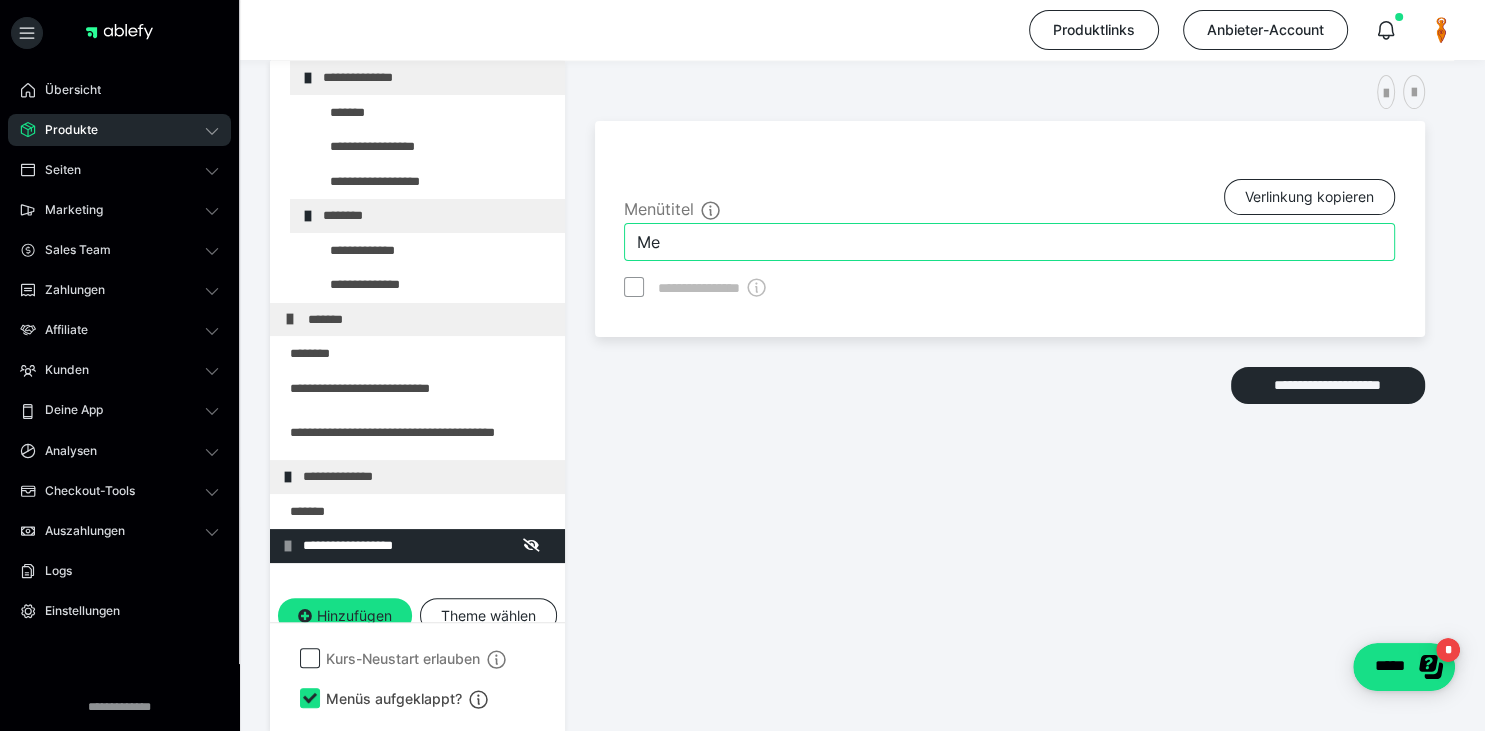 type on "M" 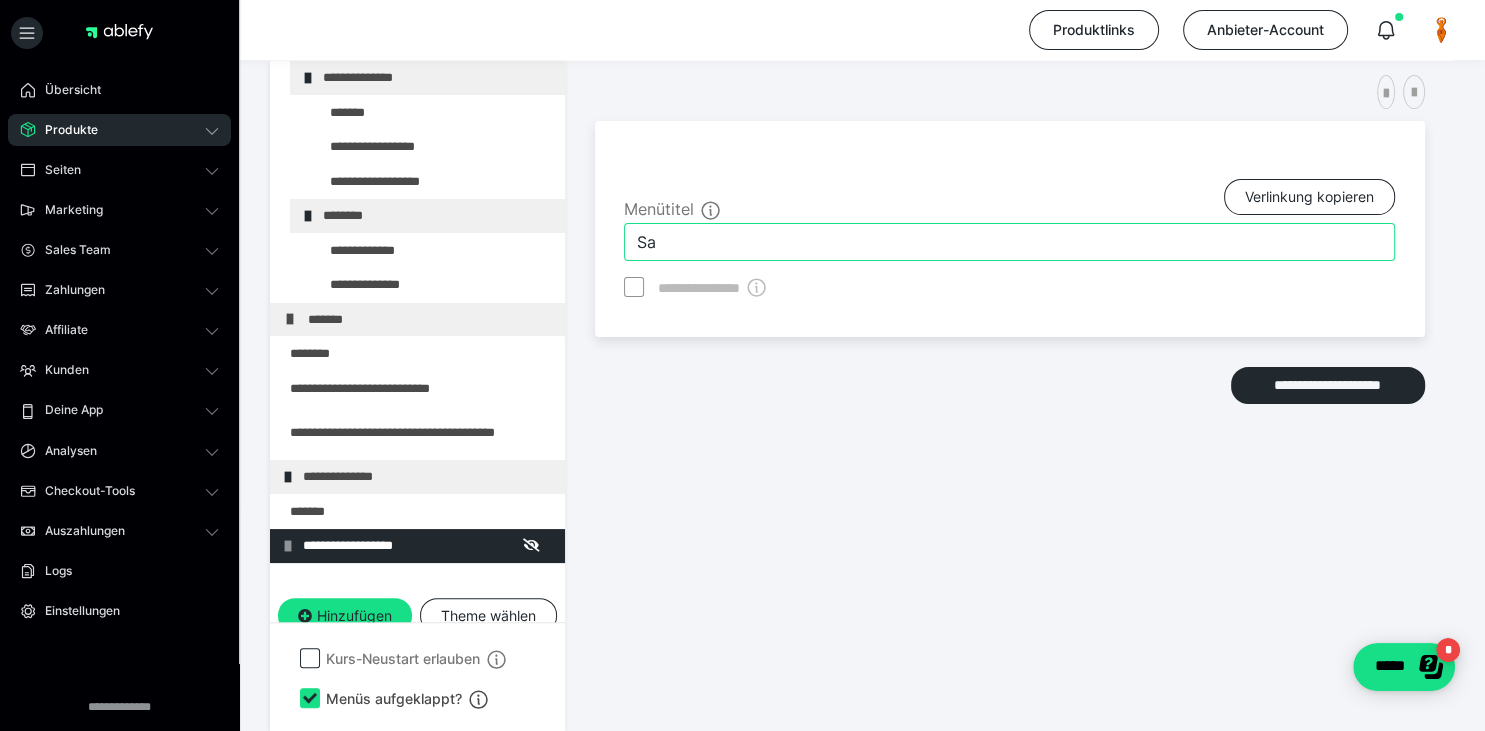 type on "S" 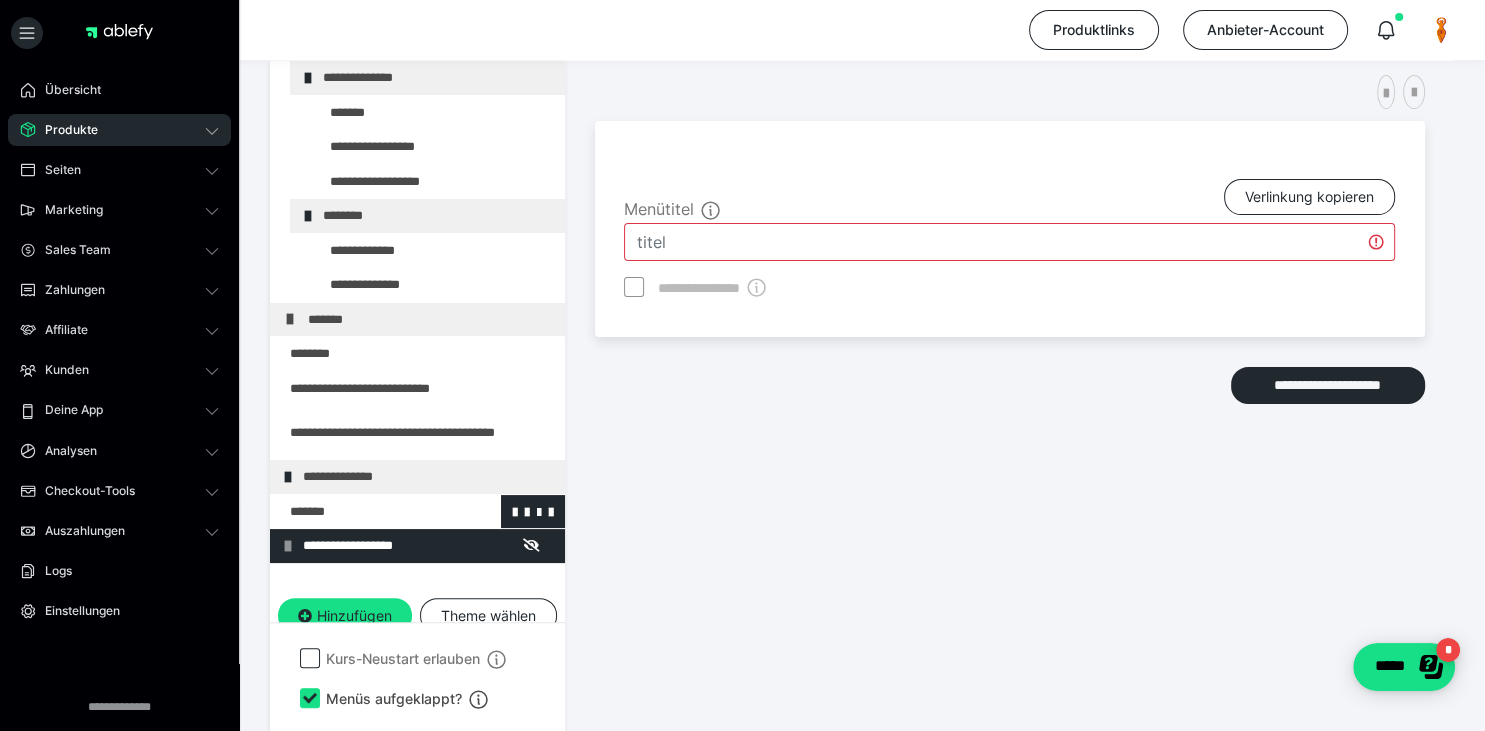 type 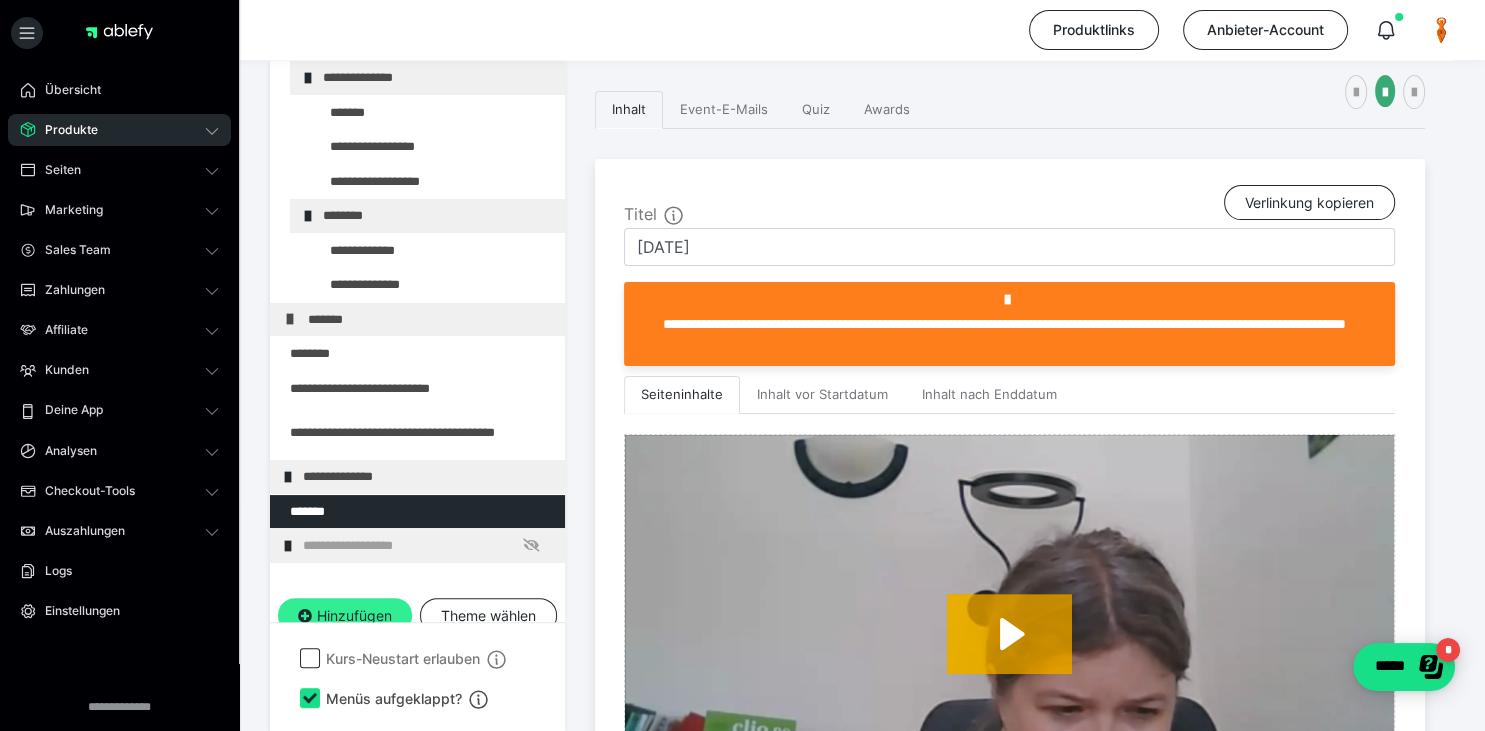 click on "Hinzufügen" at bounding box center (345, 616) 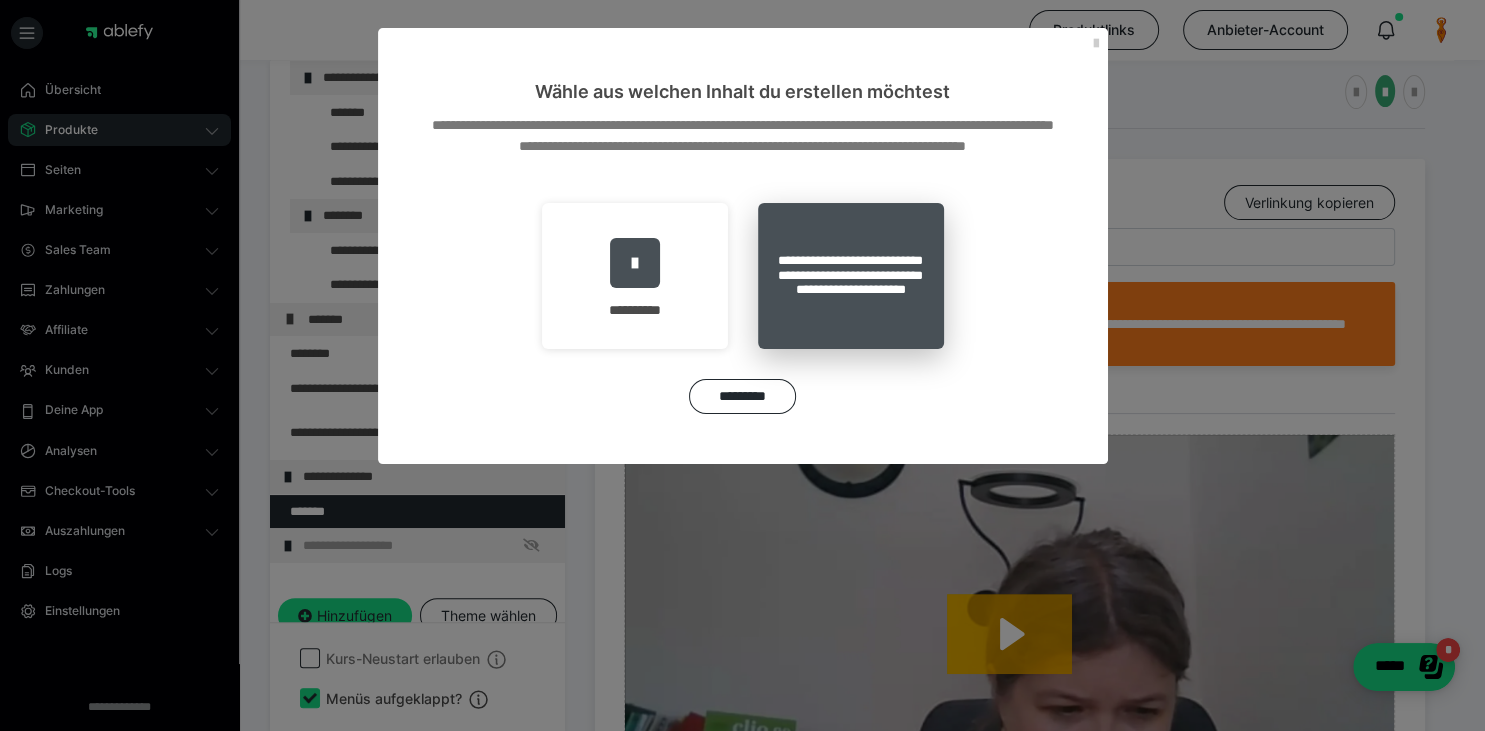 click on "**********" at bounding box center (851, 276) 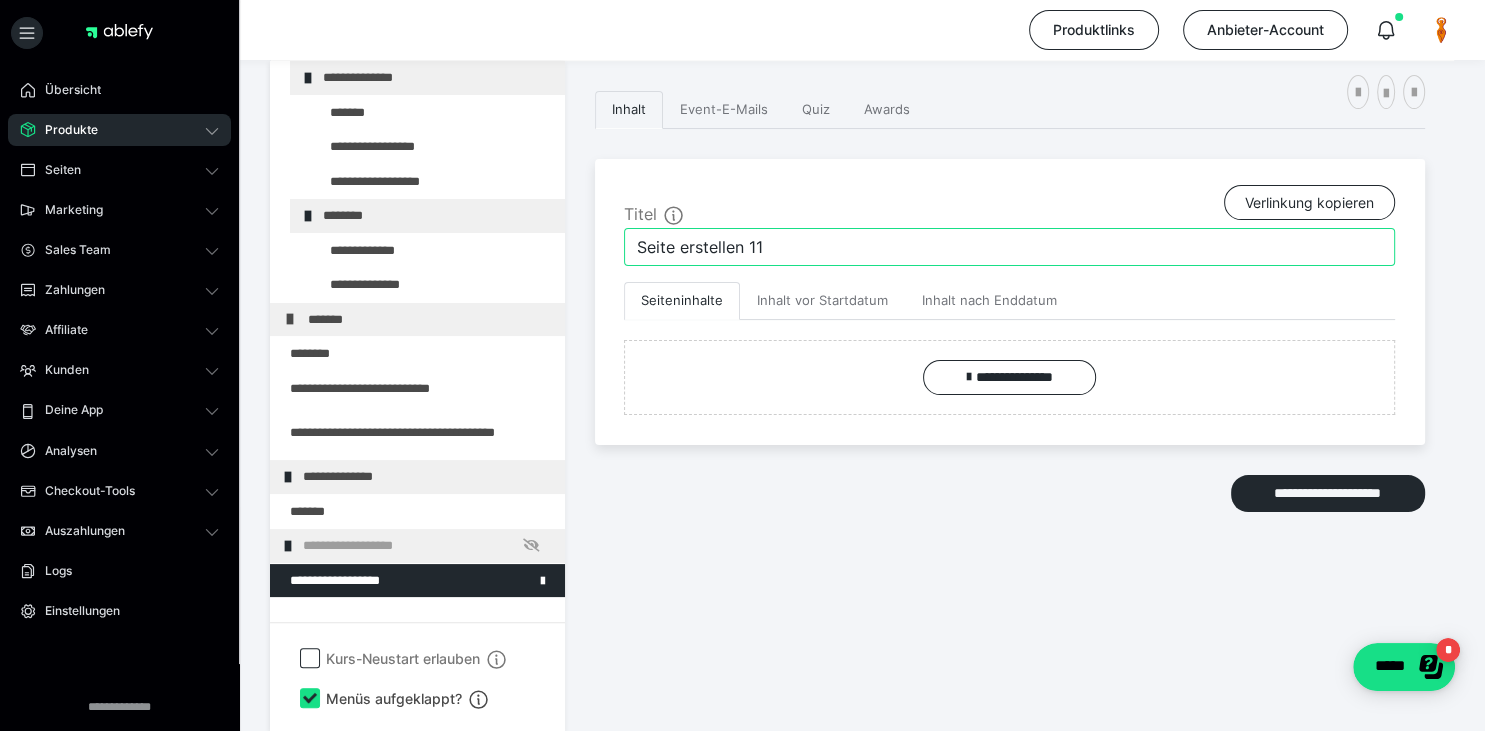 click on "Seite erstellen 11" at bounding box center [1009, 247] 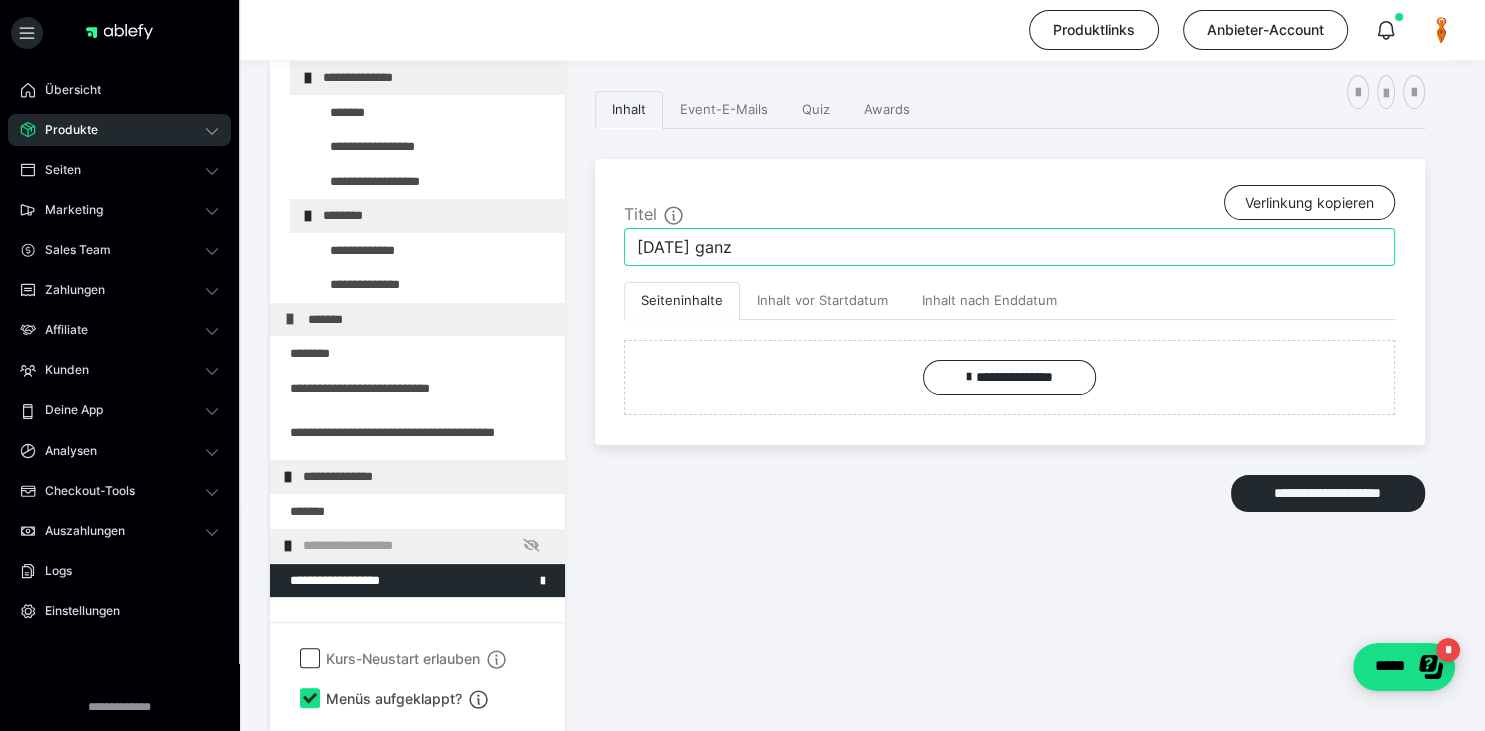 type on "[DATE] ganz" 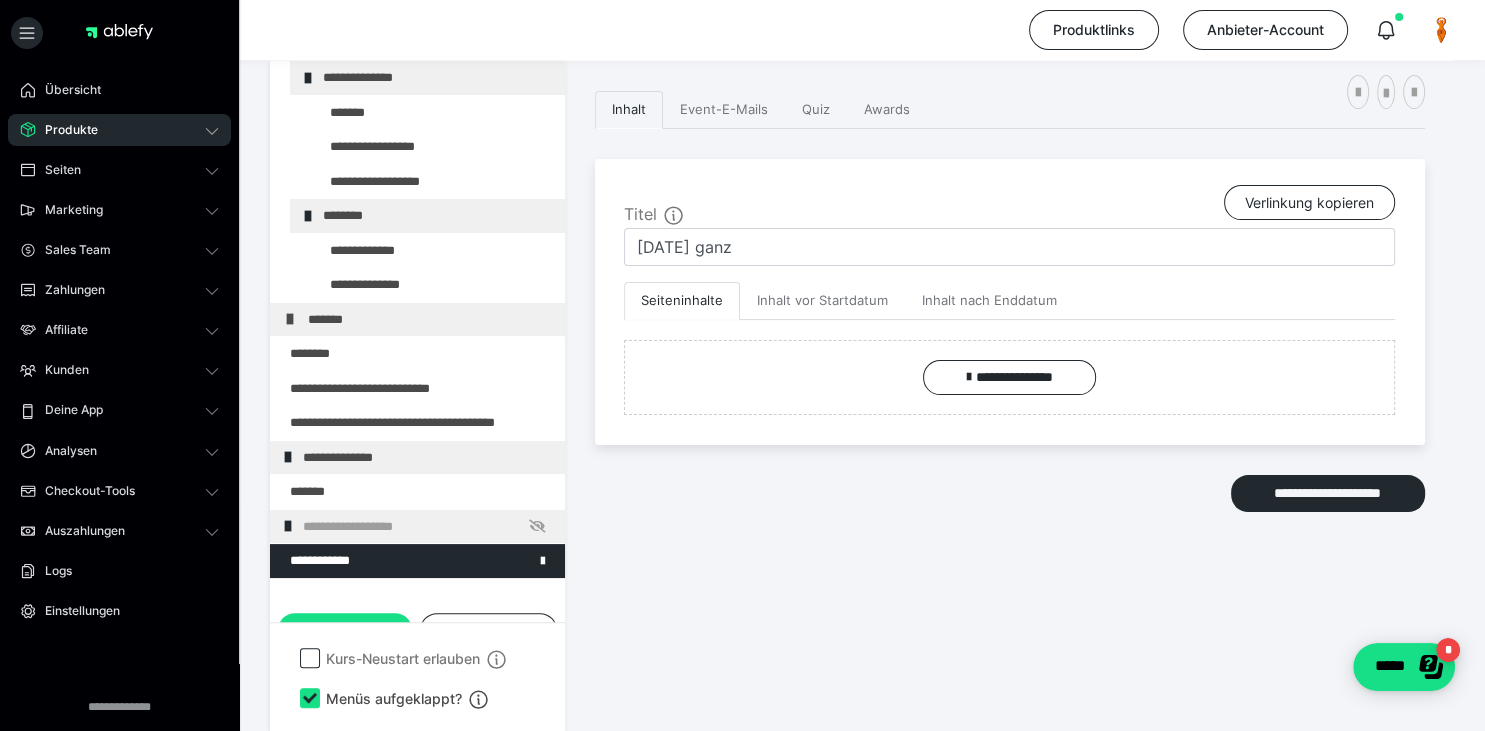 click on "**********" at bounding box center [1010, 361] 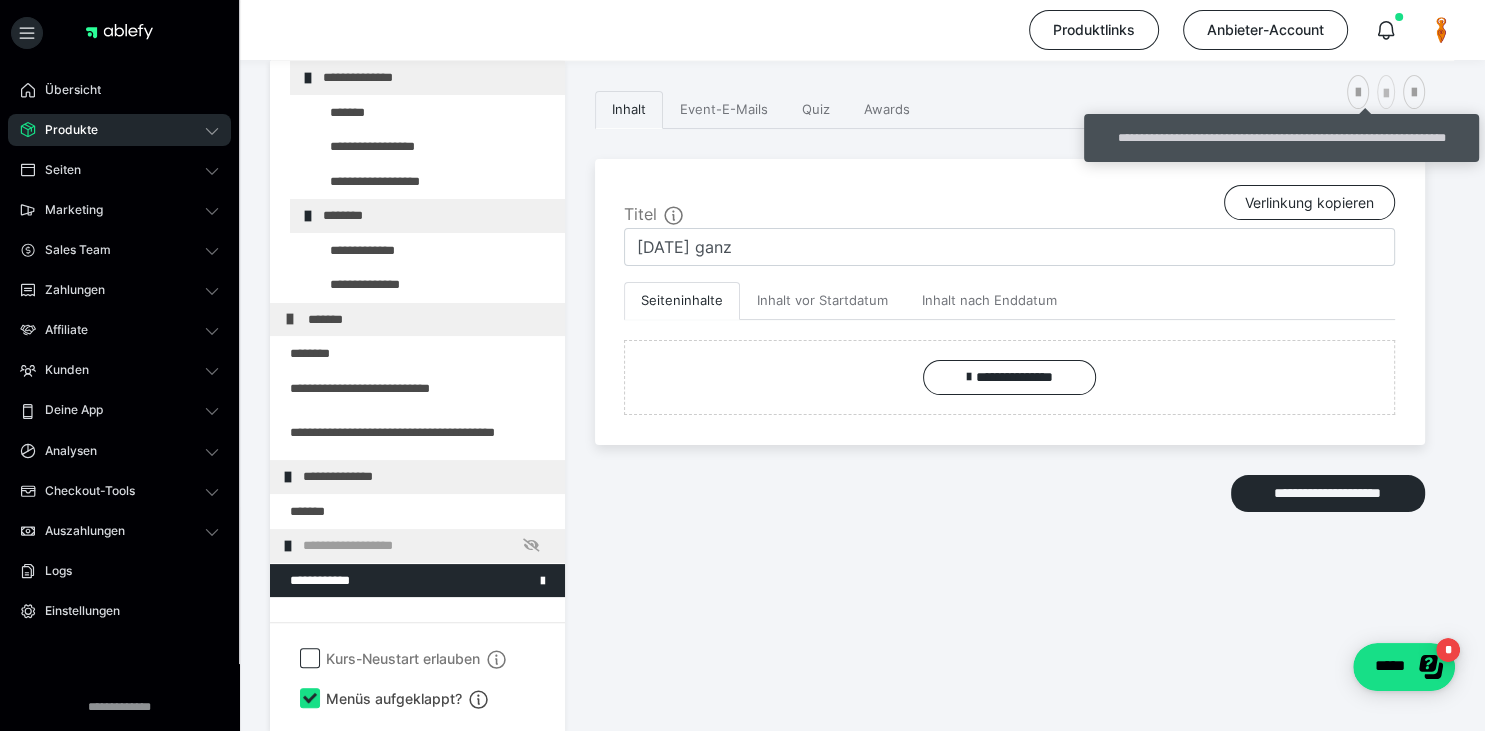 click at bounding box center (1386, 94) 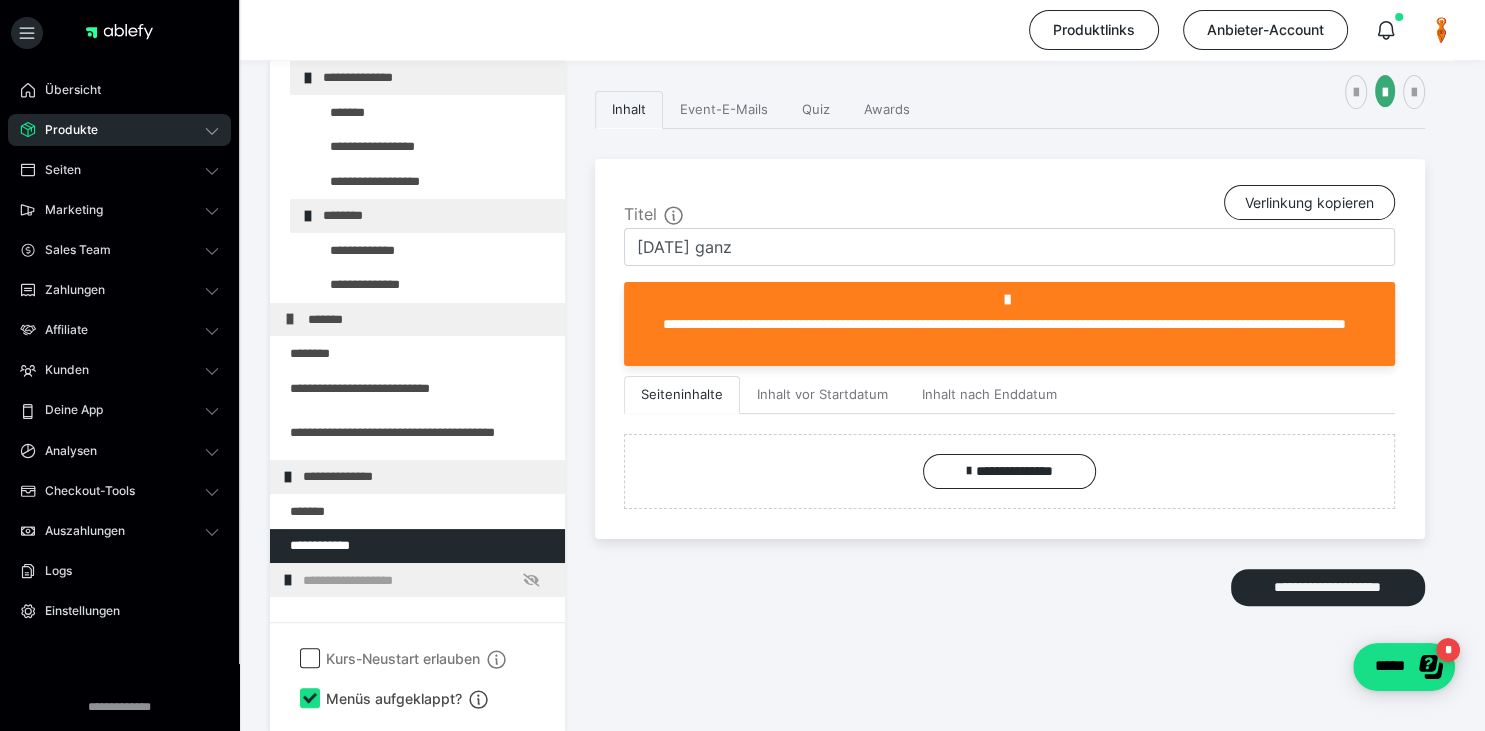 click on "**********" at bounding box center (1010, 361) 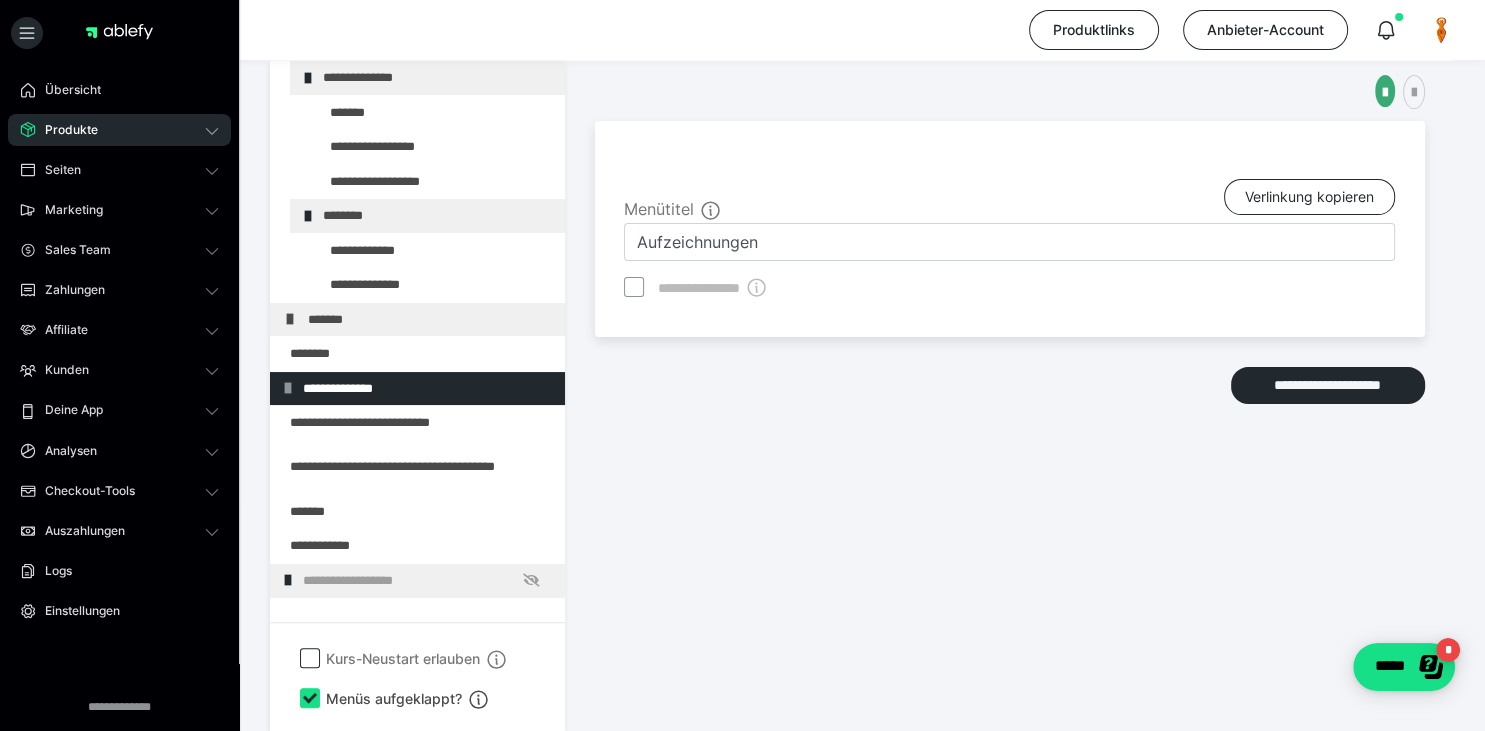 click at bounding box center [365, 354] 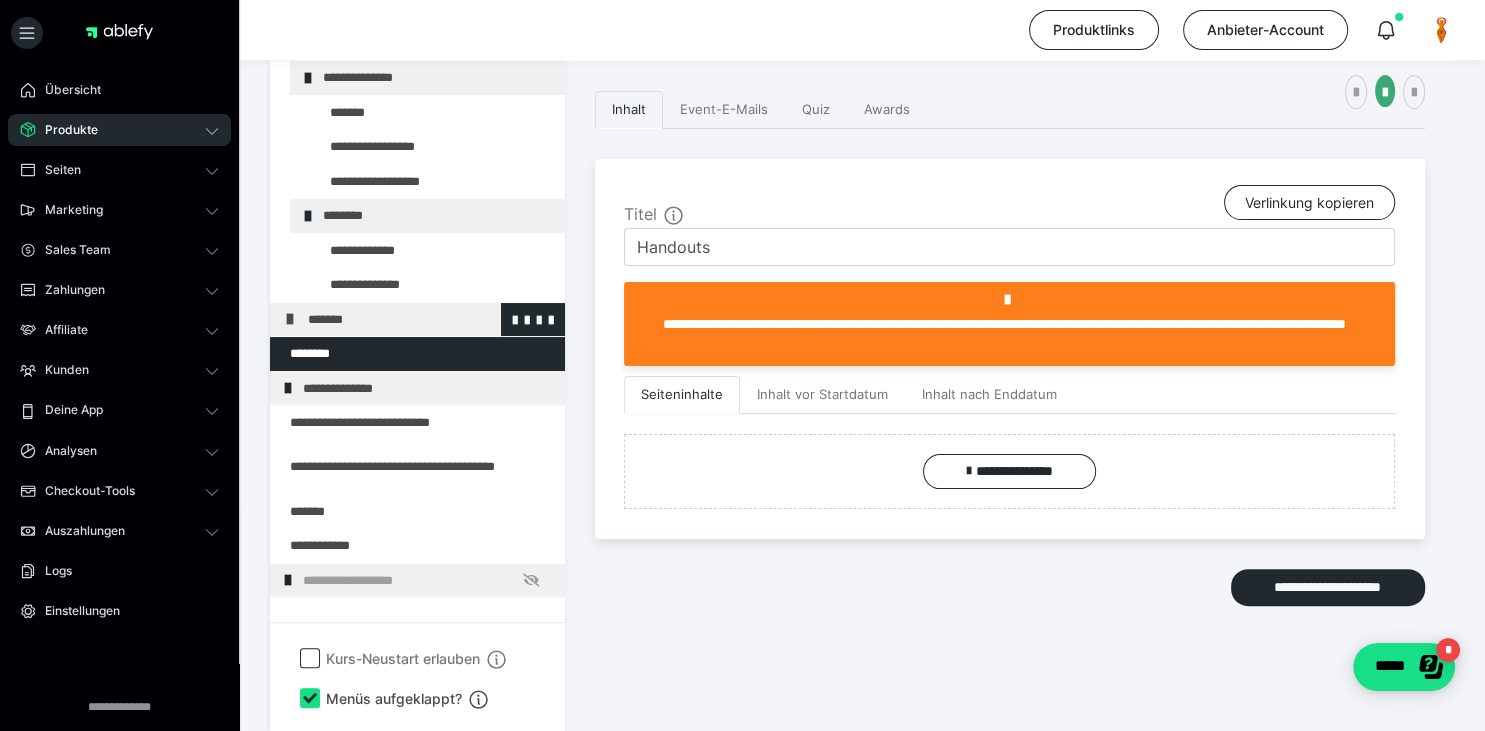 click on "*******" at bounding box center [431, 320] 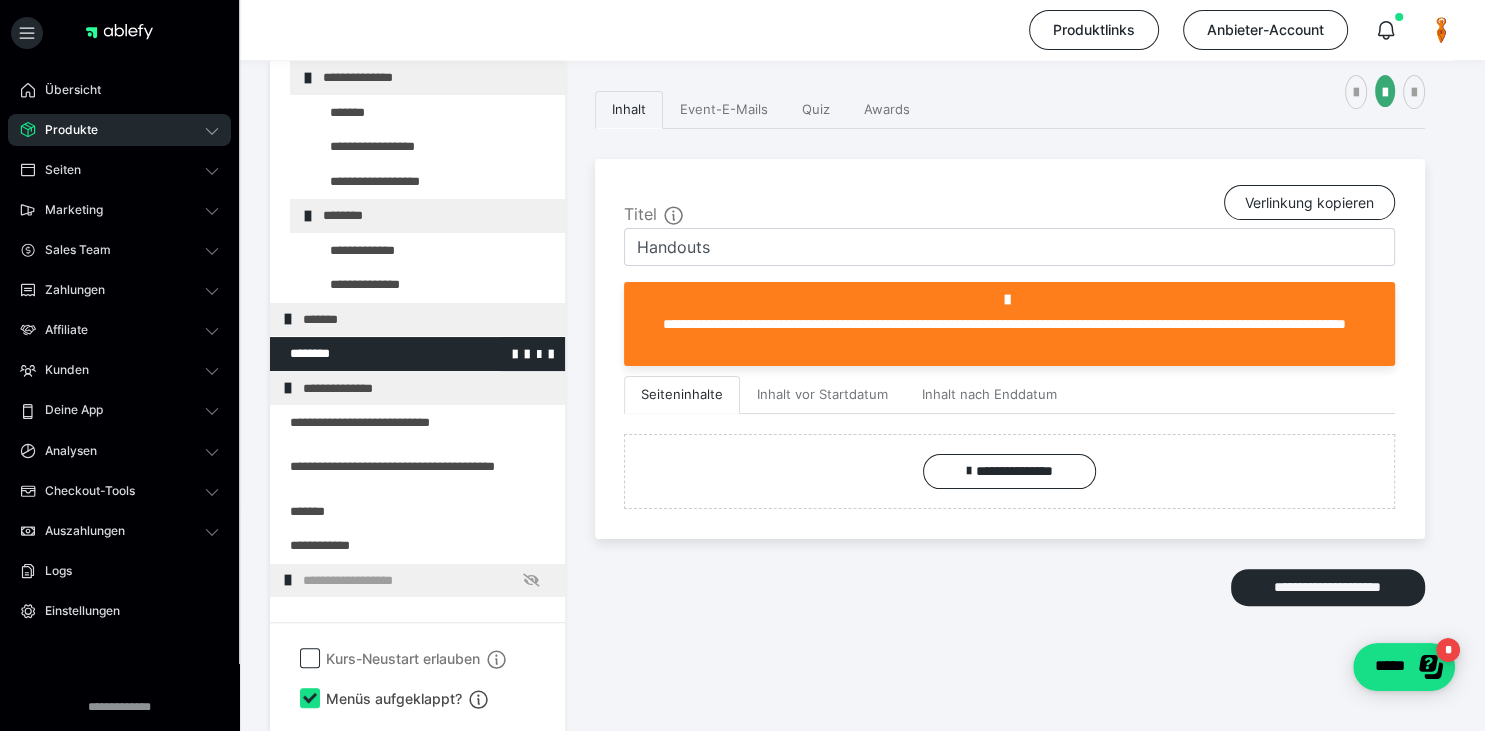 click at bounding box center (365, 354) 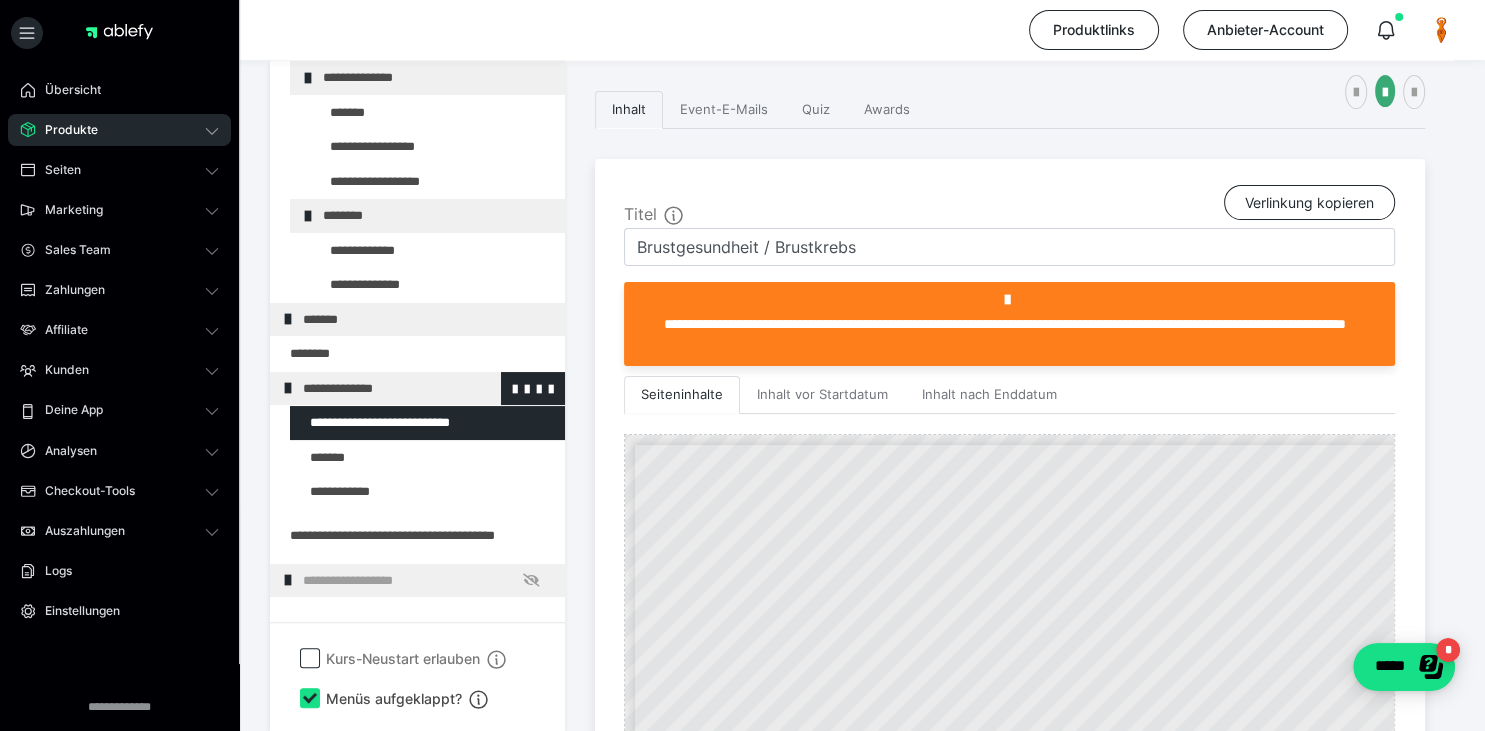 drag, startPoint x: 368, startPoint y: 454, endPoint x: 378, endPoint y: 378, distance: 76.655075 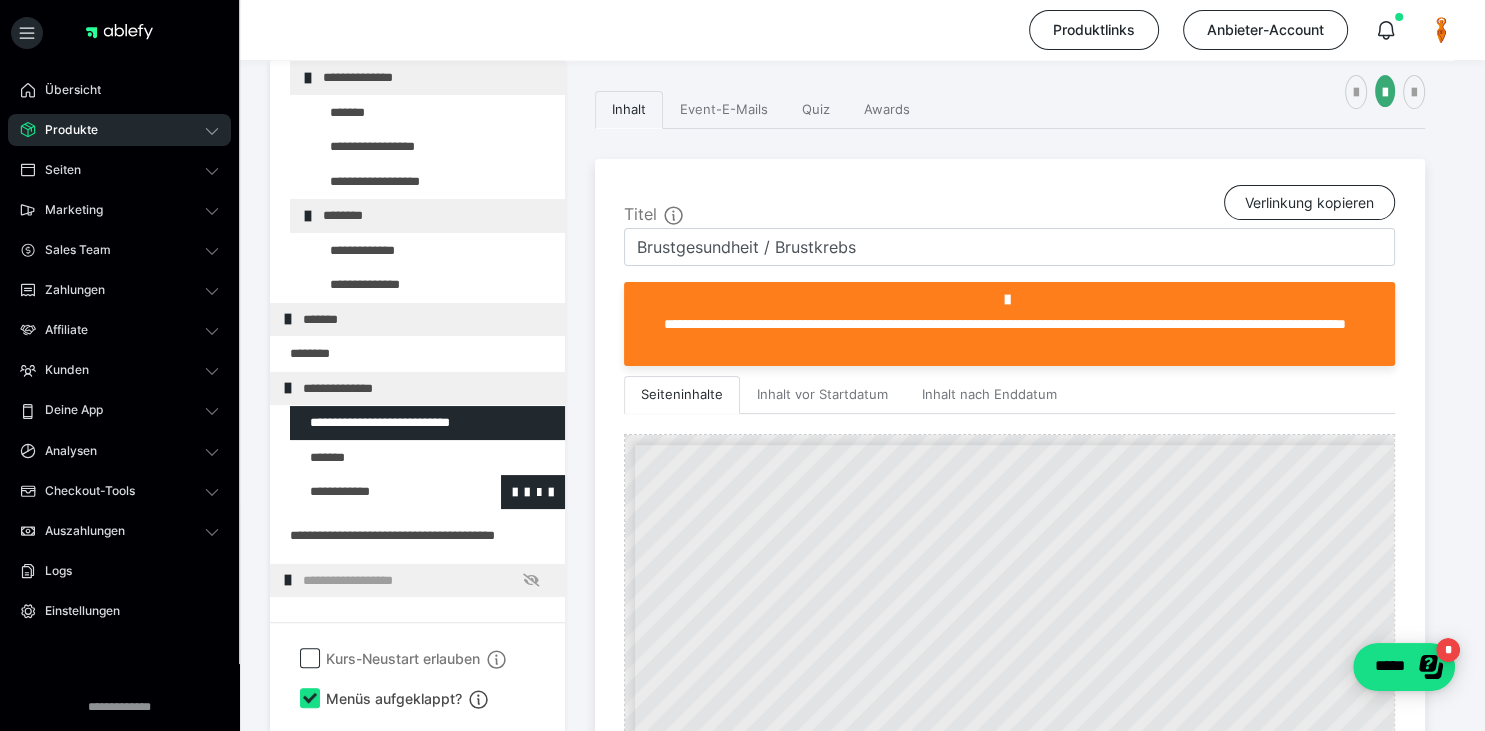 click at bounding box center [375, 492] 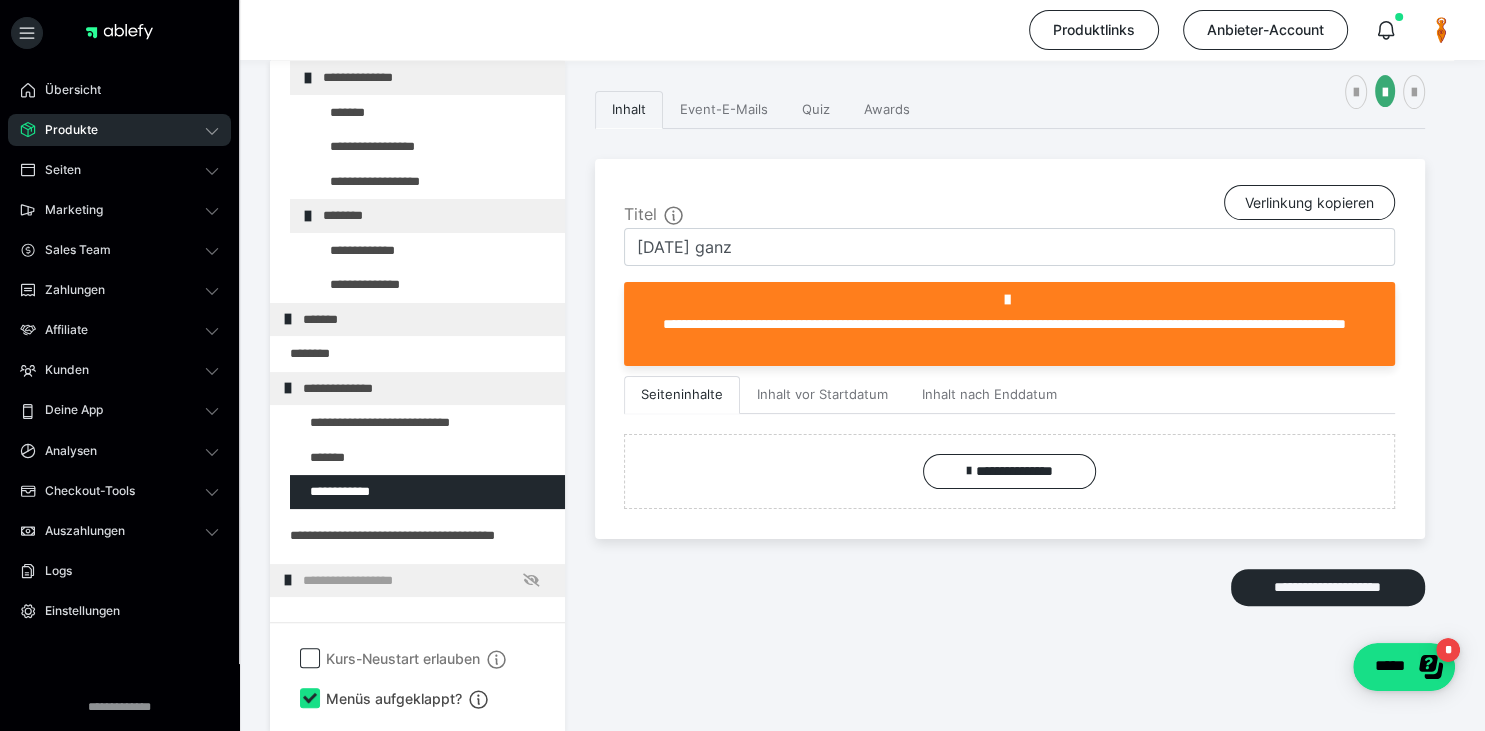 click on "**********" at bounding box center (1010, 361) 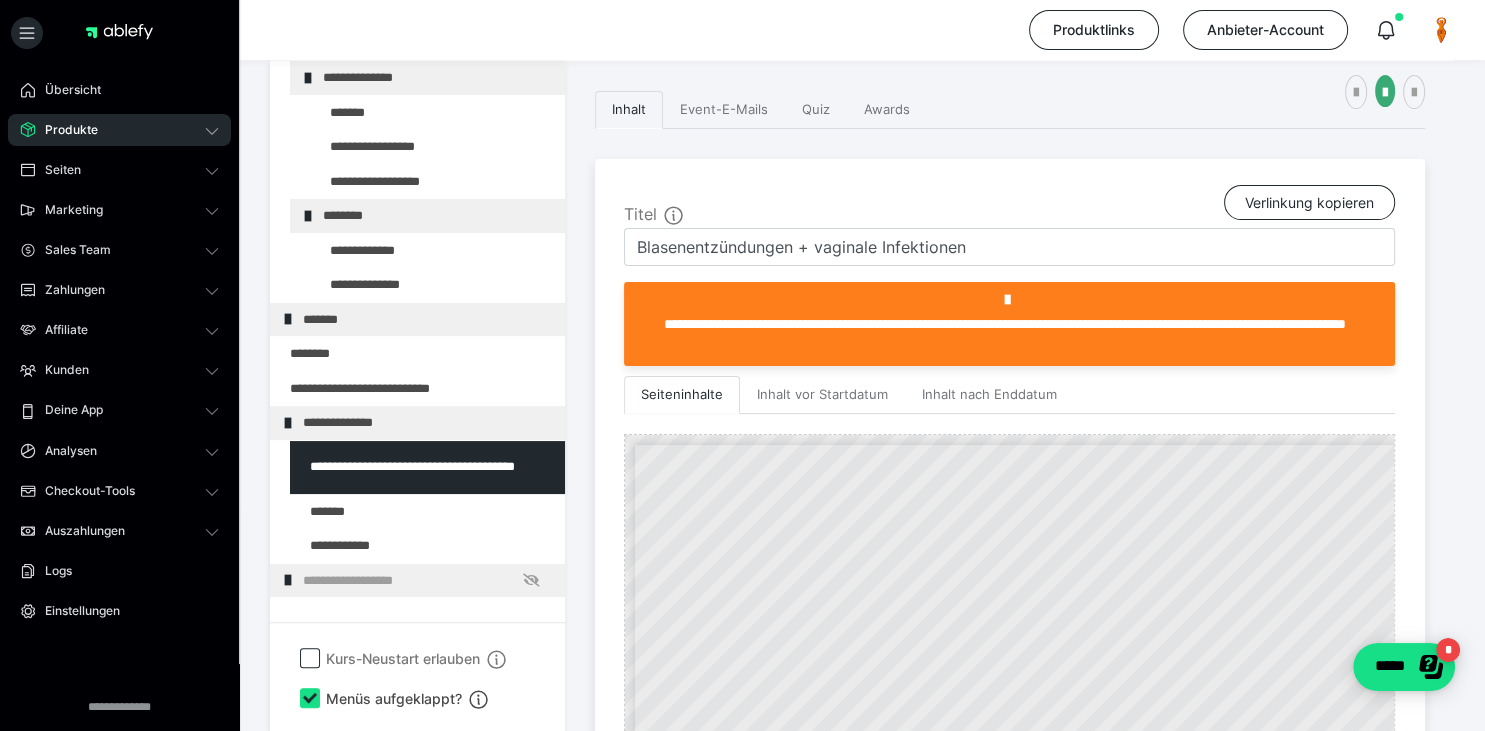 click on "**********" at bounding box center (426, 423) 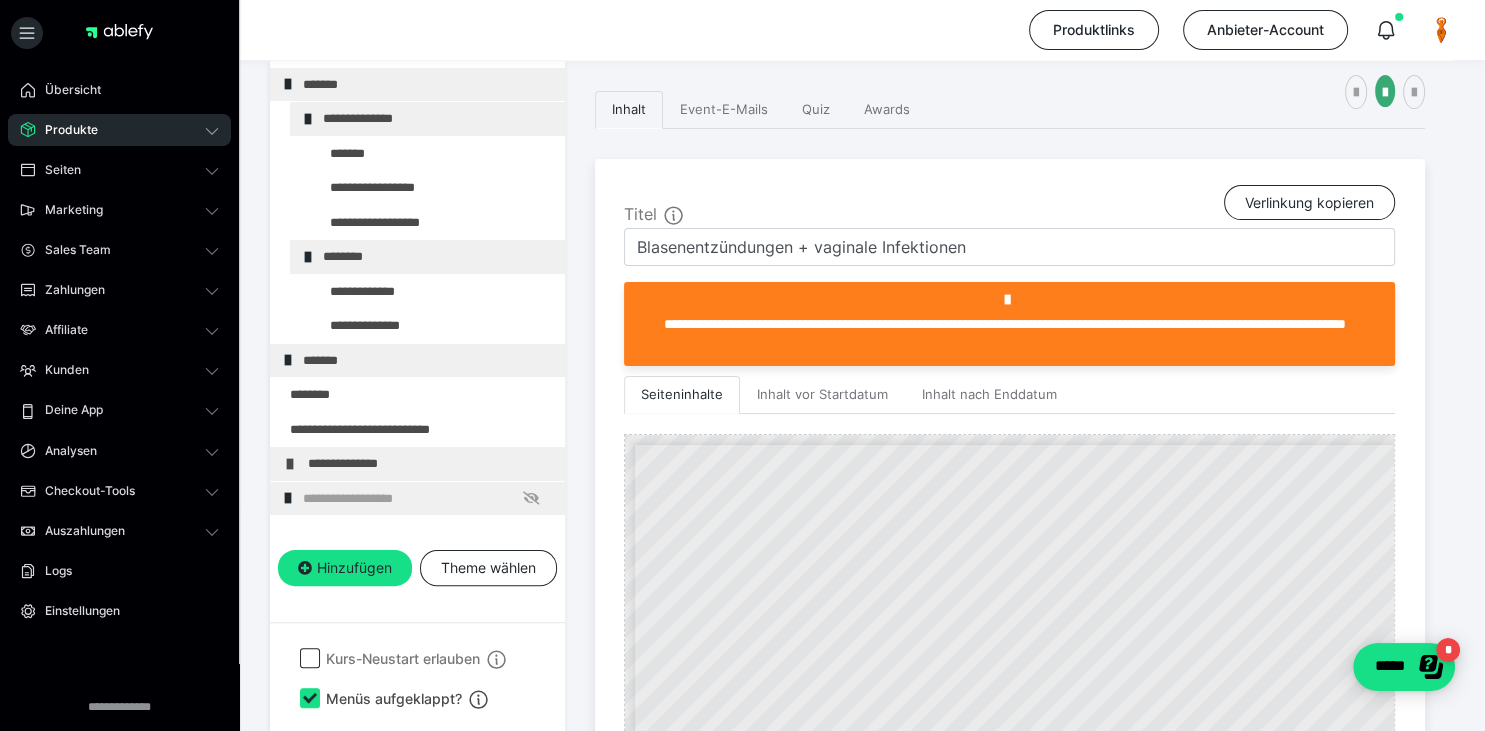 scroll, scrollTop: 165, scrollLeft: 0, axis: vertical 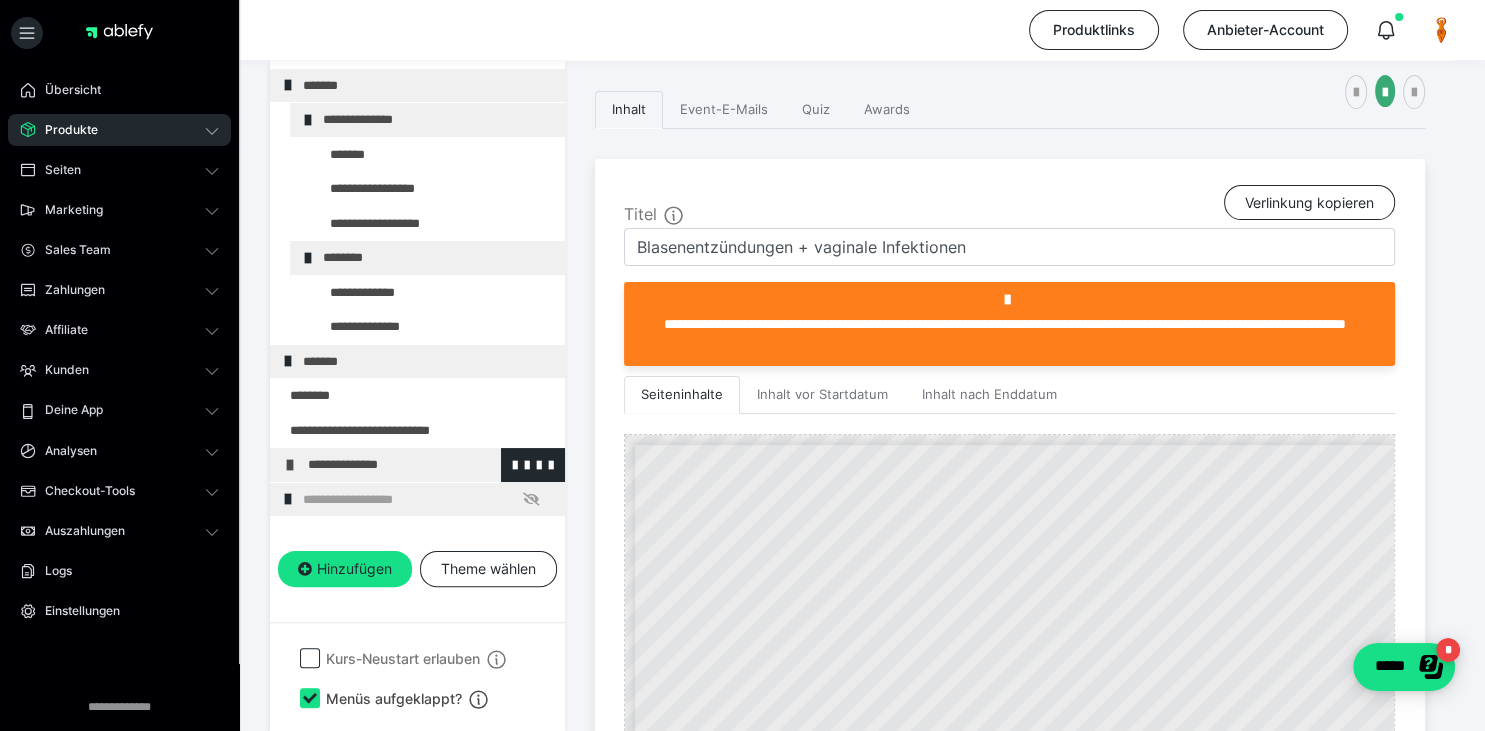 click on "**********" at bounding box center [431, 465] 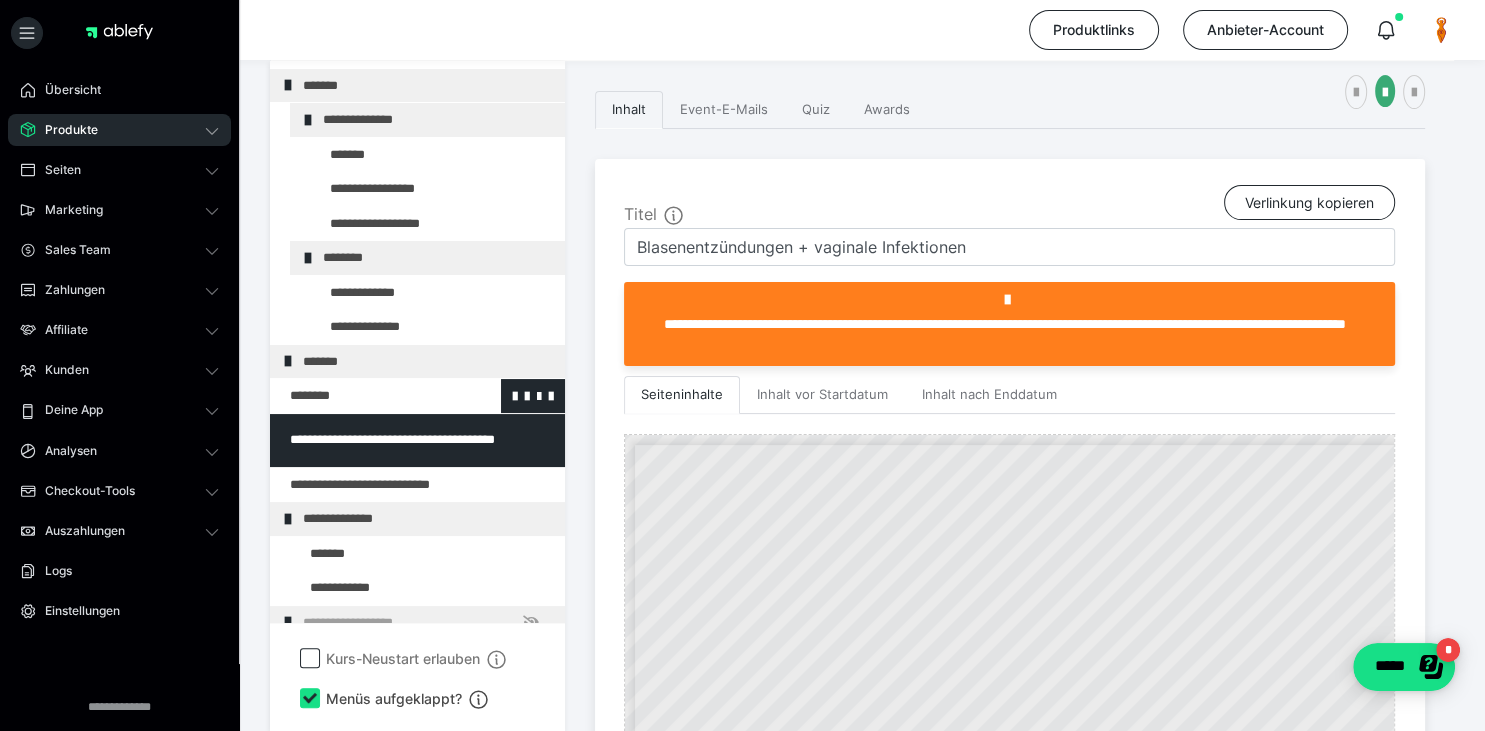 click at bounding box center (365, 396) 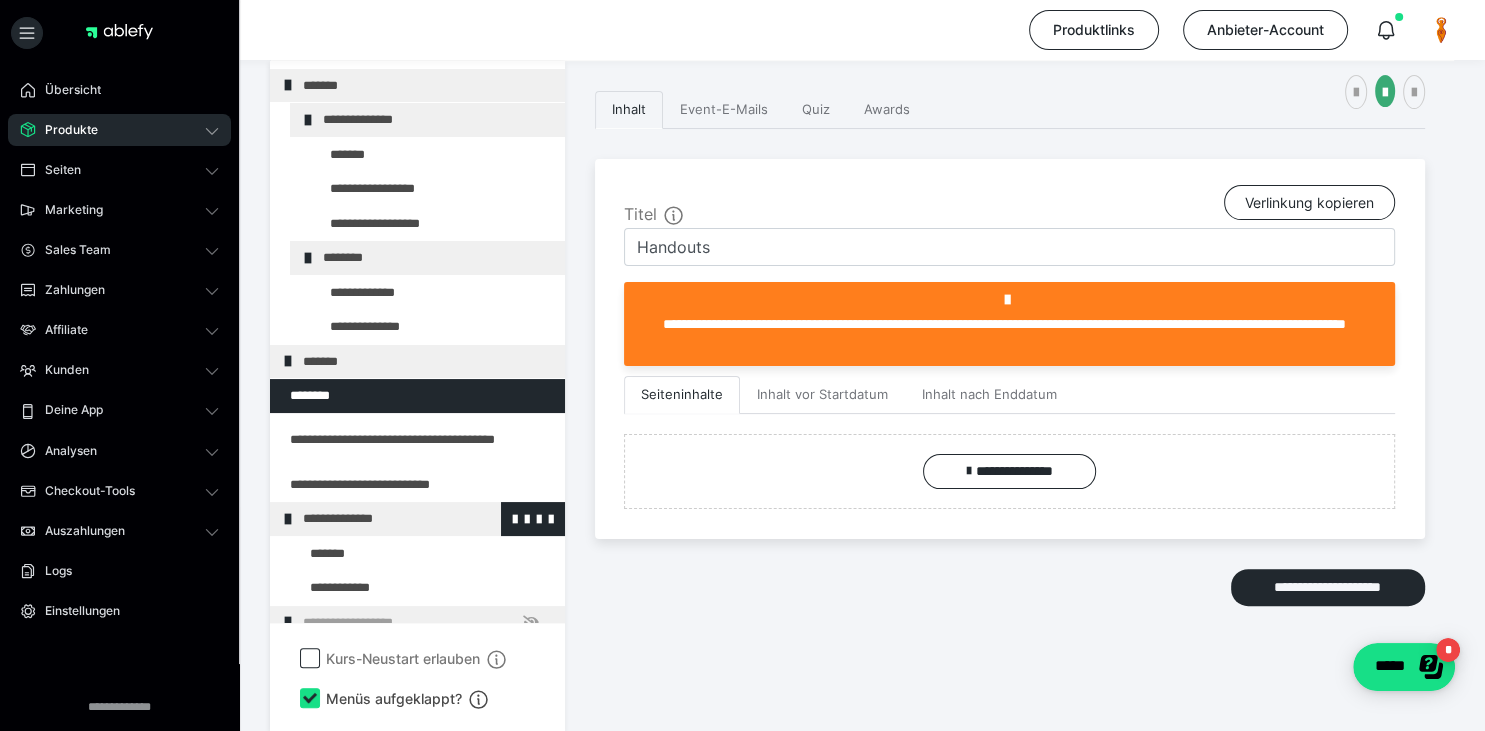 click on "**********" at bounding box center (426, 519) 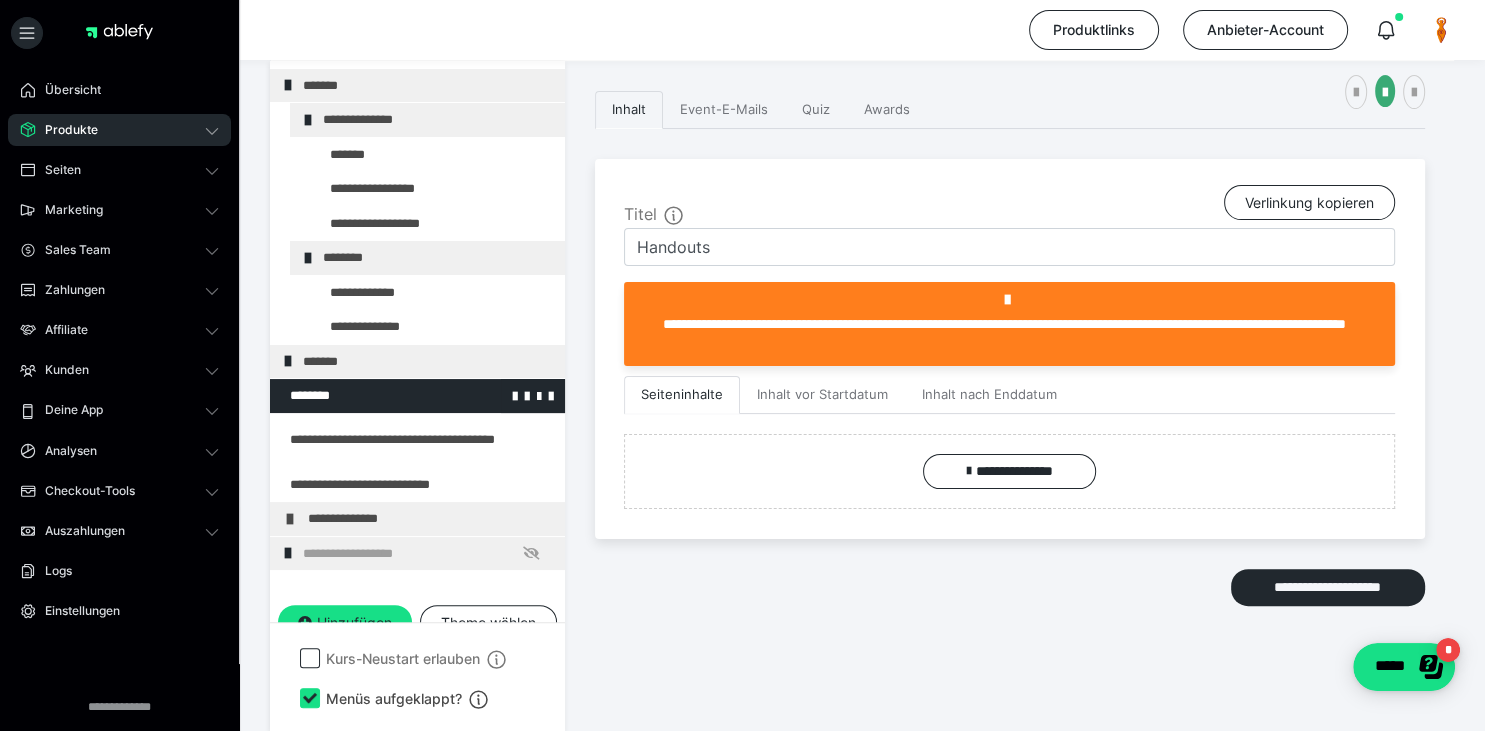 click at bounding box center [365, 396] 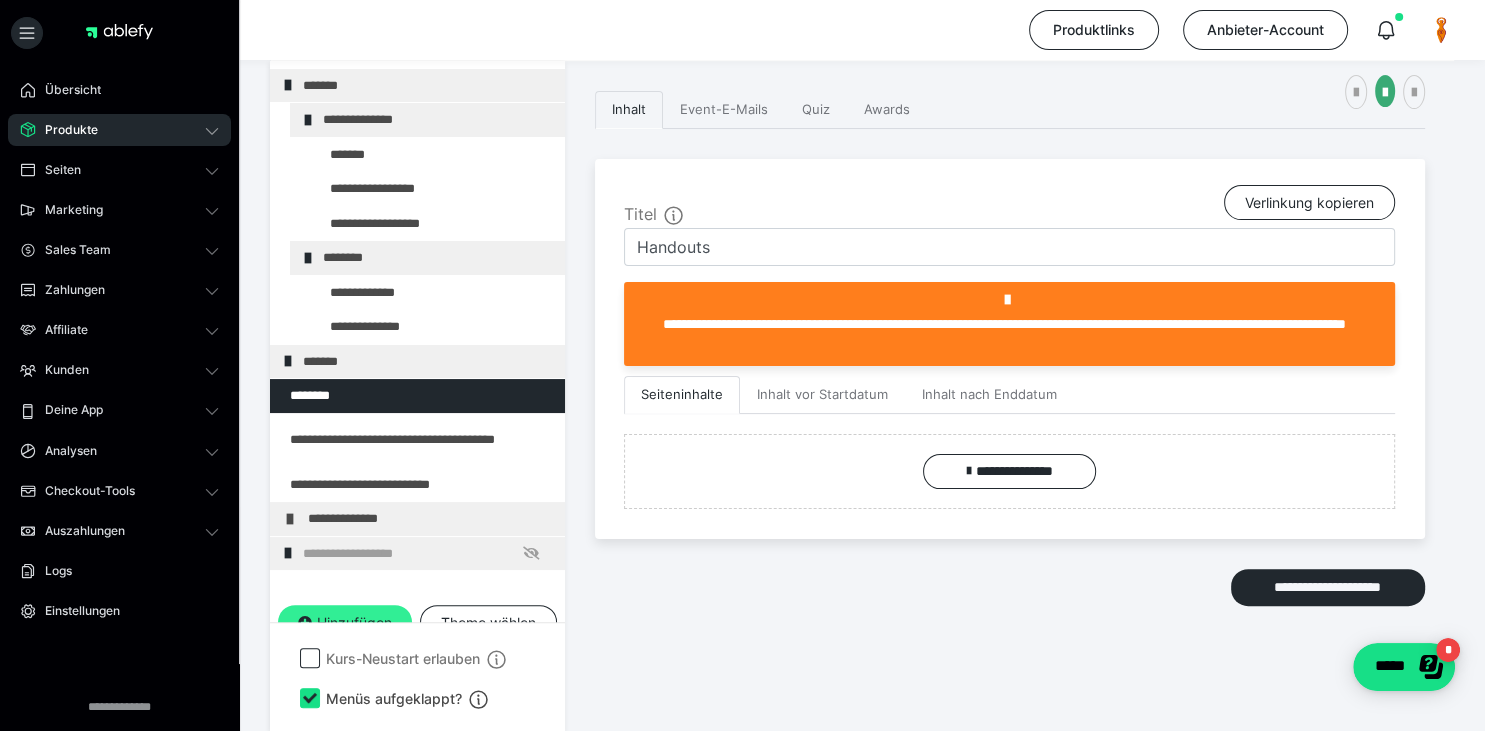 click on "Hinzufügen" at bounding box center [345, 623] 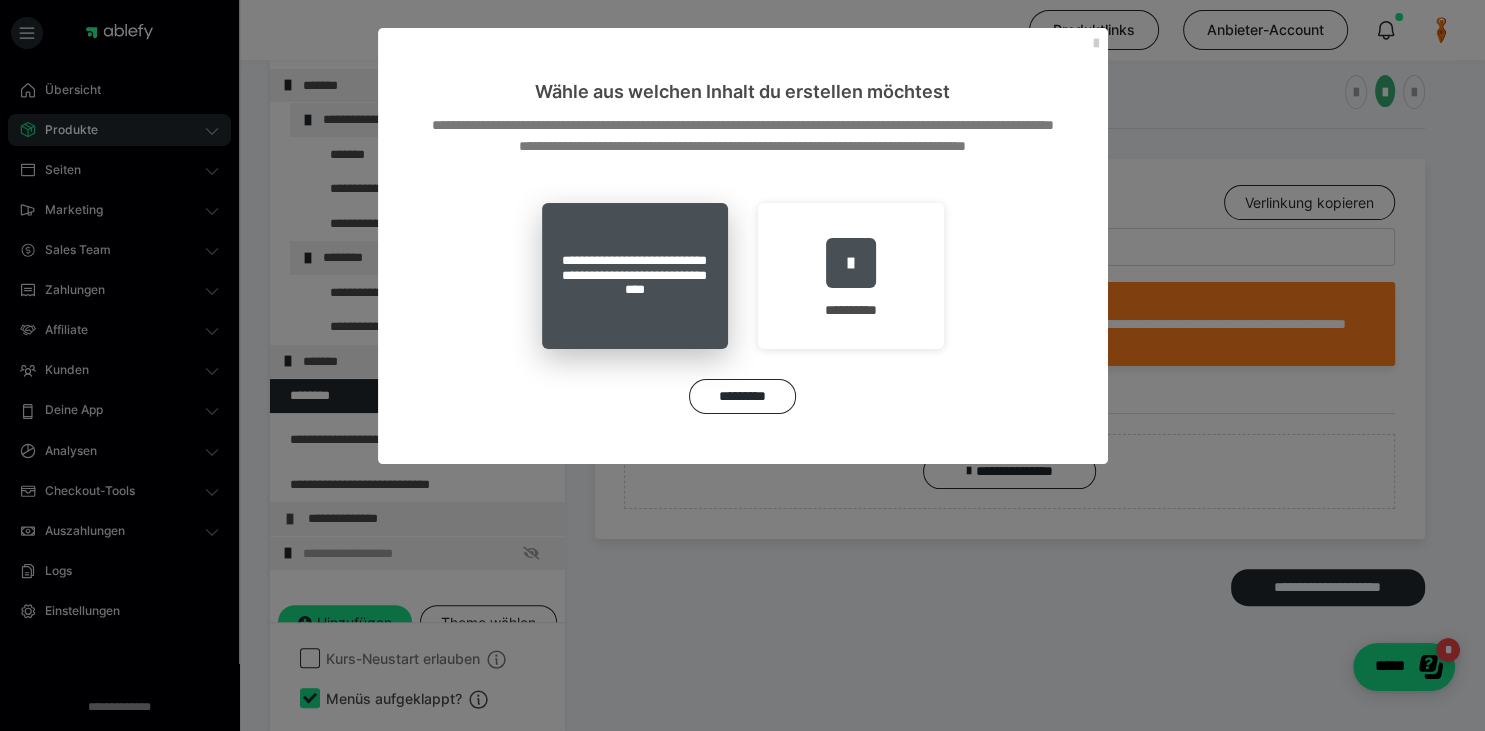click on "**********" at bounding box center (635, 276) 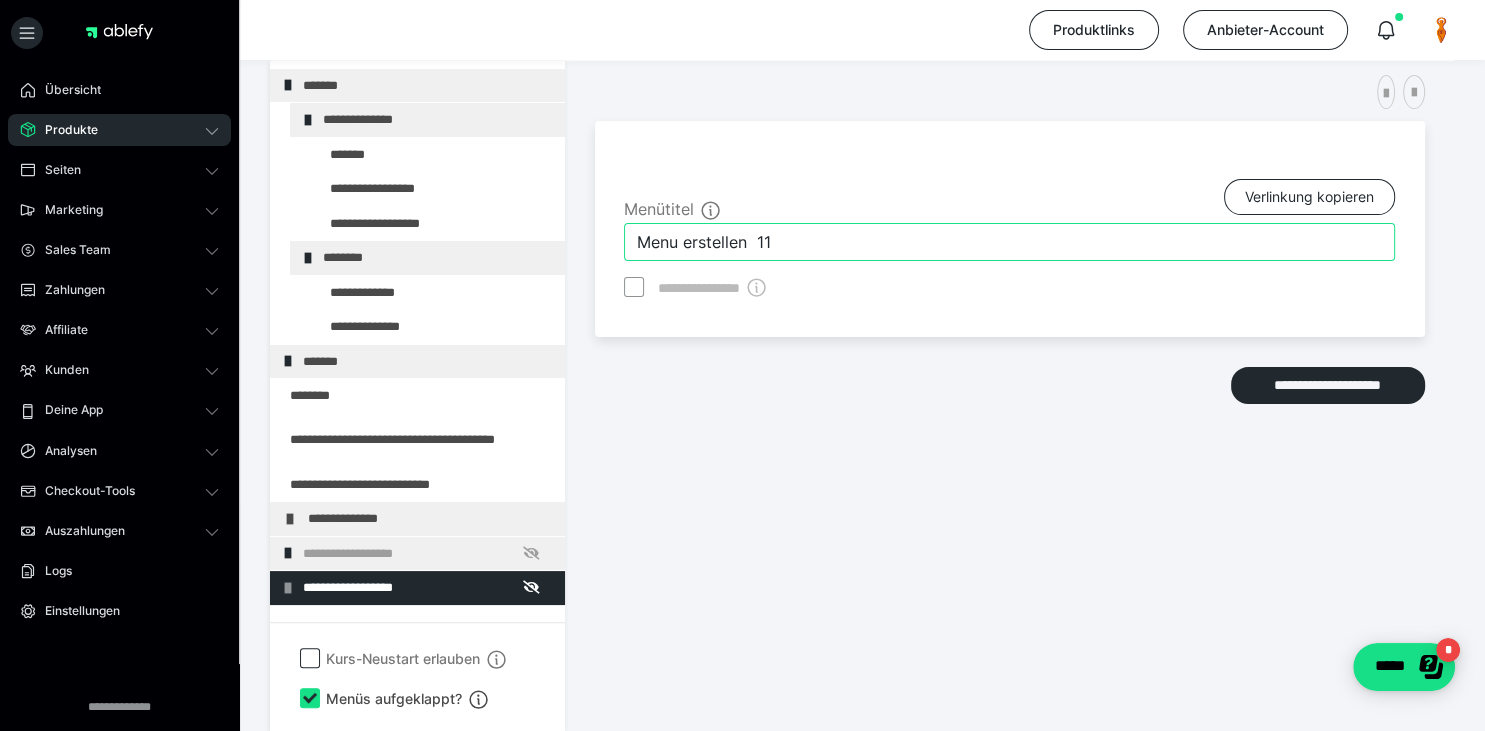 click on "Menu erstellen  11" at bounding box center (1009, 242) 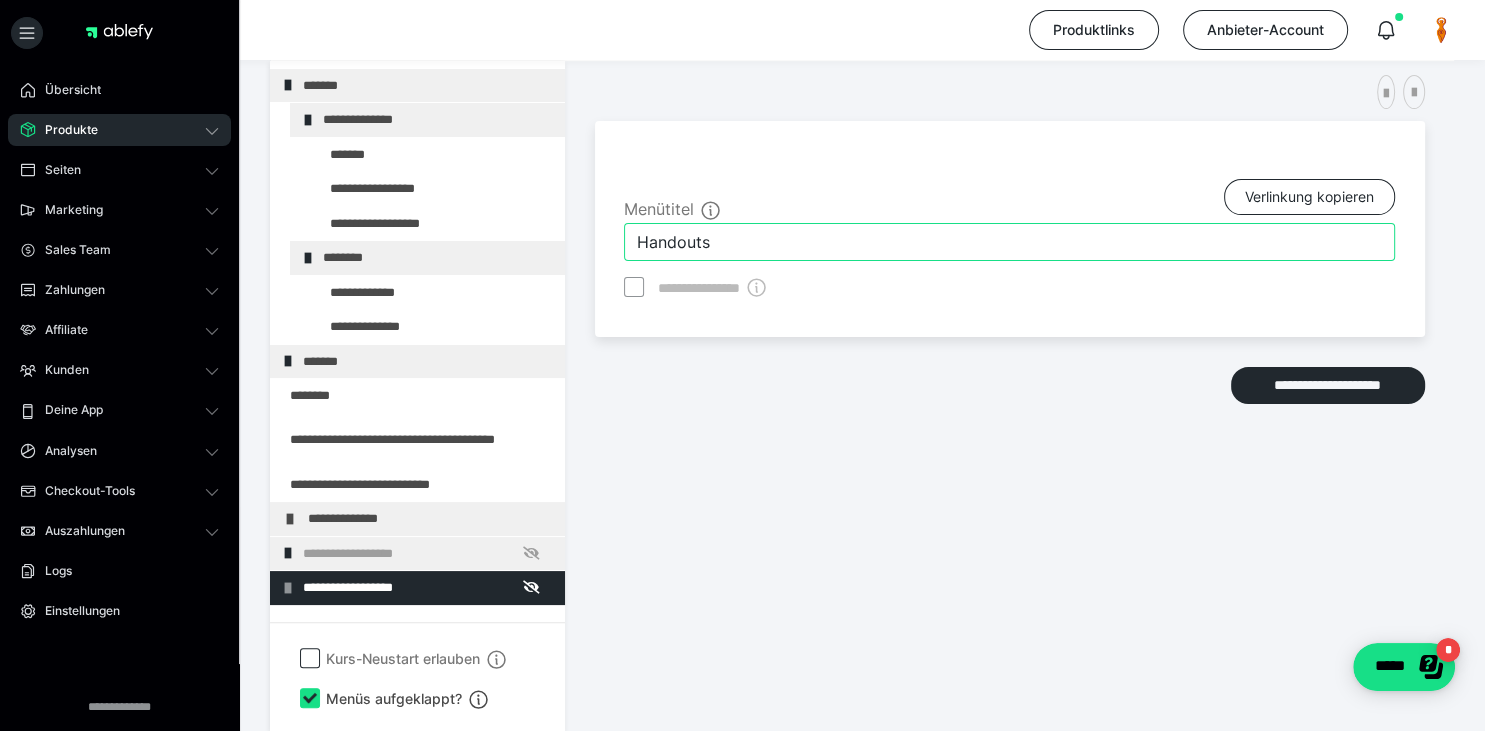 click on "Handouts" at bounding box center [1009, 242] 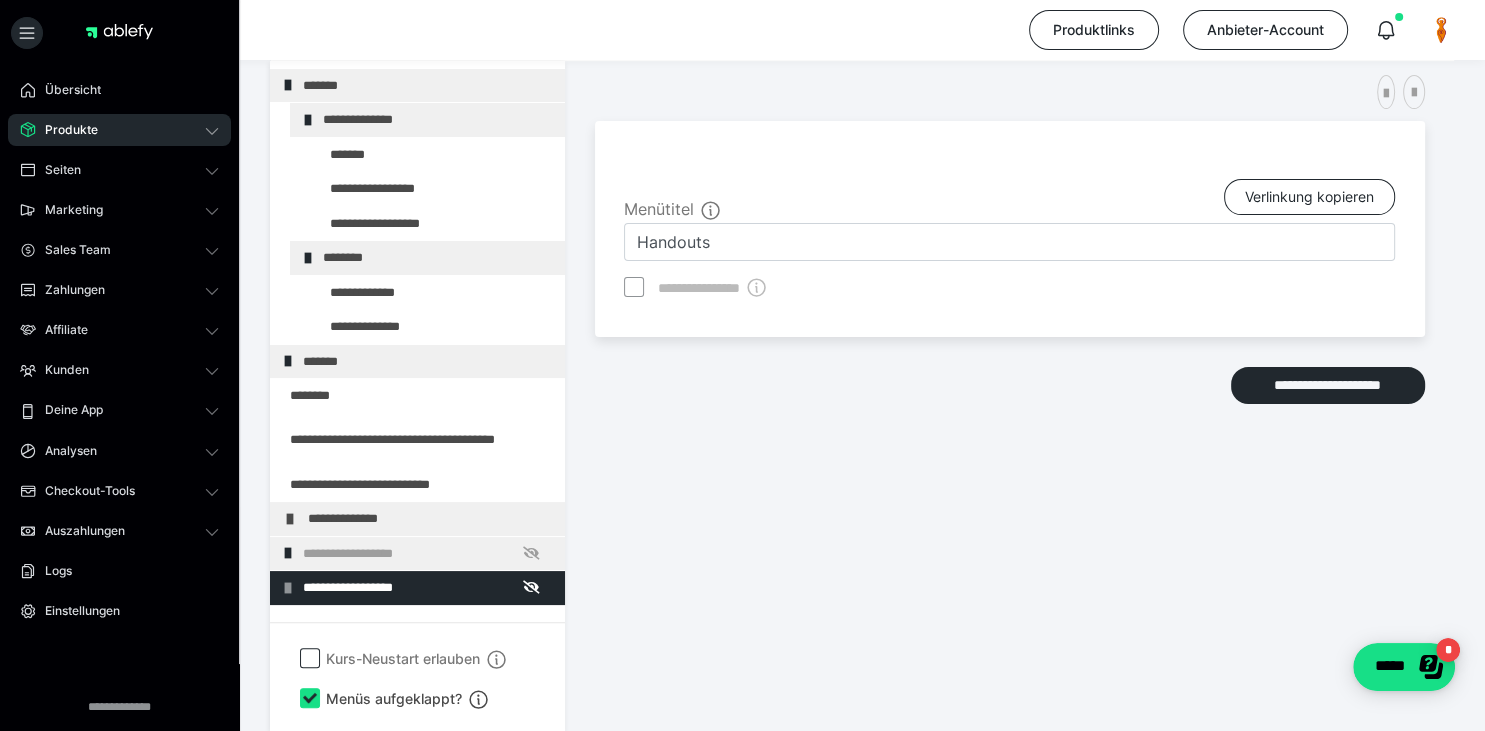 click on "**********" at bounding box center (1010, 361) 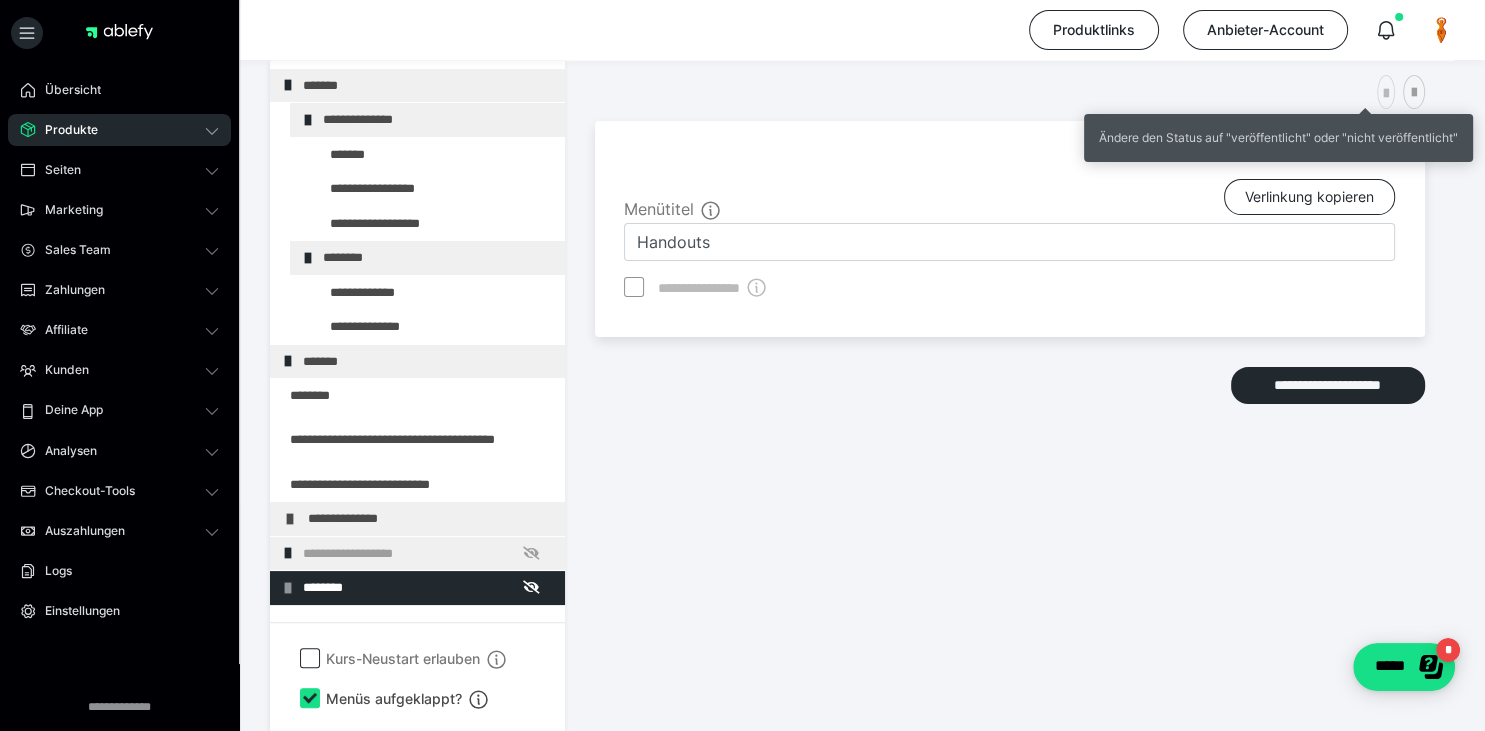 click at bounding box center (1386, 94) 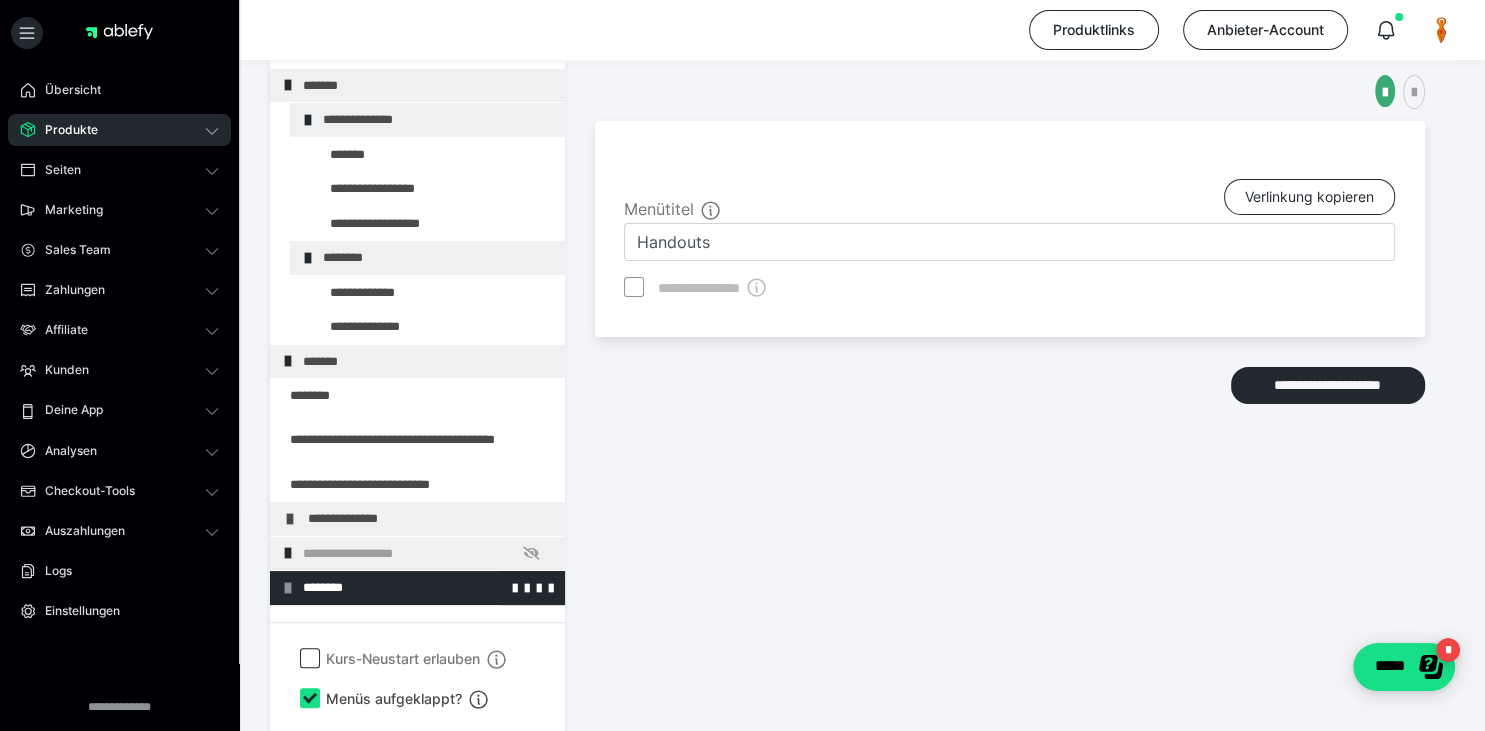 click on "********" at bounding box center [426, 588] 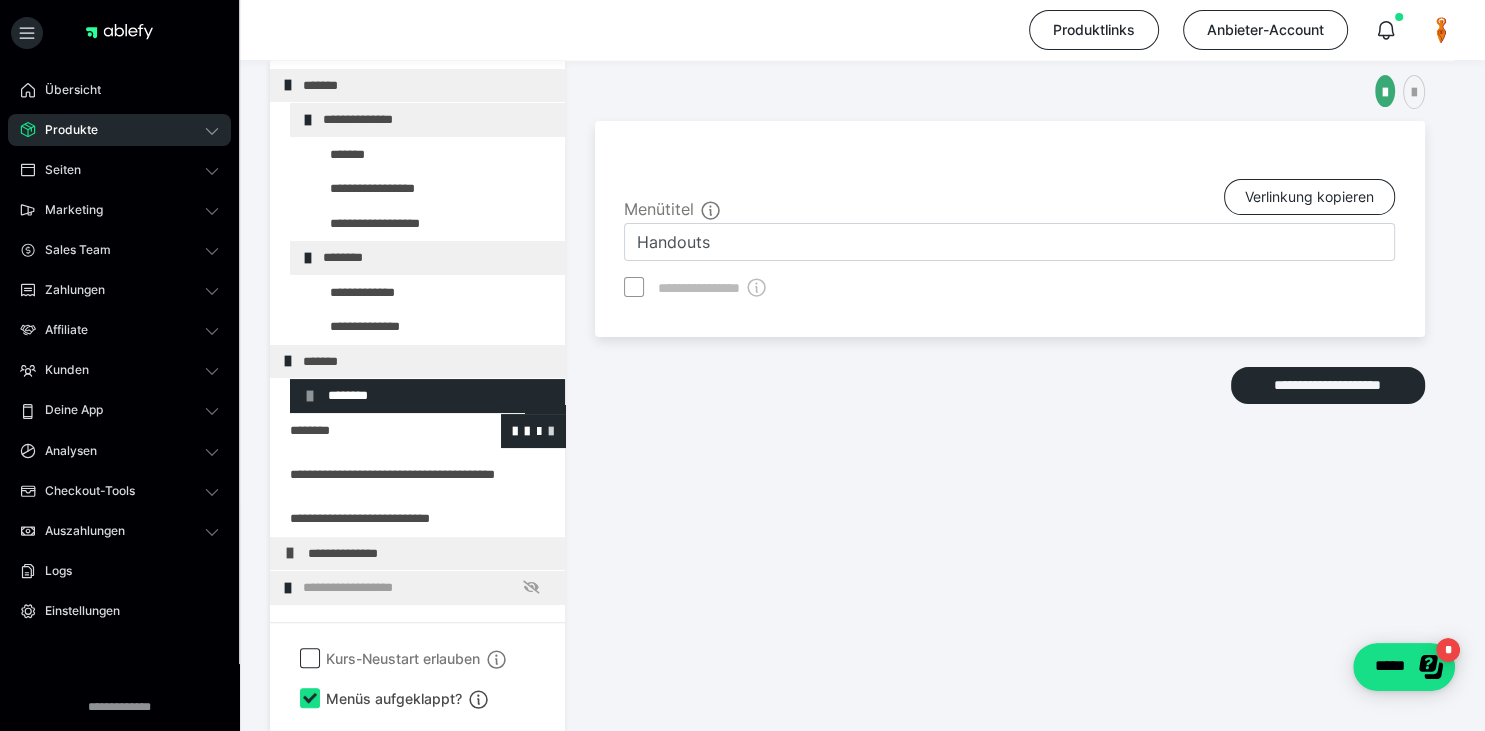 click at bounding box center [551, 430] 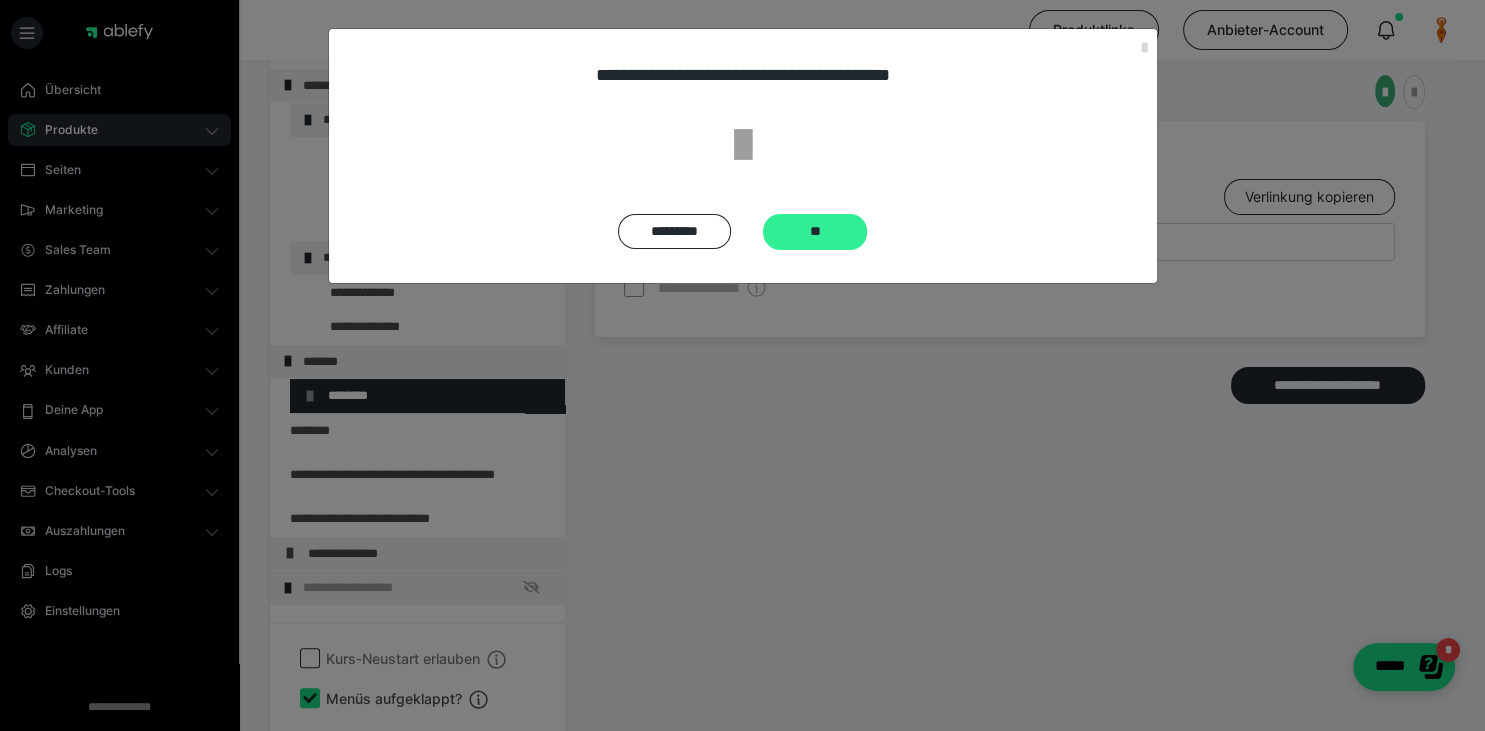 click on "**" at bounding box center [815, 232] 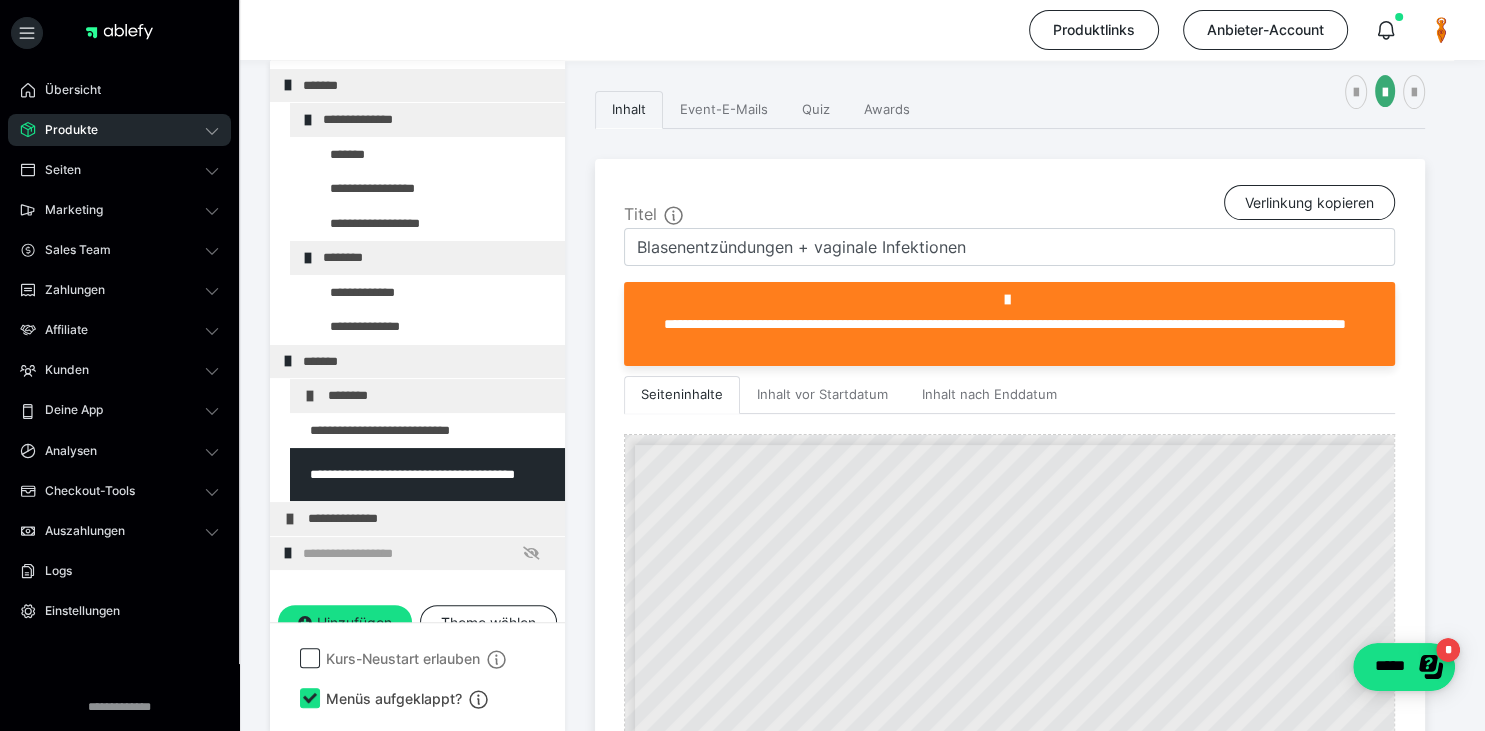 click on "**********" at bounding box center [862, 597] 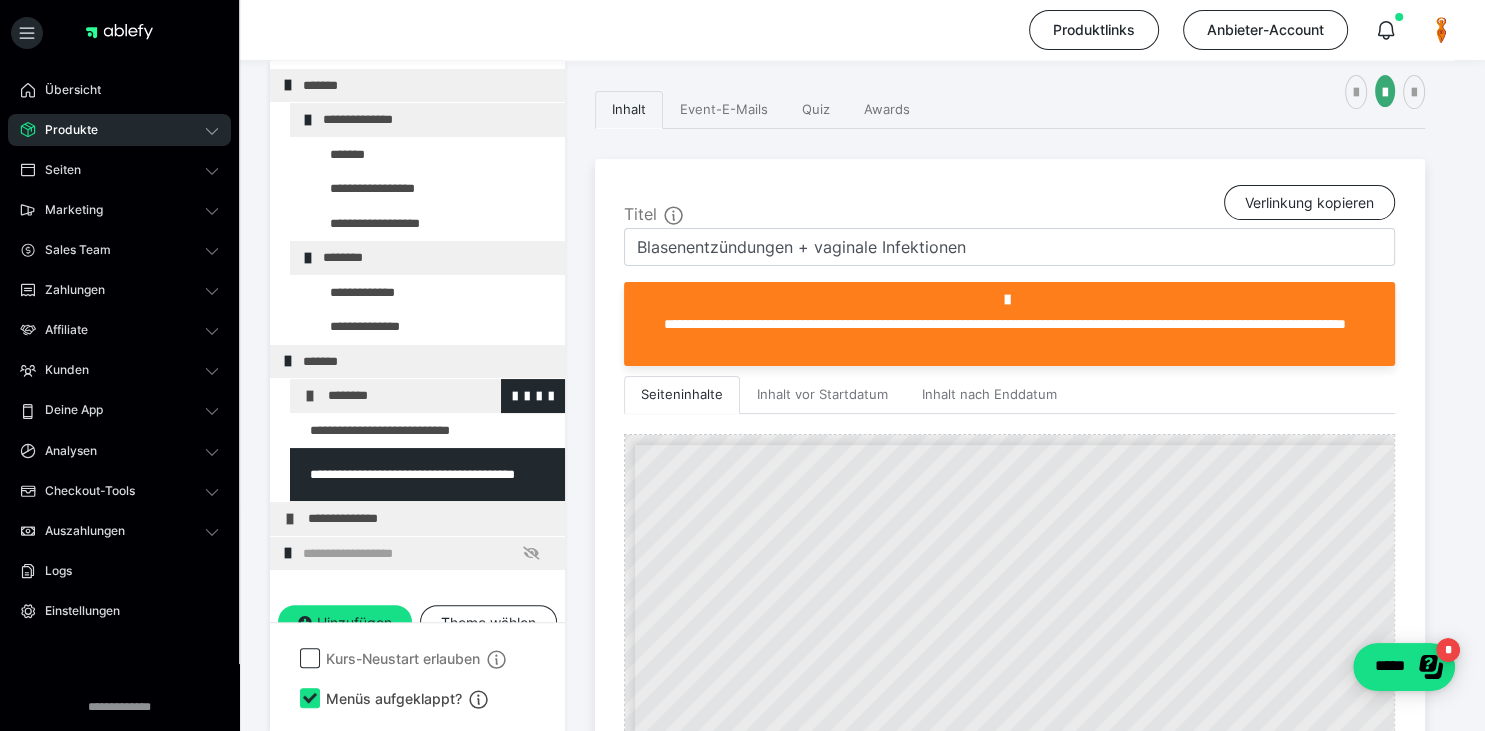 click on "********" at bounding box center [441, 396] 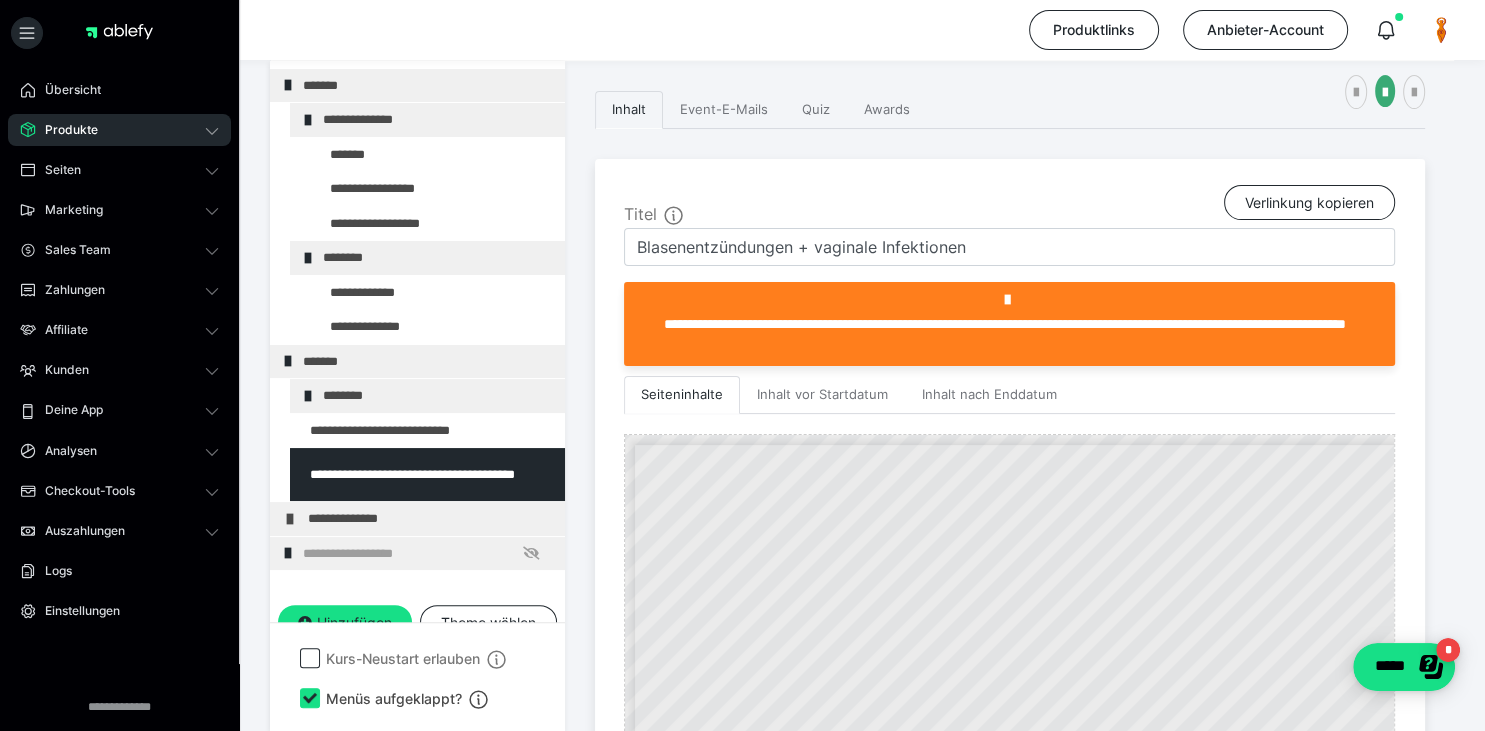 click on "********" at bounding box center [436, 396] 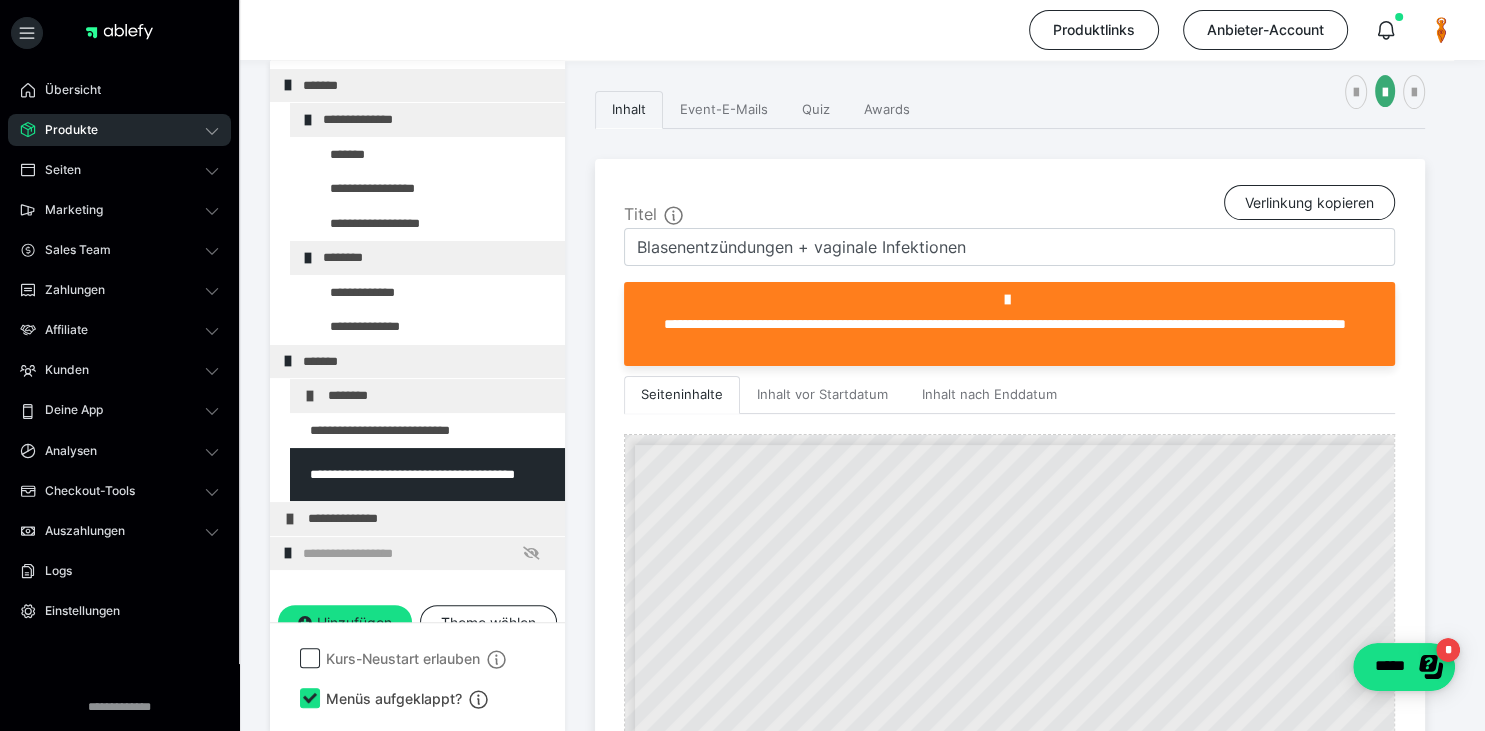 click on "********" at bounding box center (441, 396) 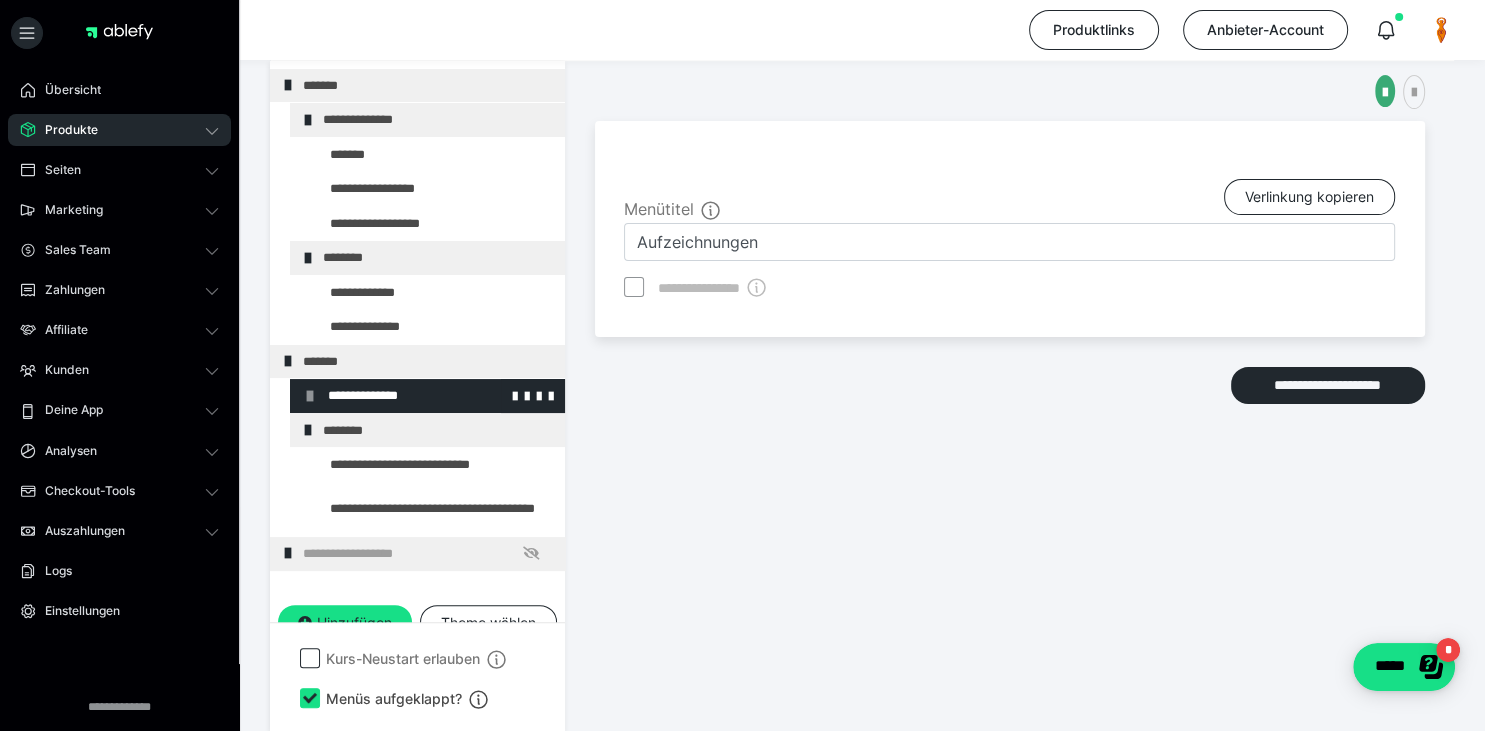 click on "**********" at bounding box center (441, 396) 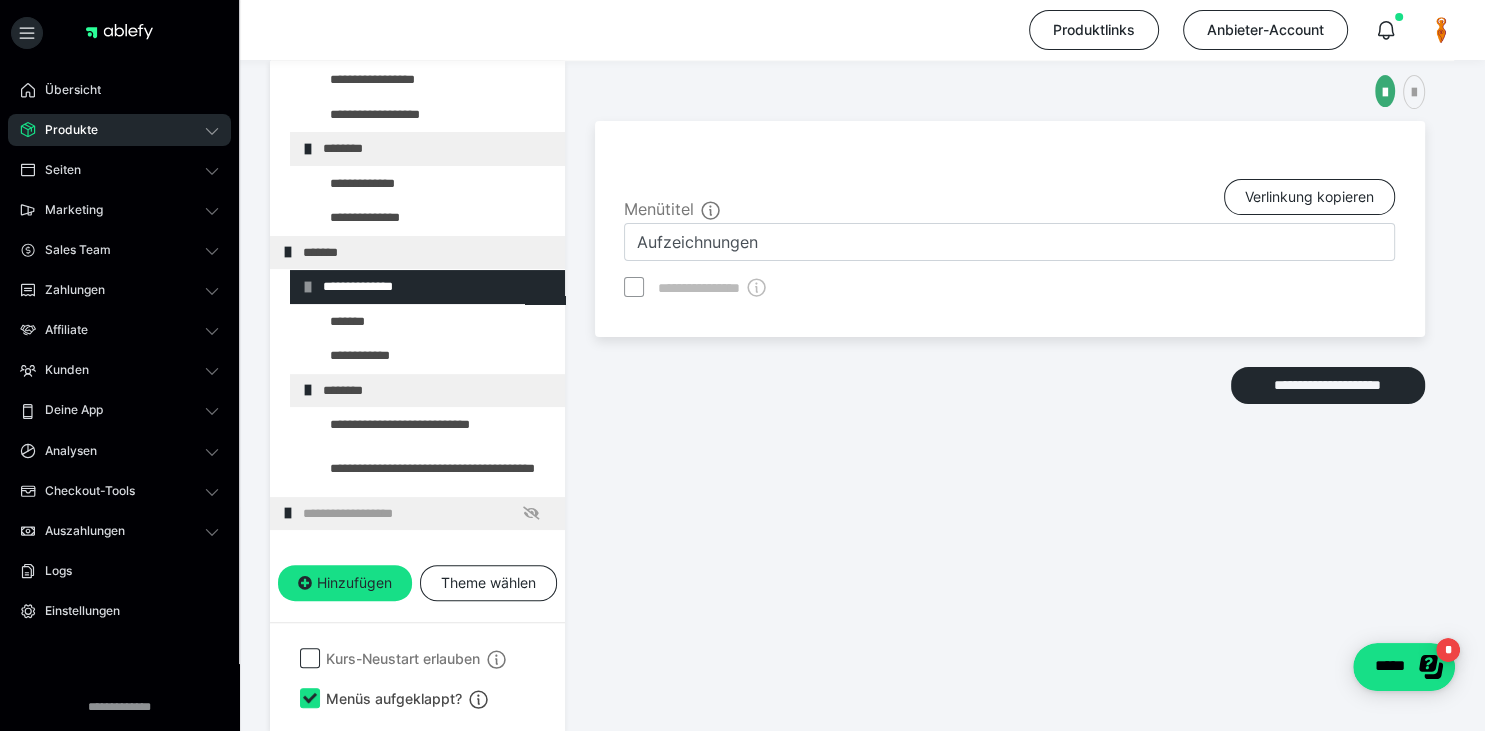 scroll, scrollTop: 280, scrollLeft: 0, axis: vertical 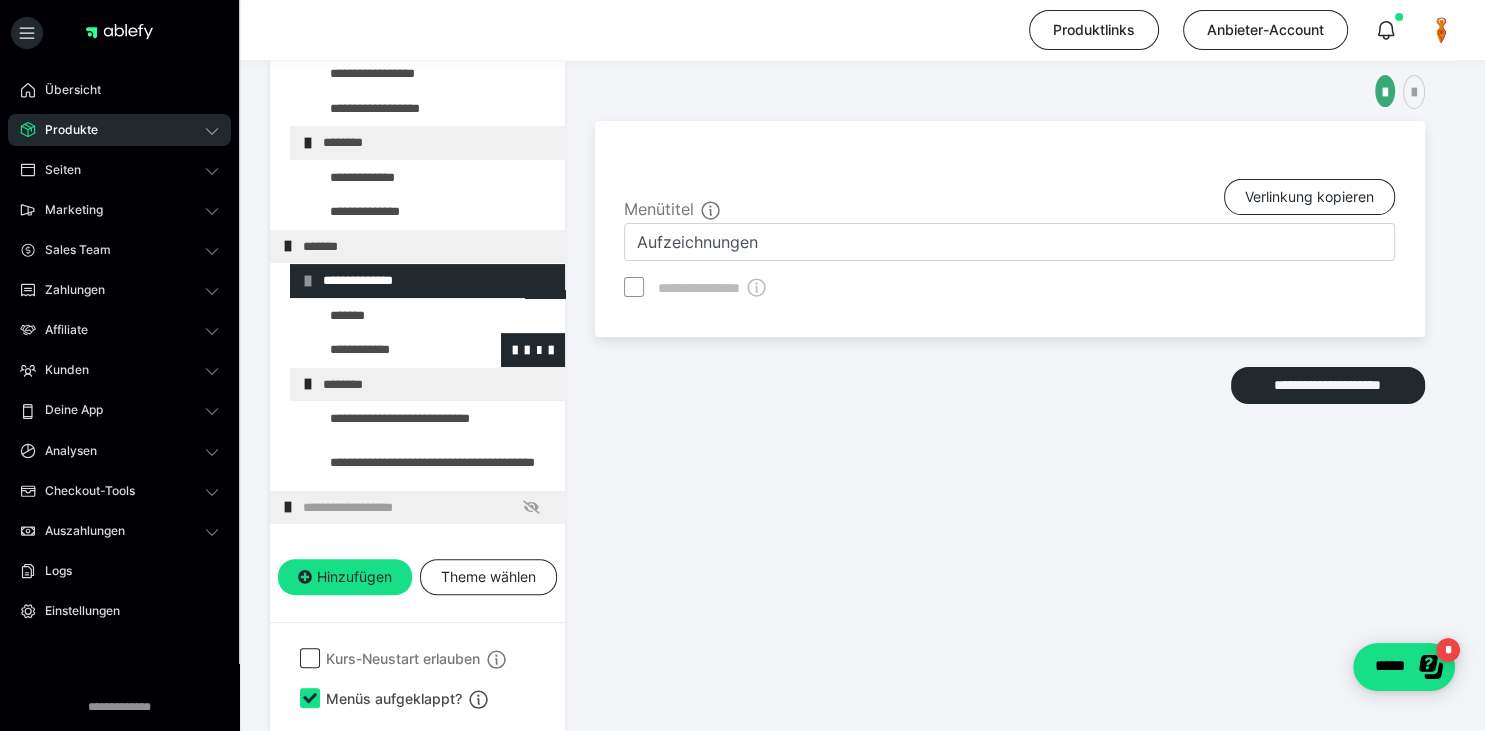 click at bounding box center [385, 350] 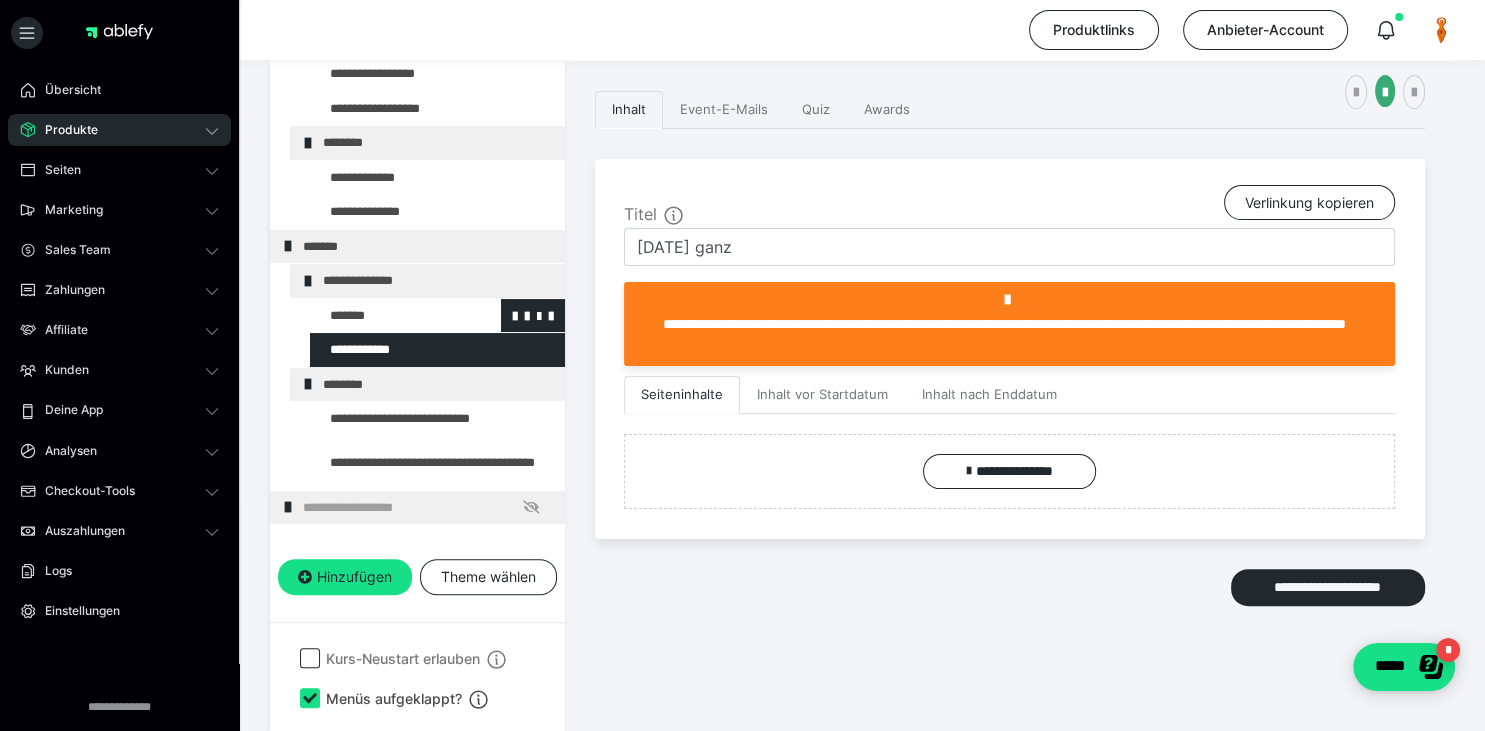 click at bounding box center [385, 316] 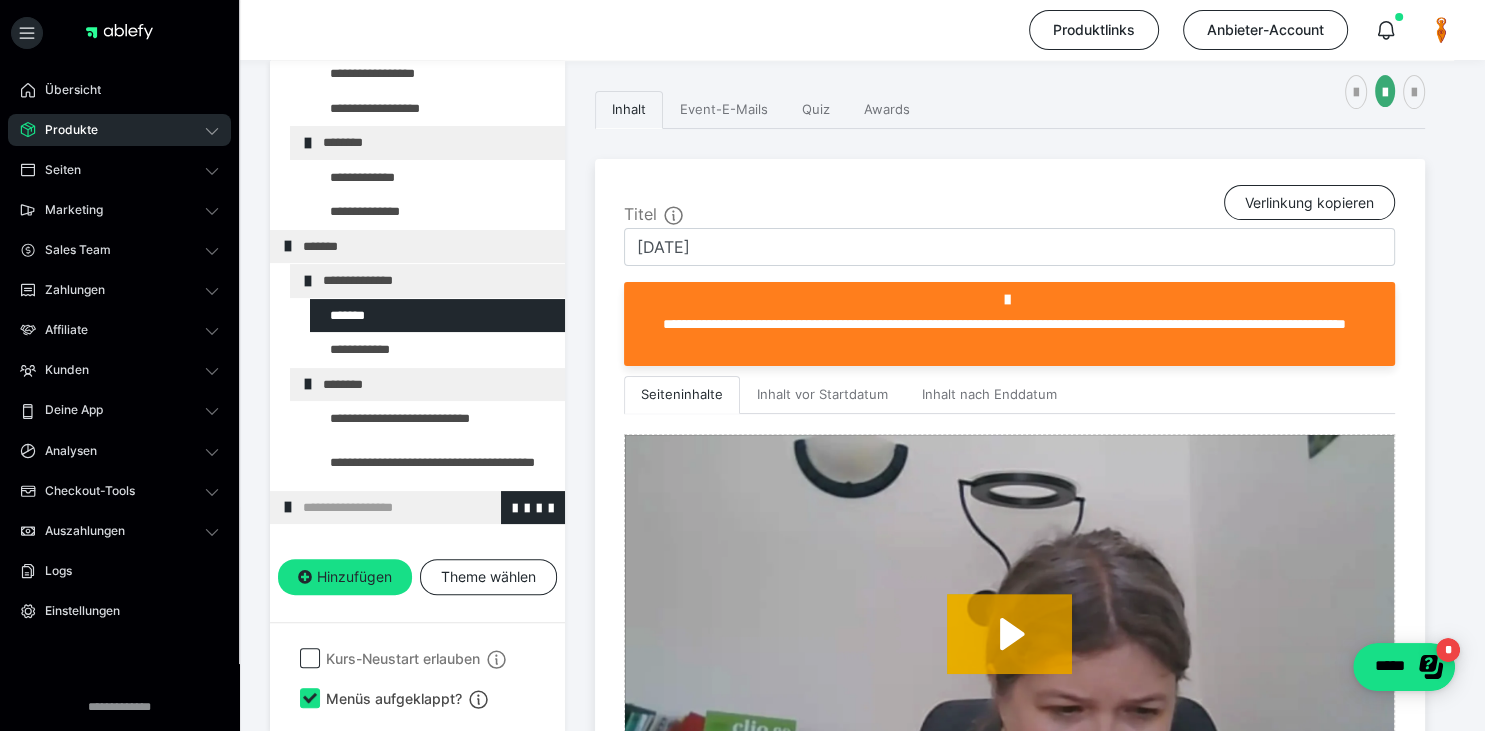 click on "**********" at bounding box center [426, 508] 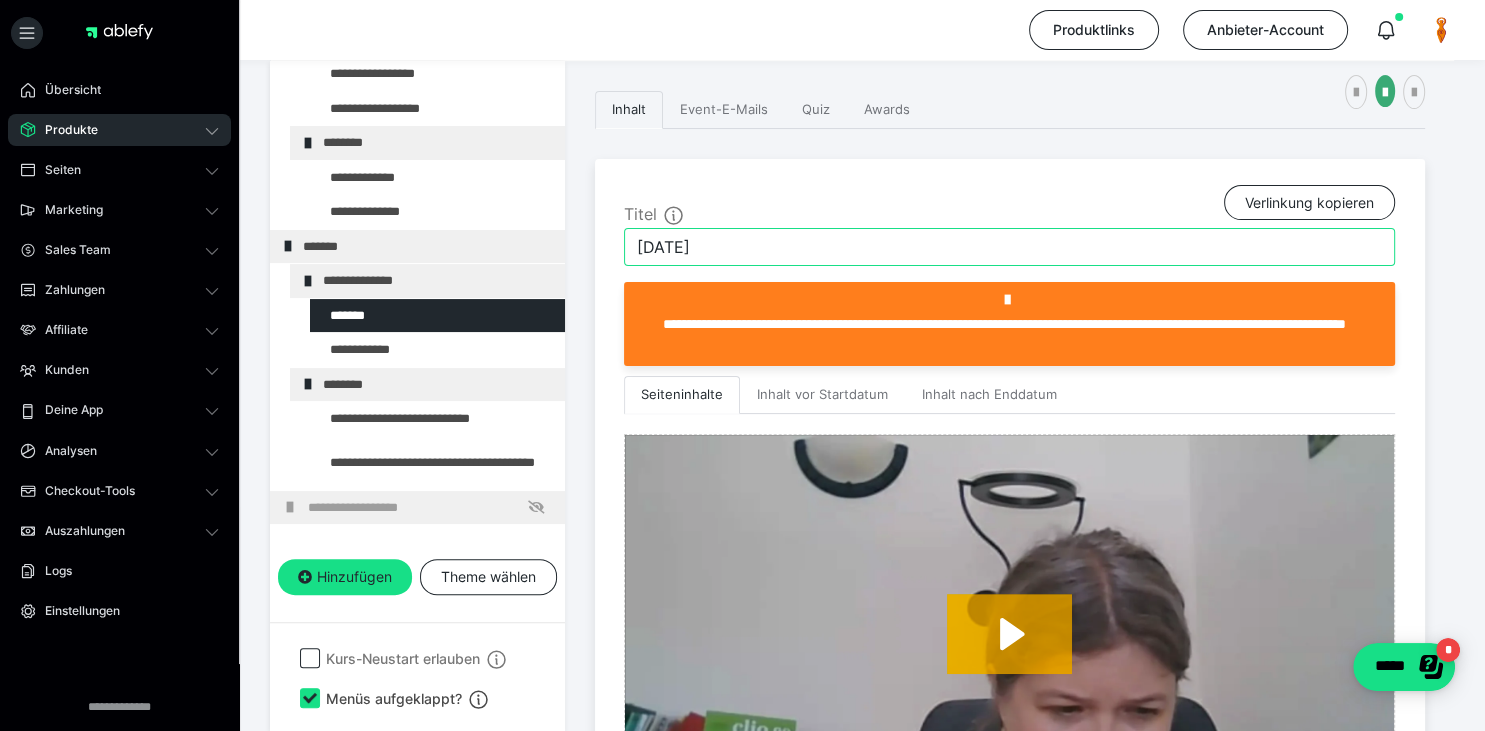 click on "[DATE]" at bounding box center (1009, 247) 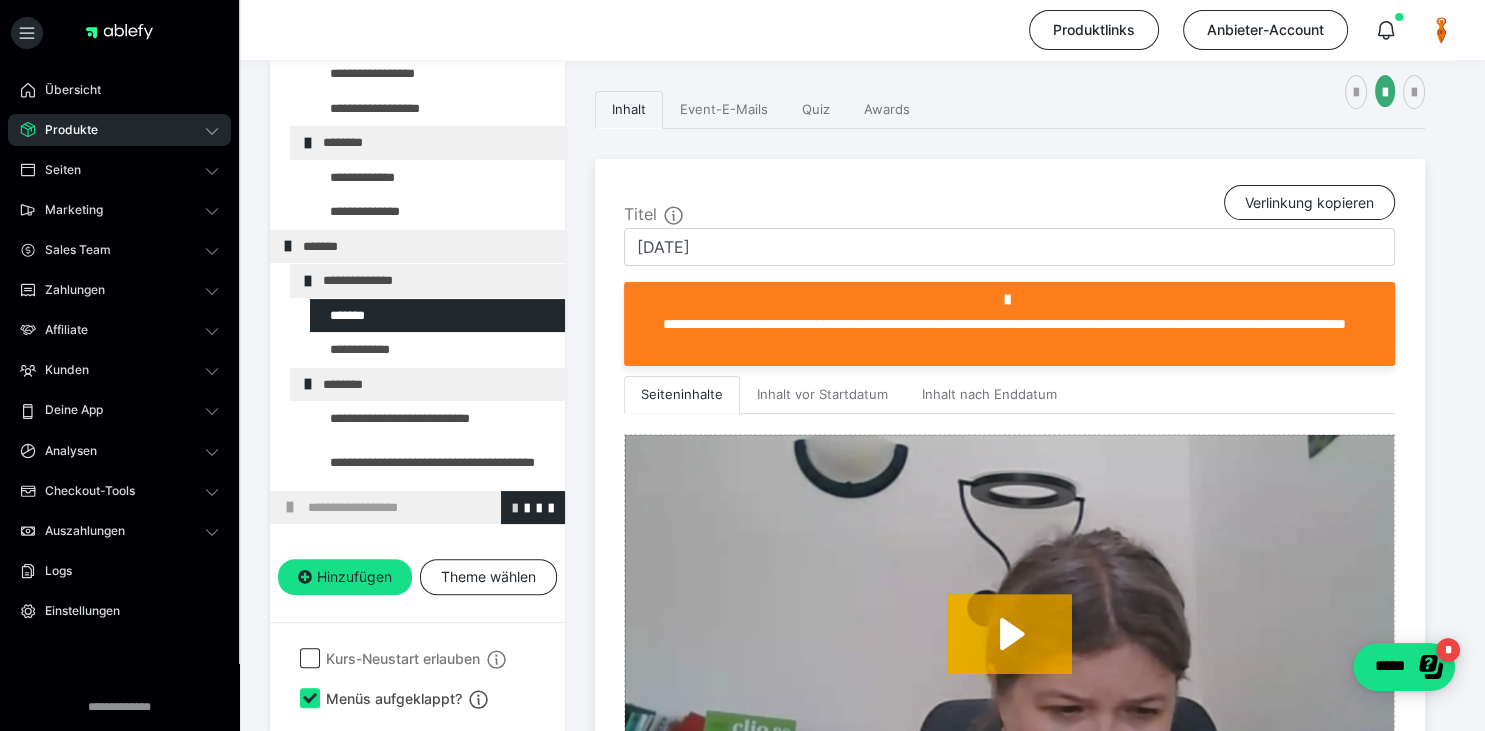 click at bounding box center [515, 507] 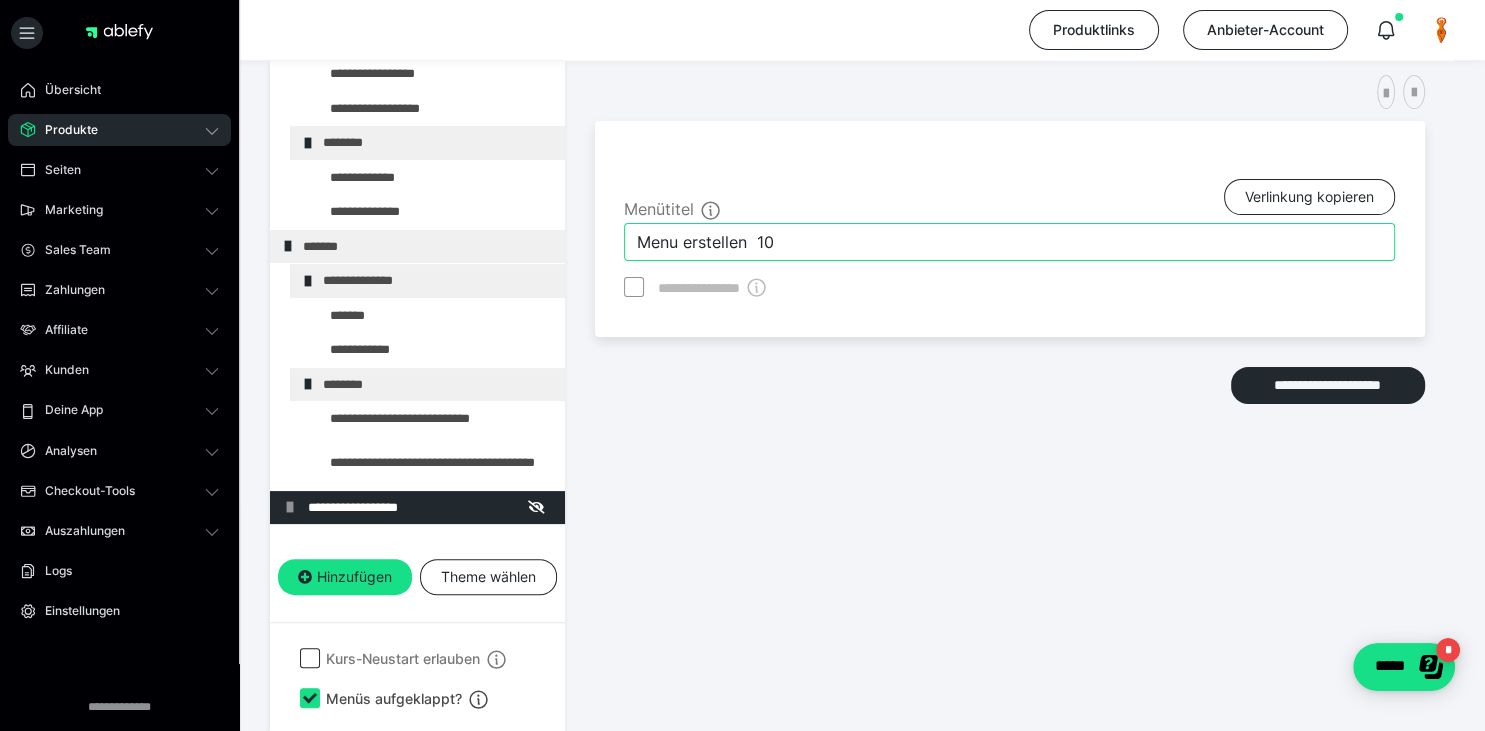 click on "Menu erstellen  10" at bounding box center [1009, 242] 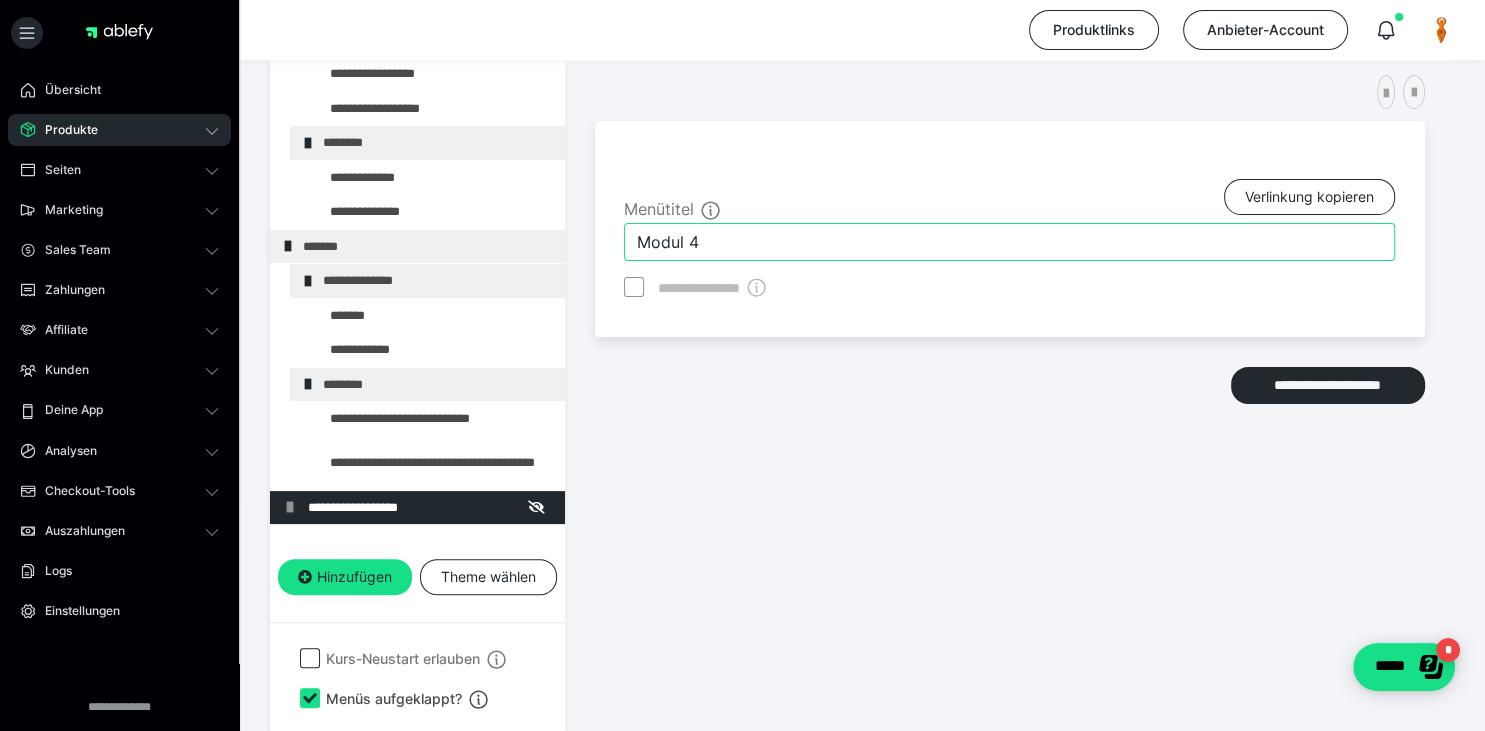 type on "Modul 4" 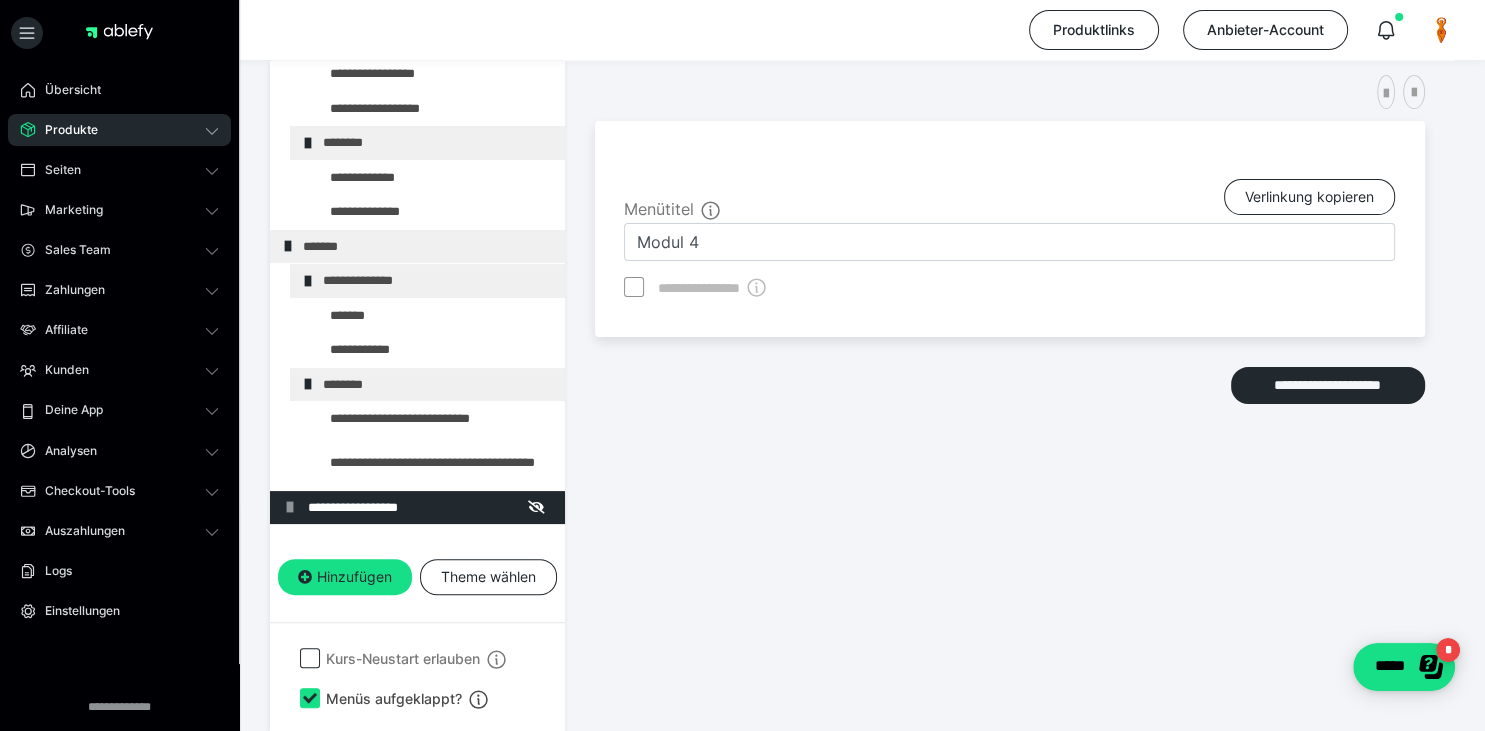 click on "**********" at bounding box center [1010, 361] 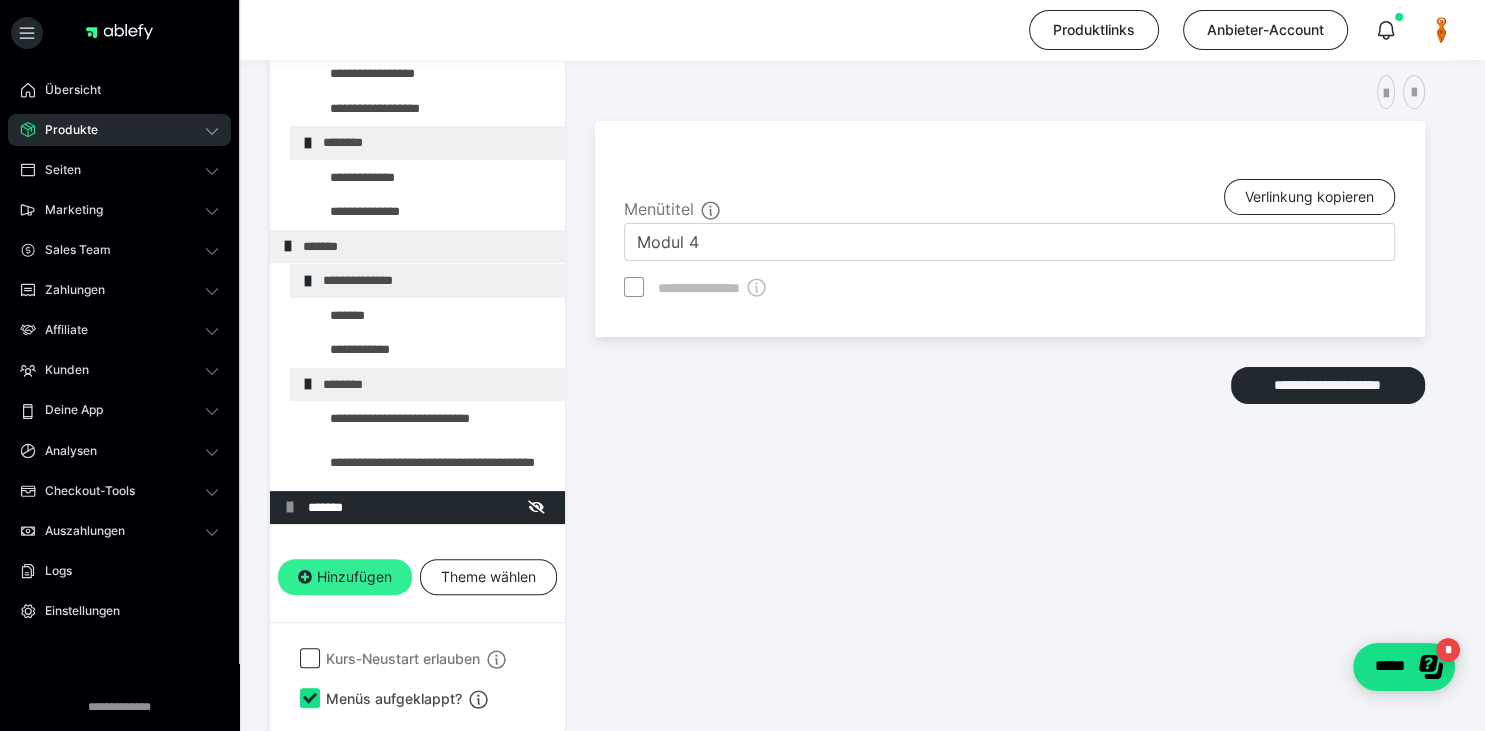 click on "Hinzufügen" at bounding box center (345, 577) 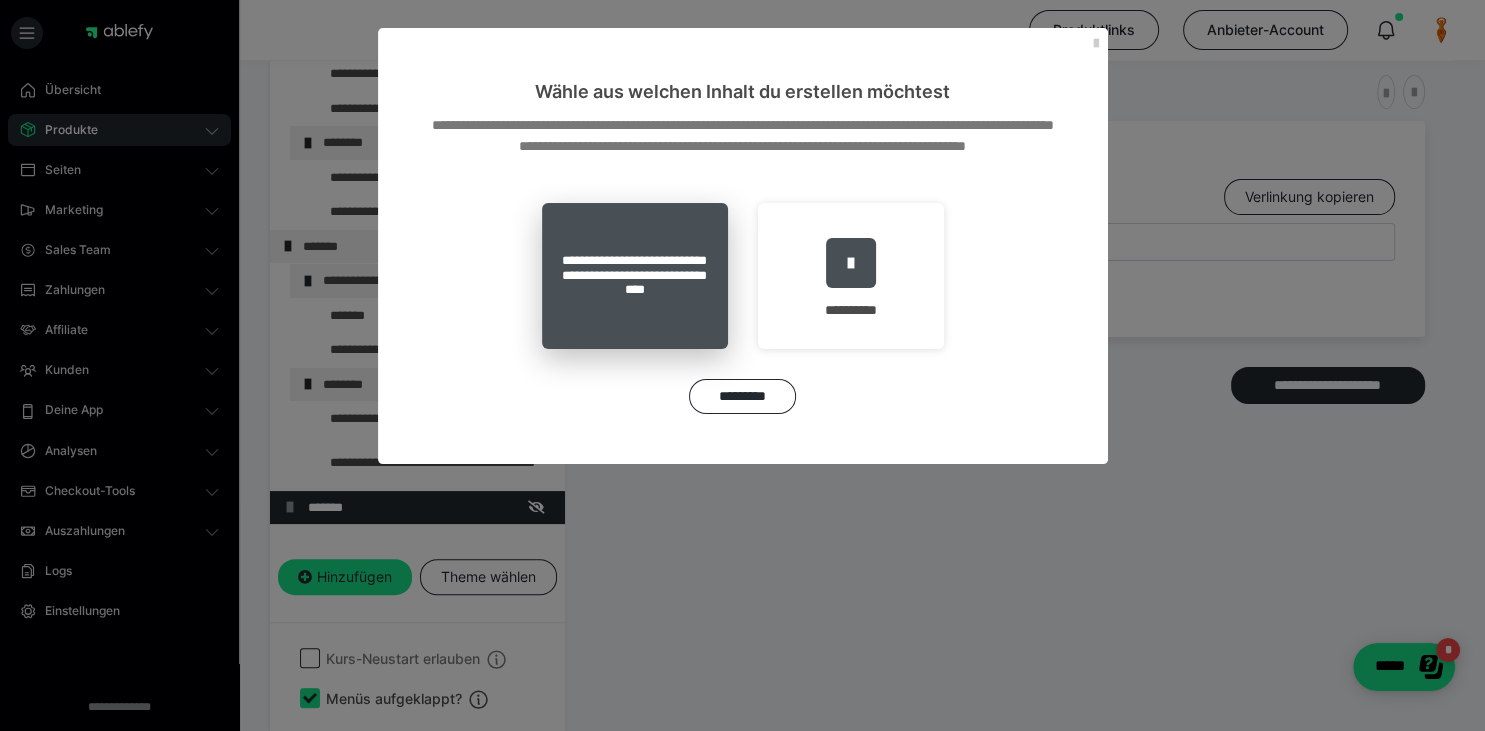 click on "**********" at bounding box center (635, 276) 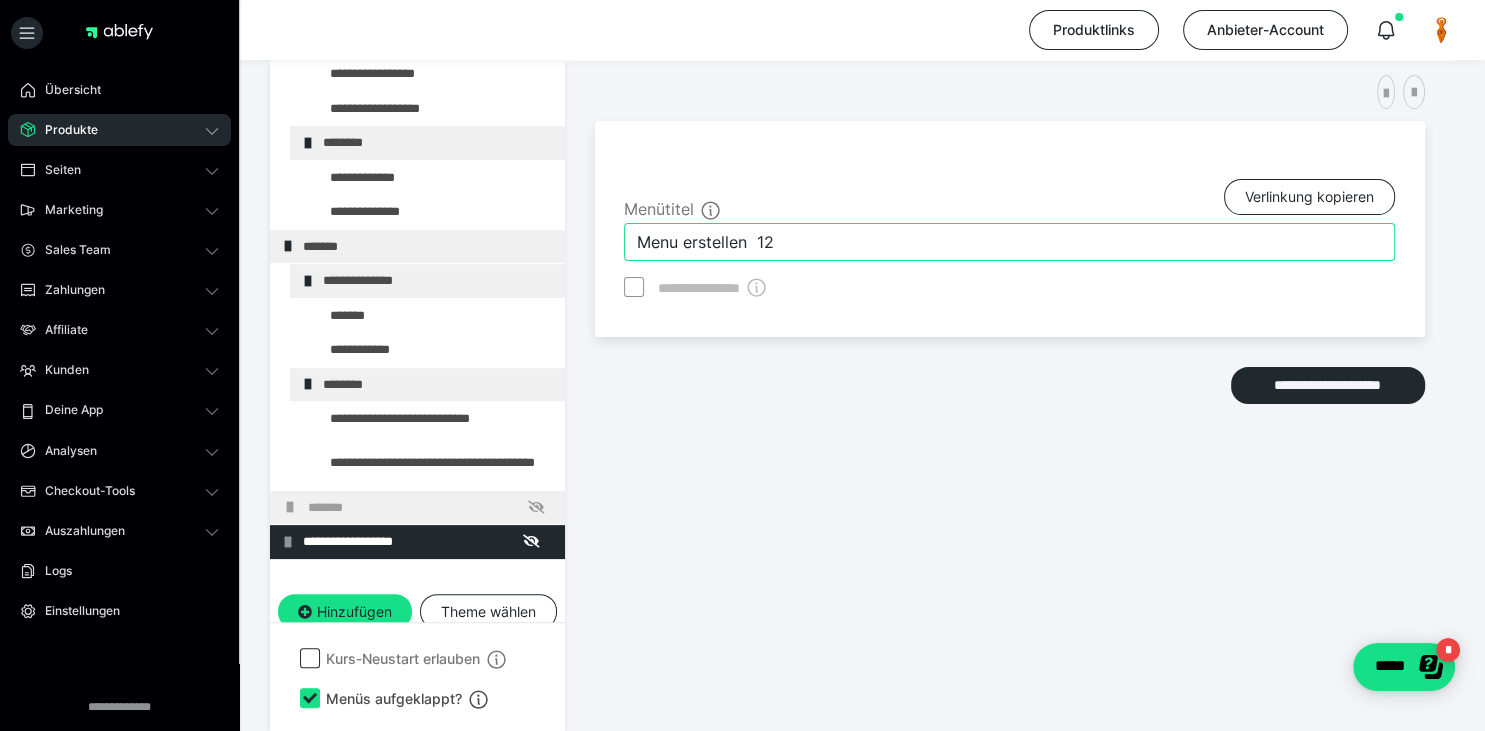 click on "Menu erstellen  12" at bounding box center [1009, 242] 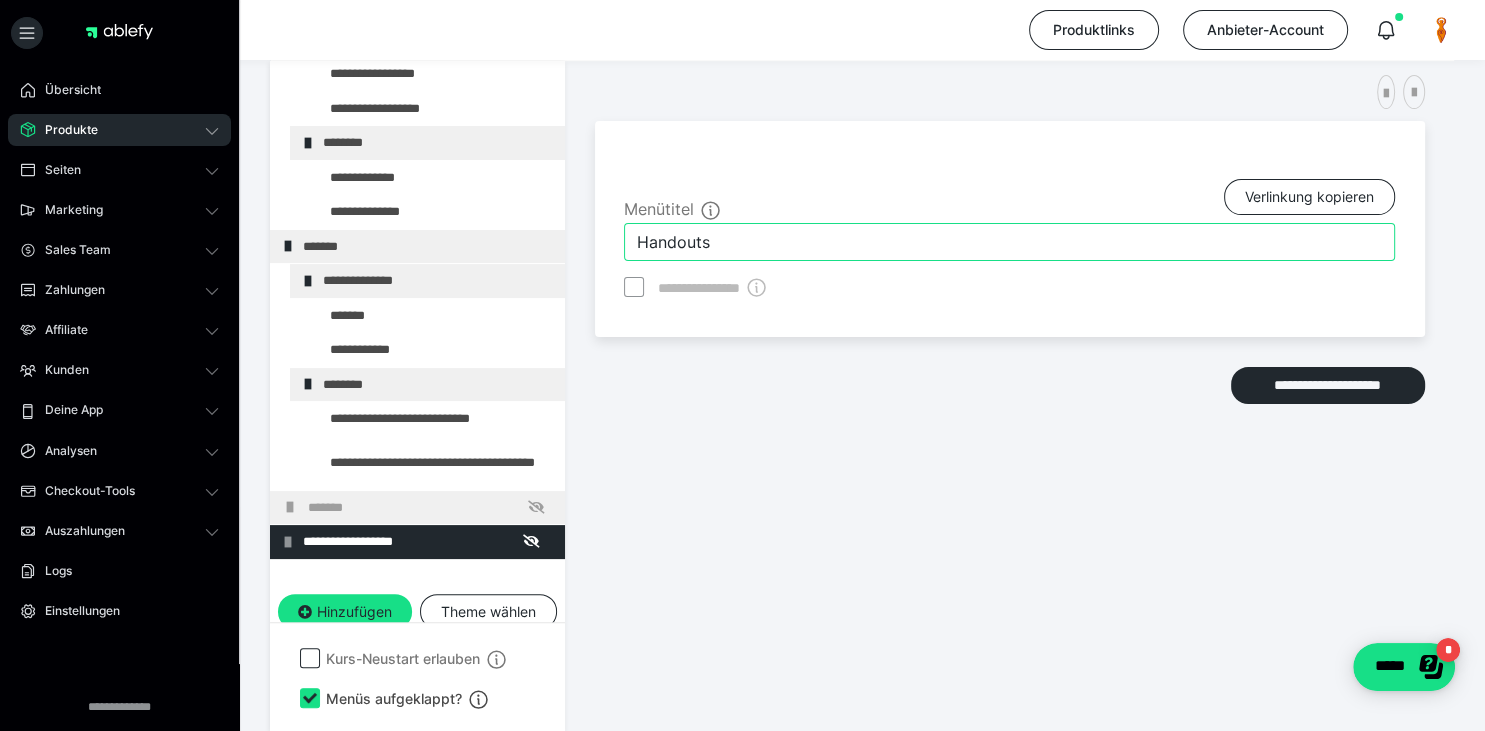type on "Handouts" 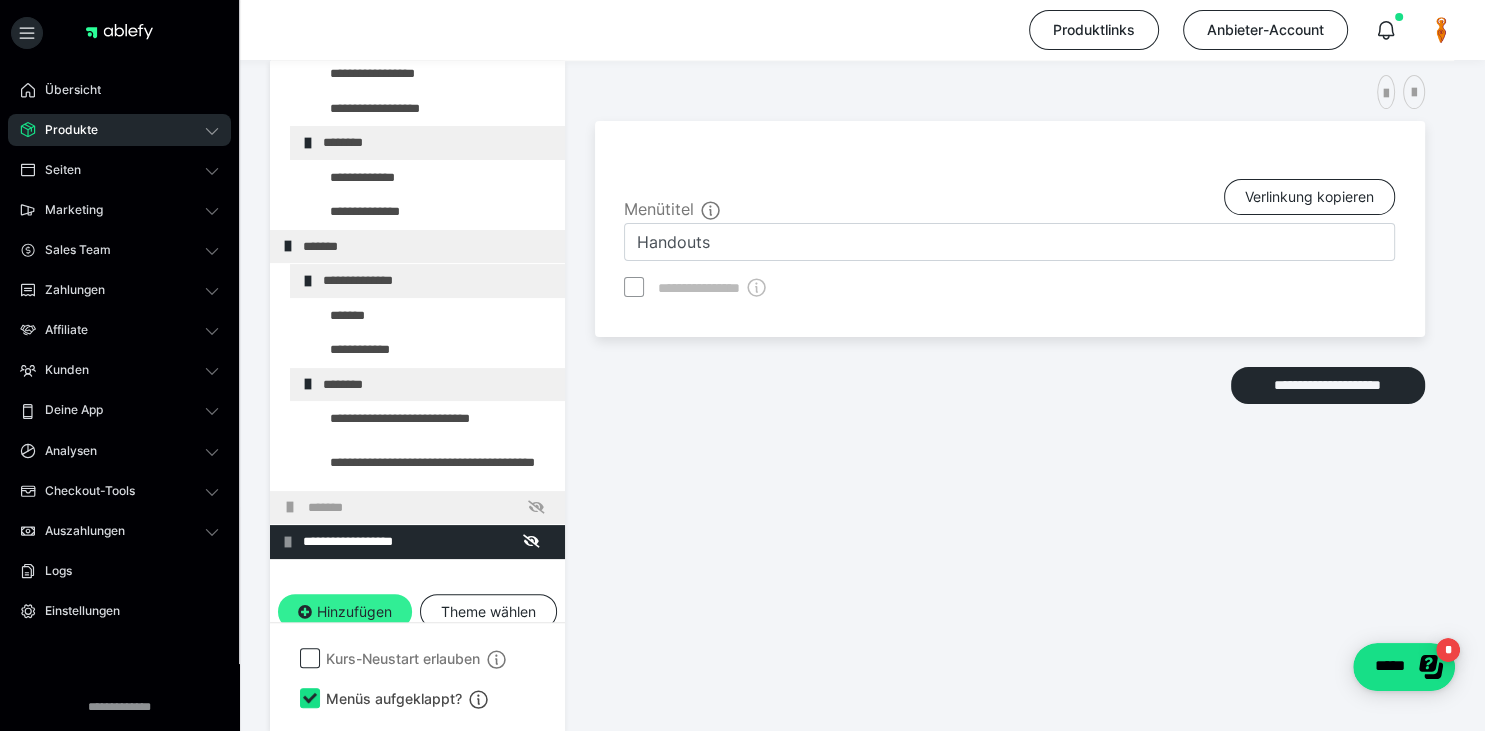 click on "Hinzufügen" at bounding box center [345, 612] 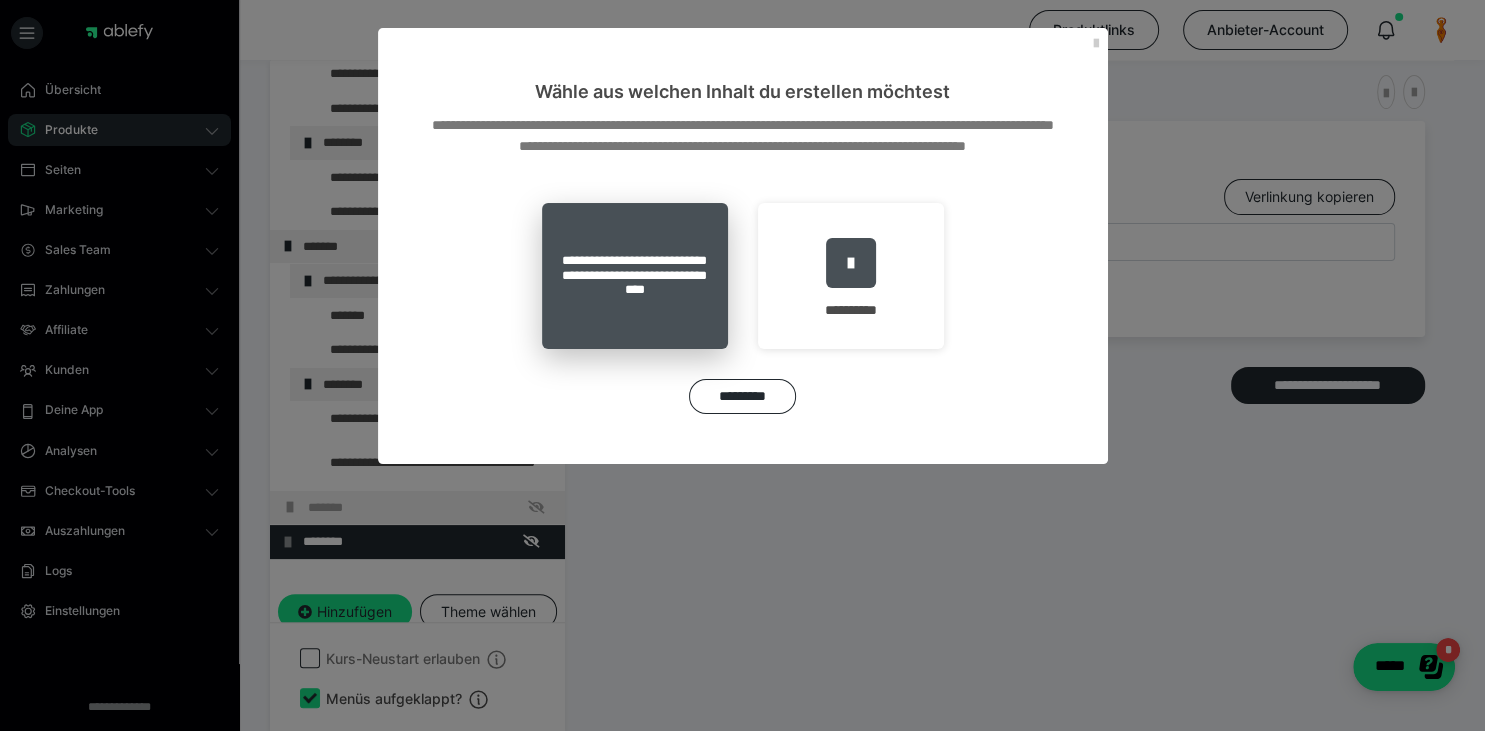 click on "**********" at bounding box center [635, 276] 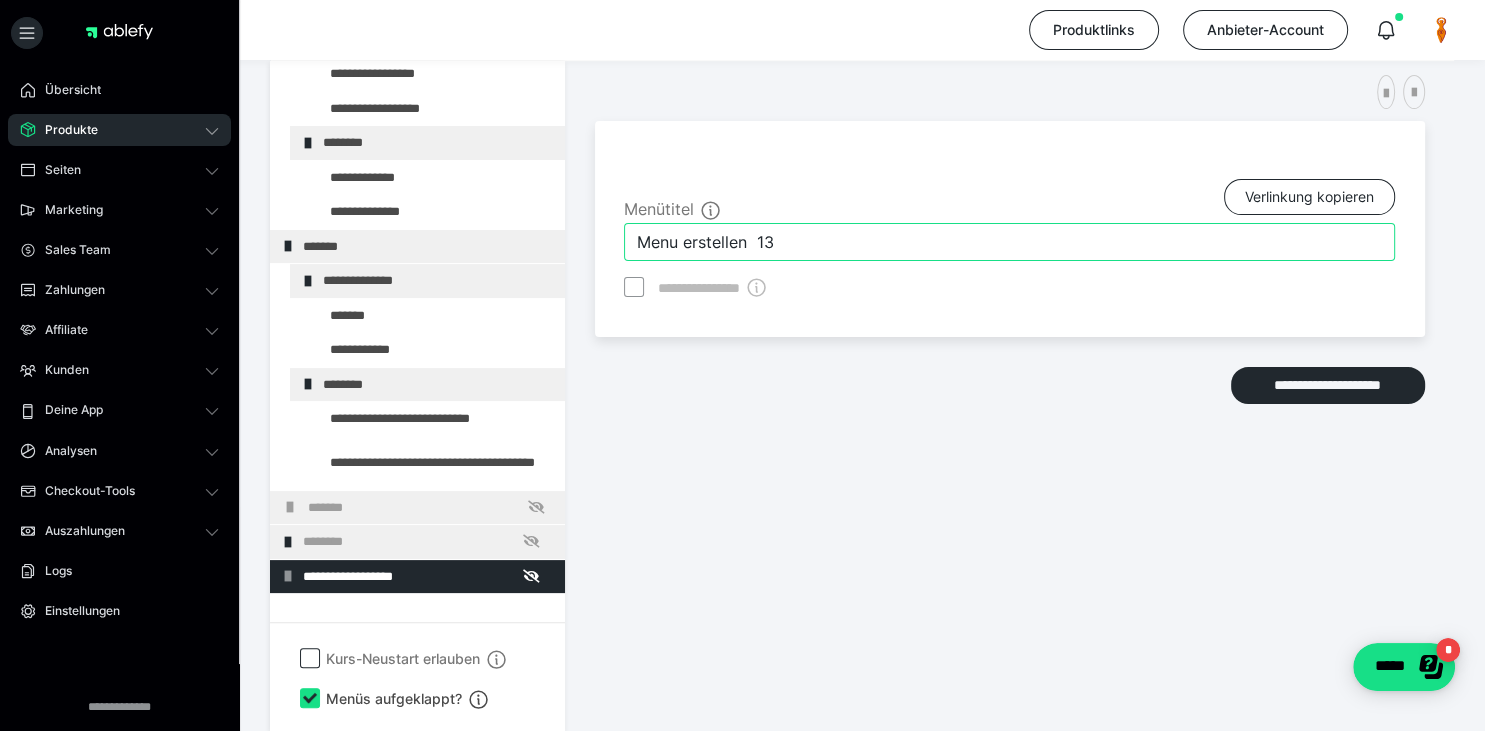 click on "Menu erstellen  13" at bounding box center (1009, 242) 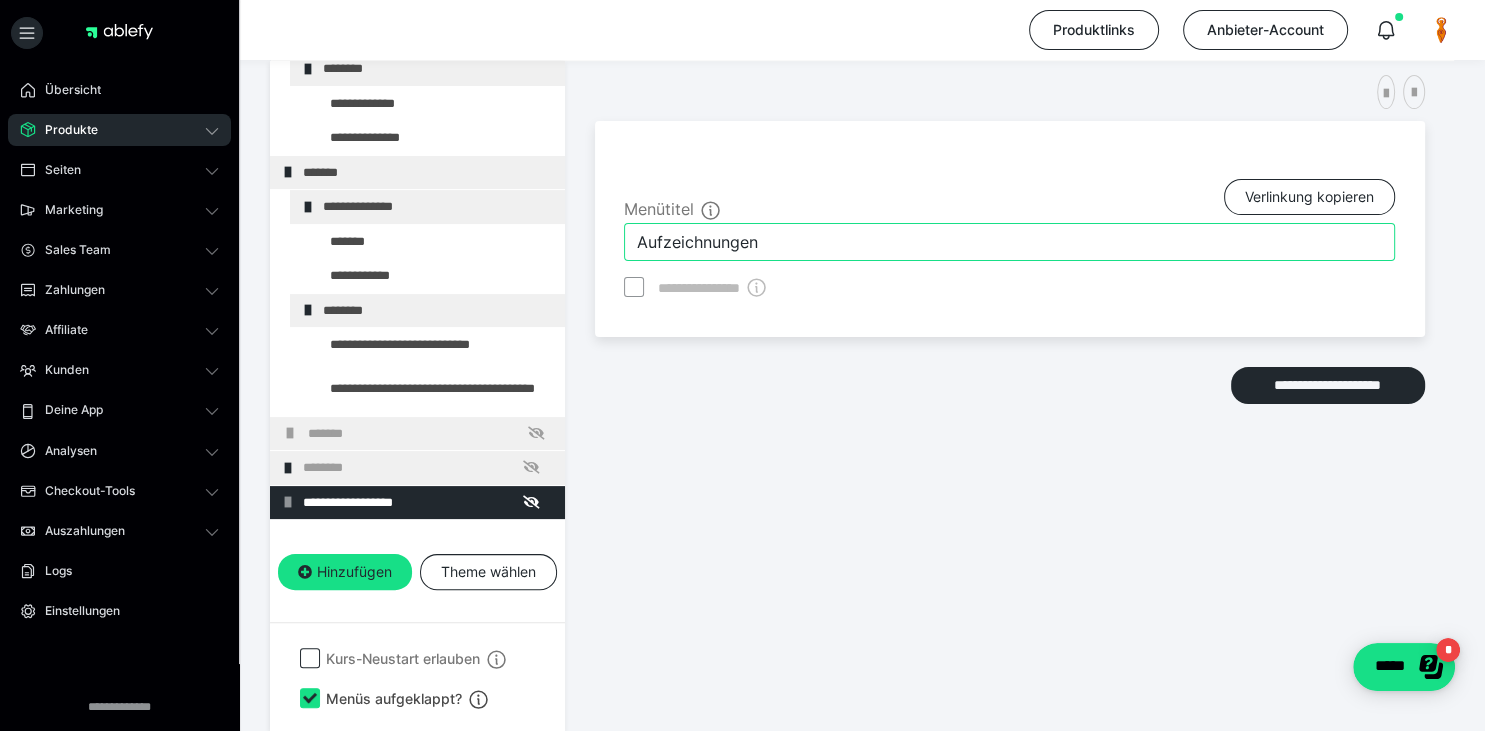 scroll, scrollTop: 357, scrollLeft: 0, axis: vertical 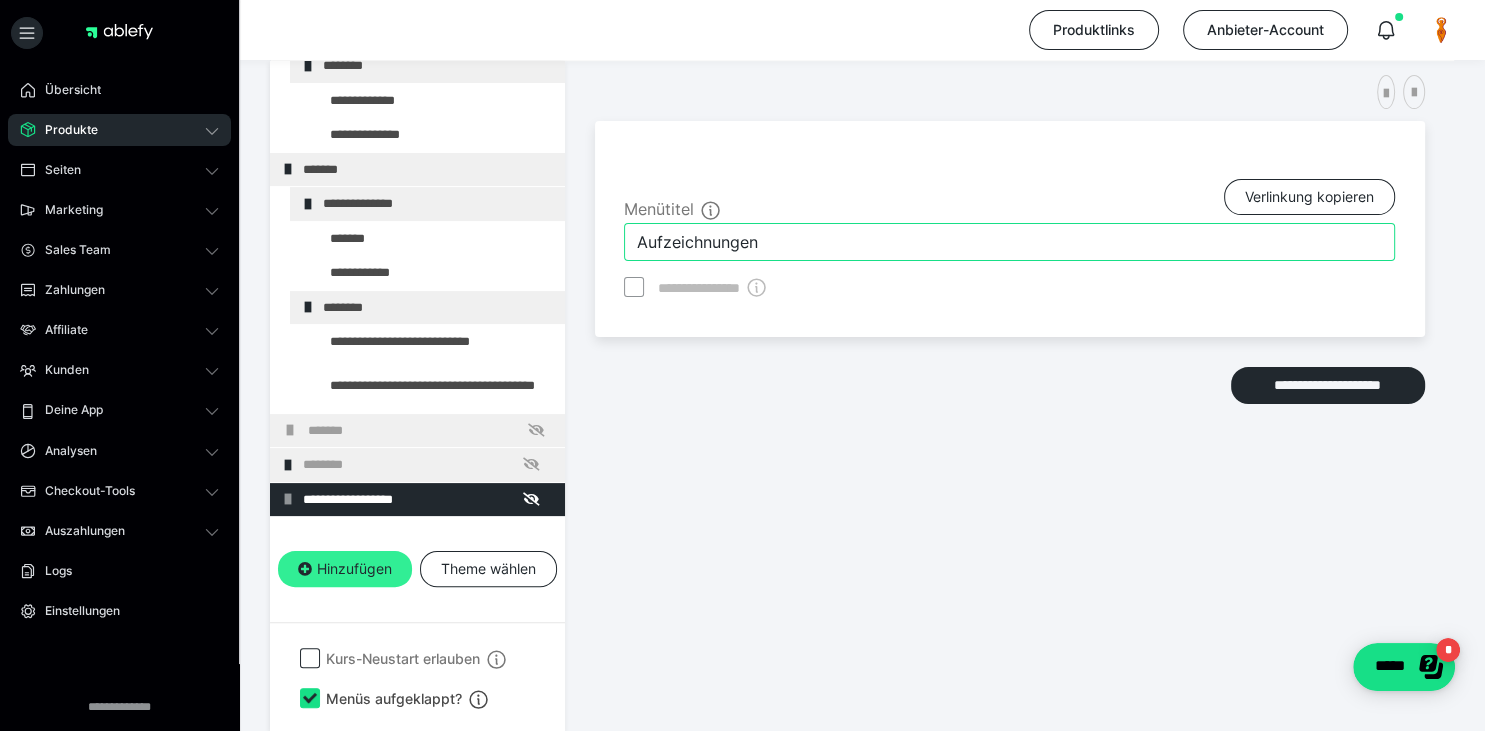type on "Aufzeichnungen" 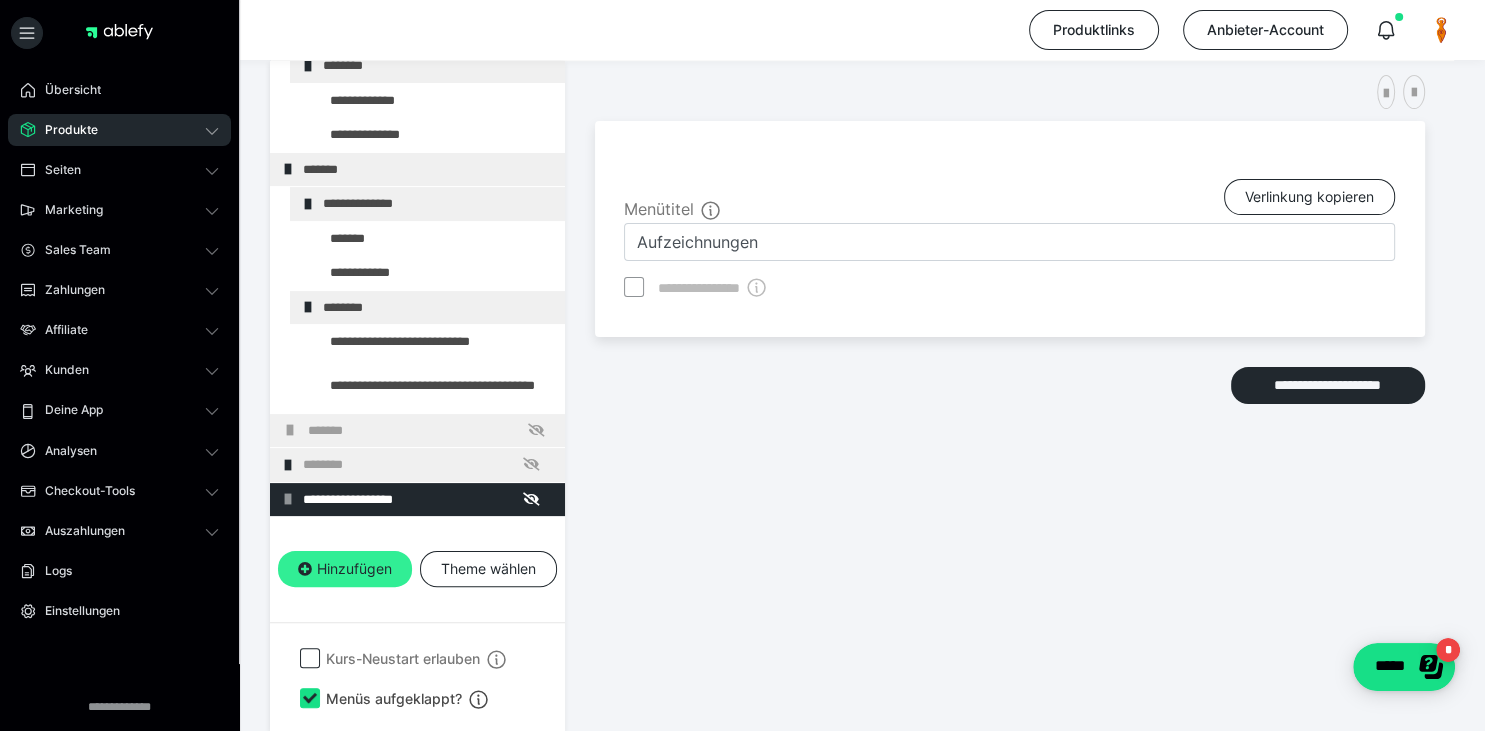 click on "Hinzufügen" at bounding box center (345, 569) 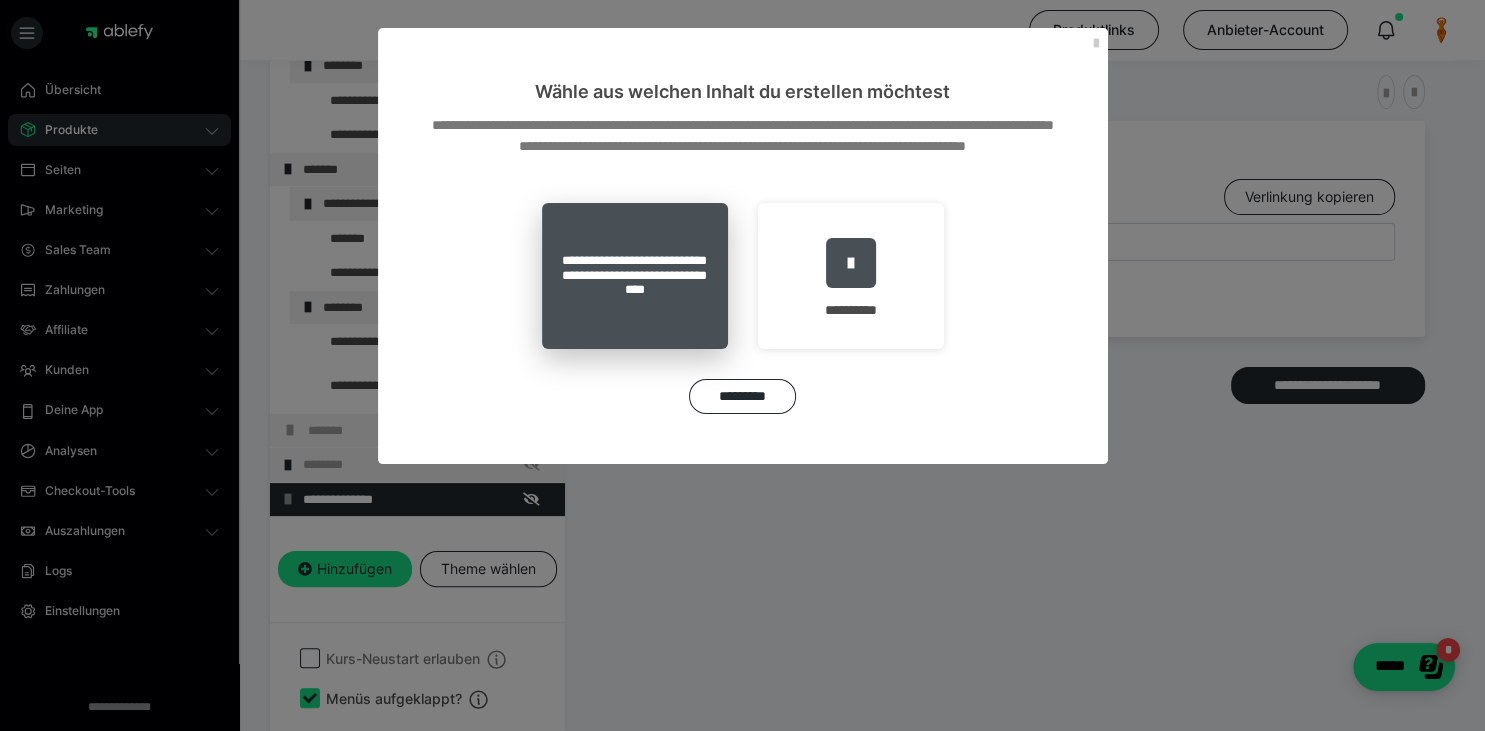 click on "**********" at bounding box center [635, 276] 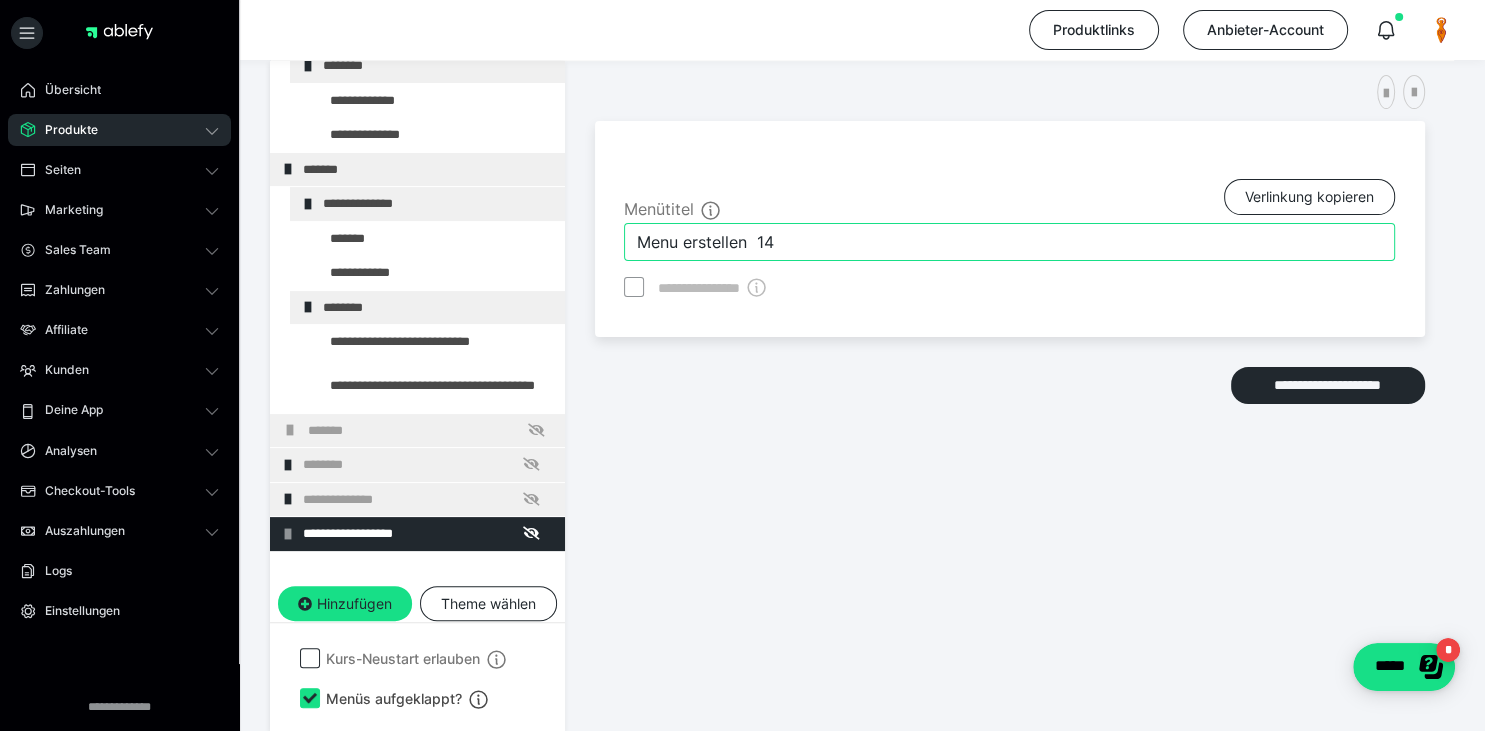 click on "Menu erstellen  14" at bounding box center (1009, 242) 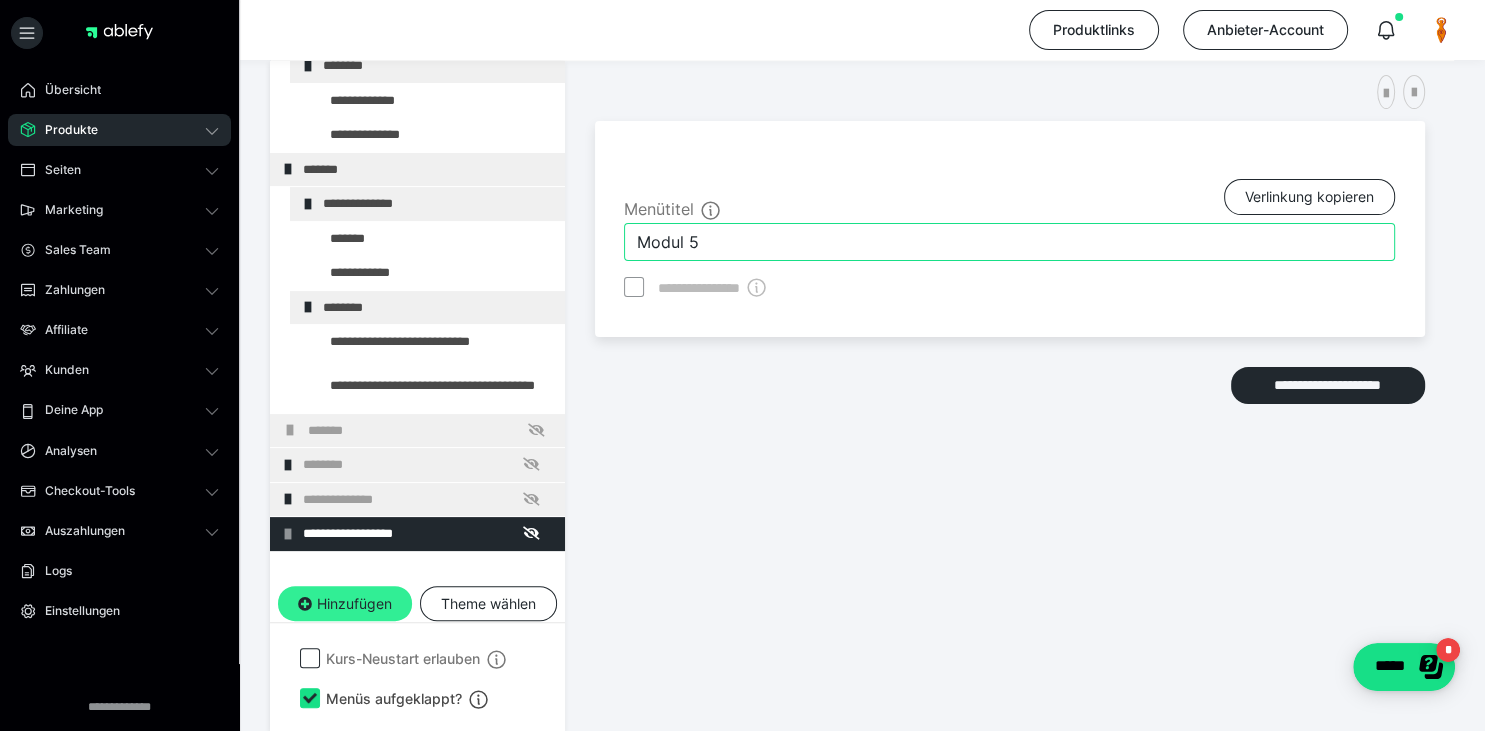 type on "Modul 5" 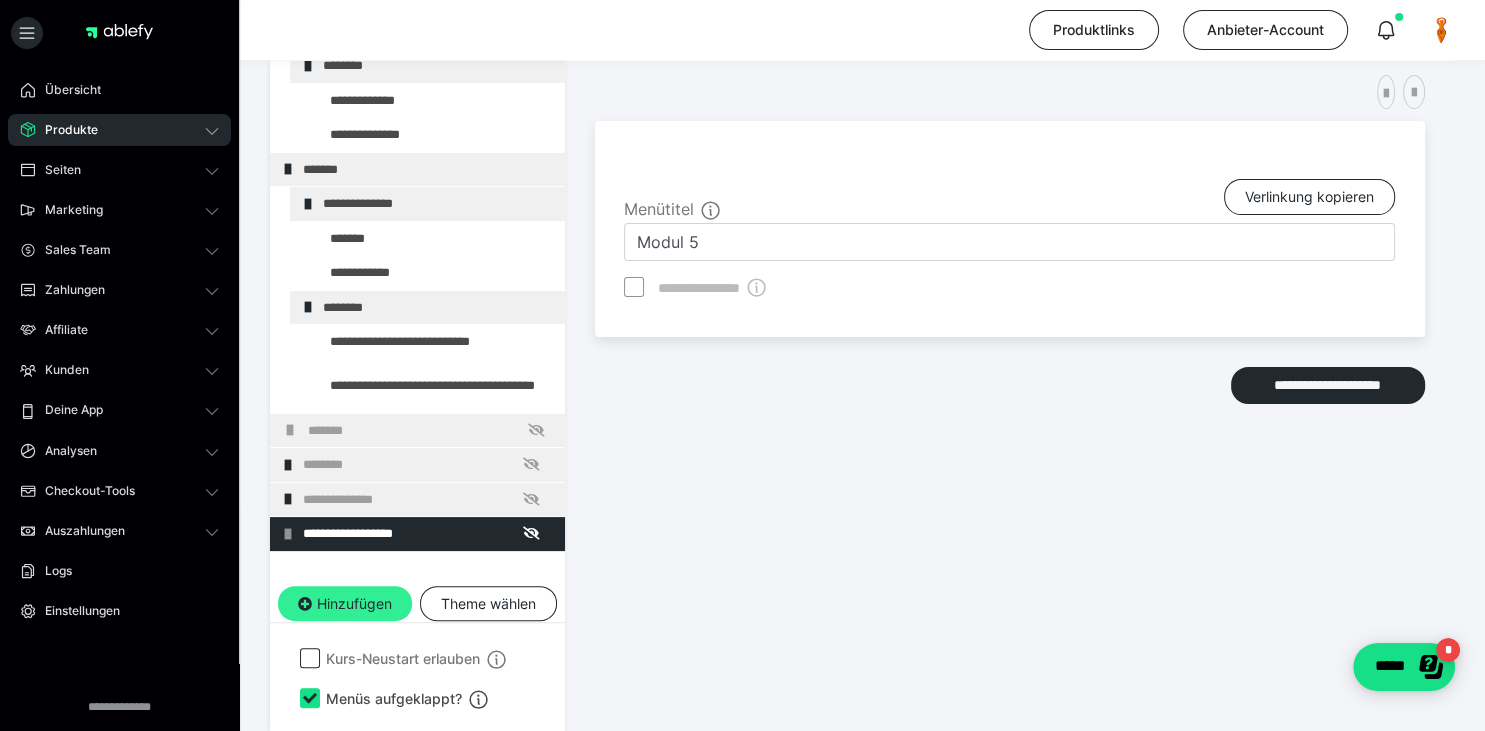 click on "Hinzufügen" at bounding box center (345, 604) 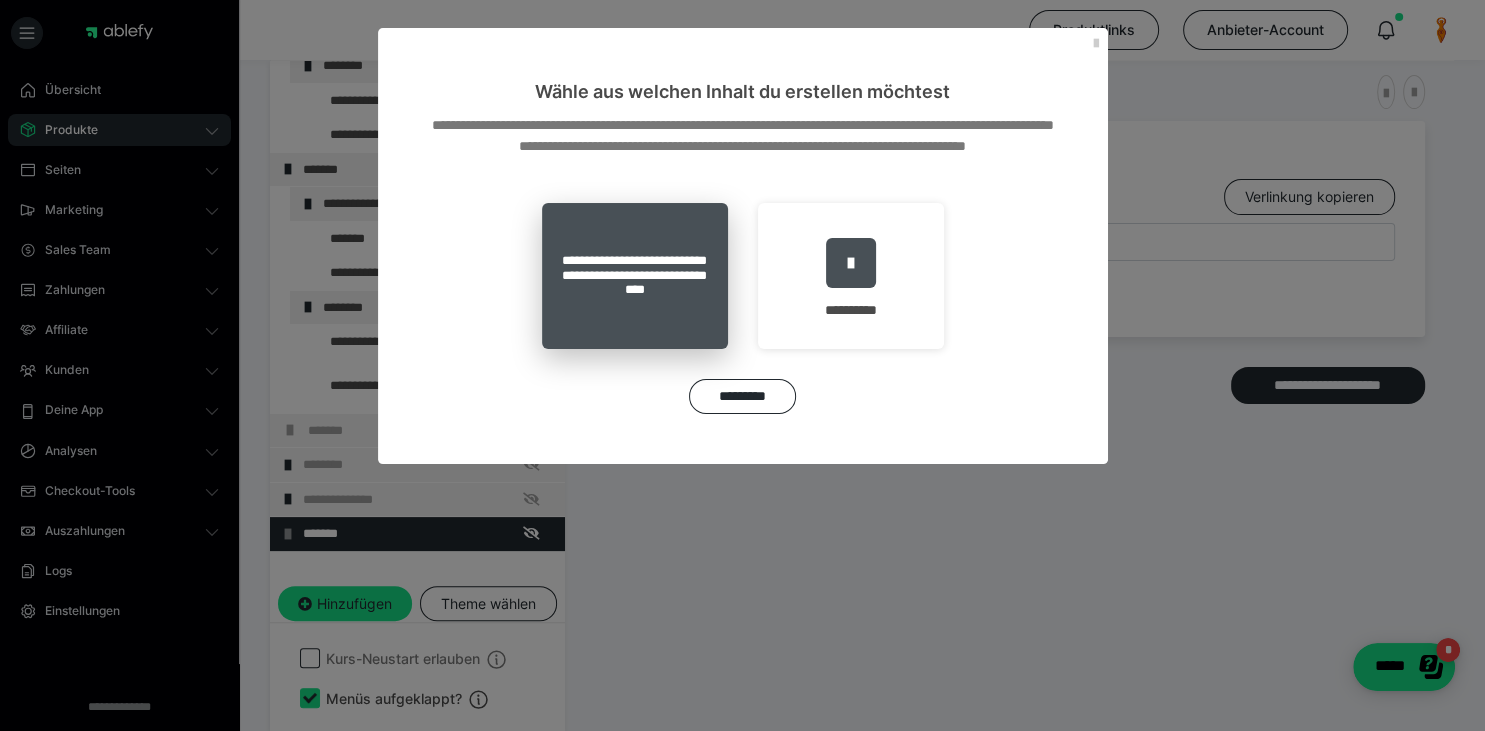 click on "**********" at bounding box center (635, 276) 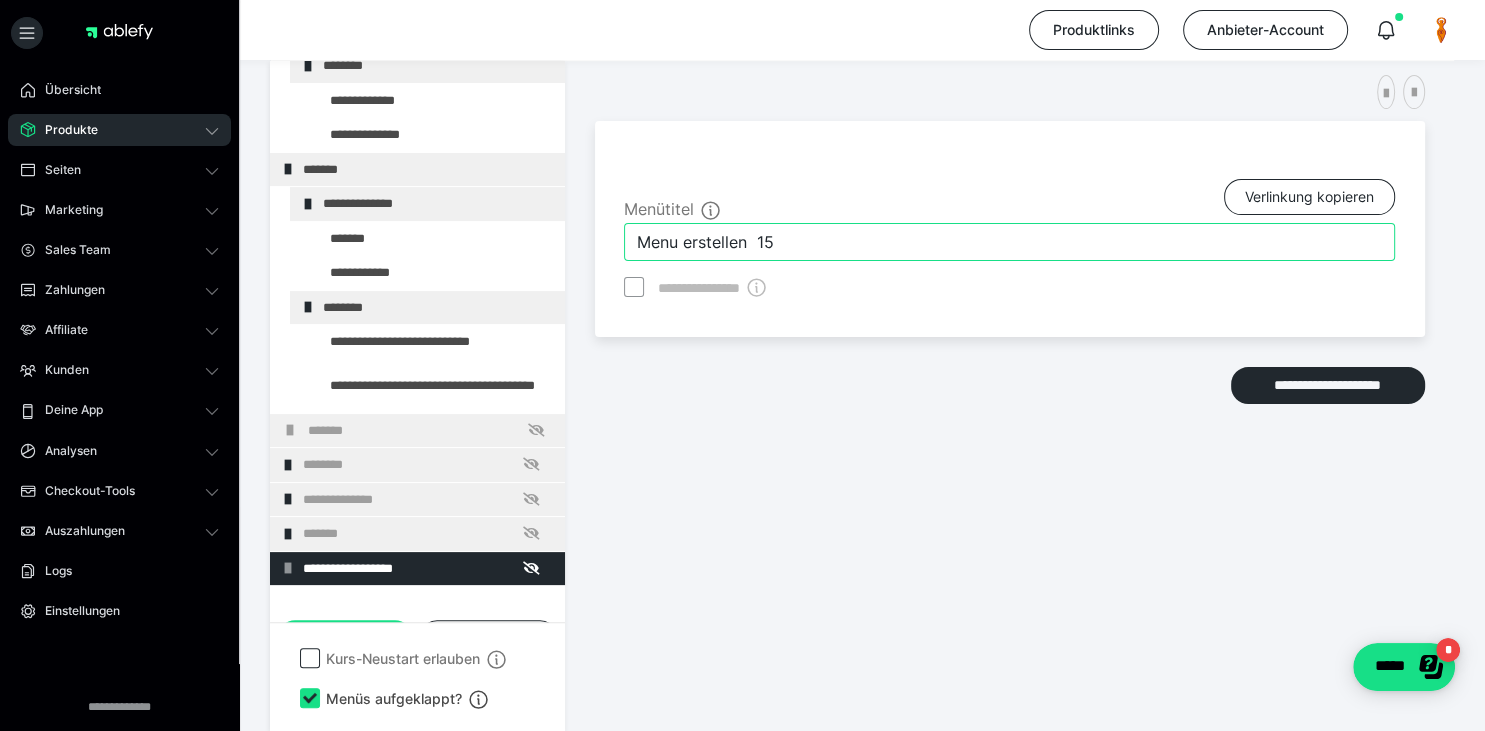 click on "Menu erstellen  15" at bounding box center (1009, 242) 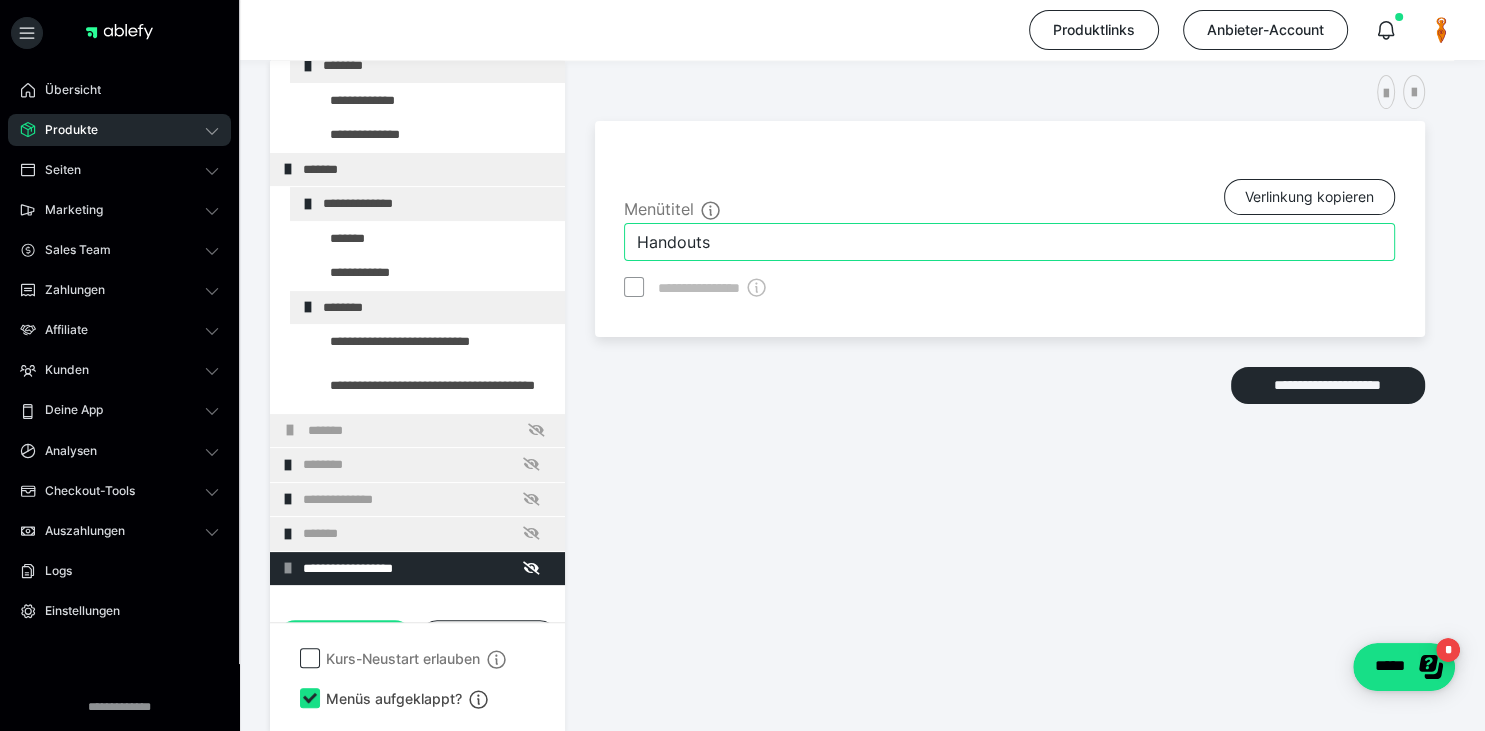 type on "Handouts" 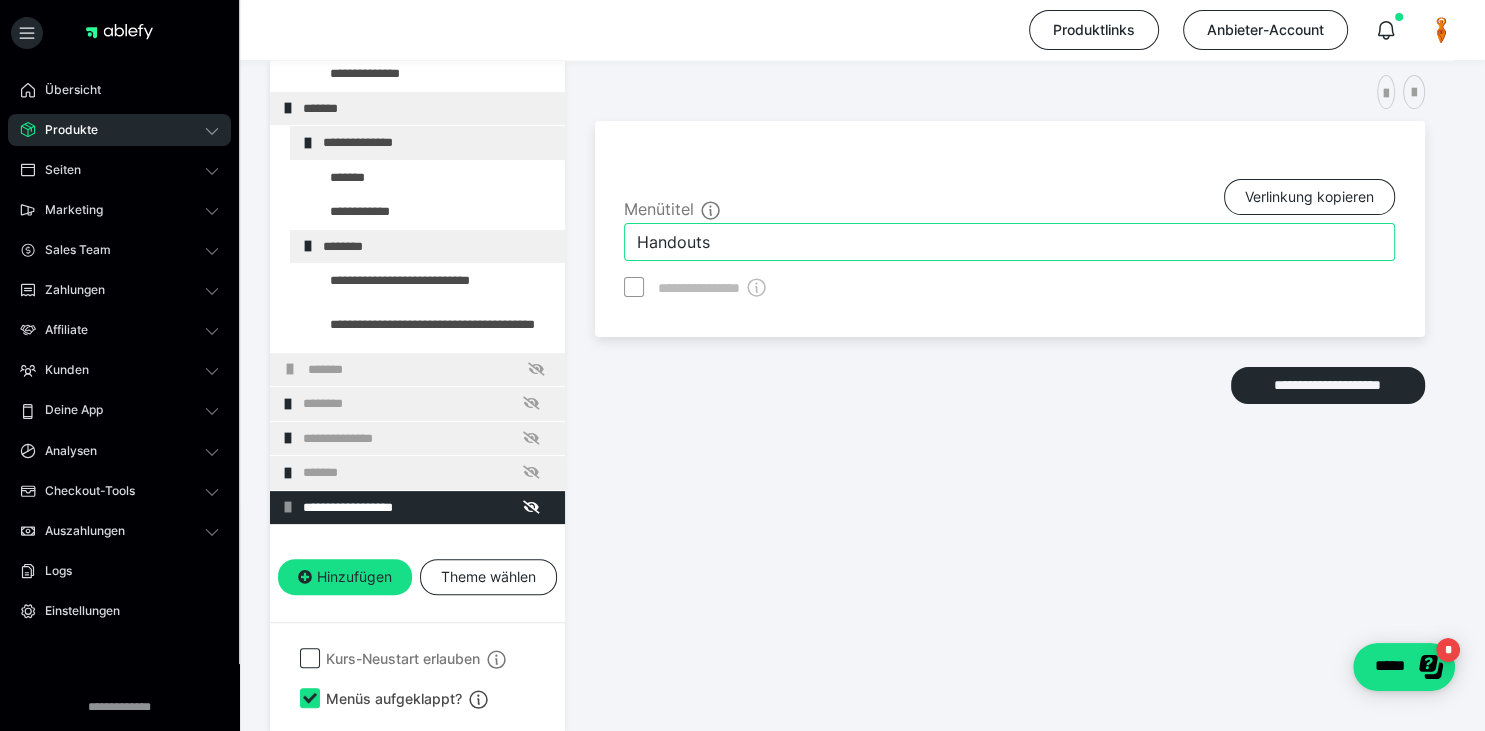 scroll, scrollTop: 426, scrollLeft: 0, axis: vertical 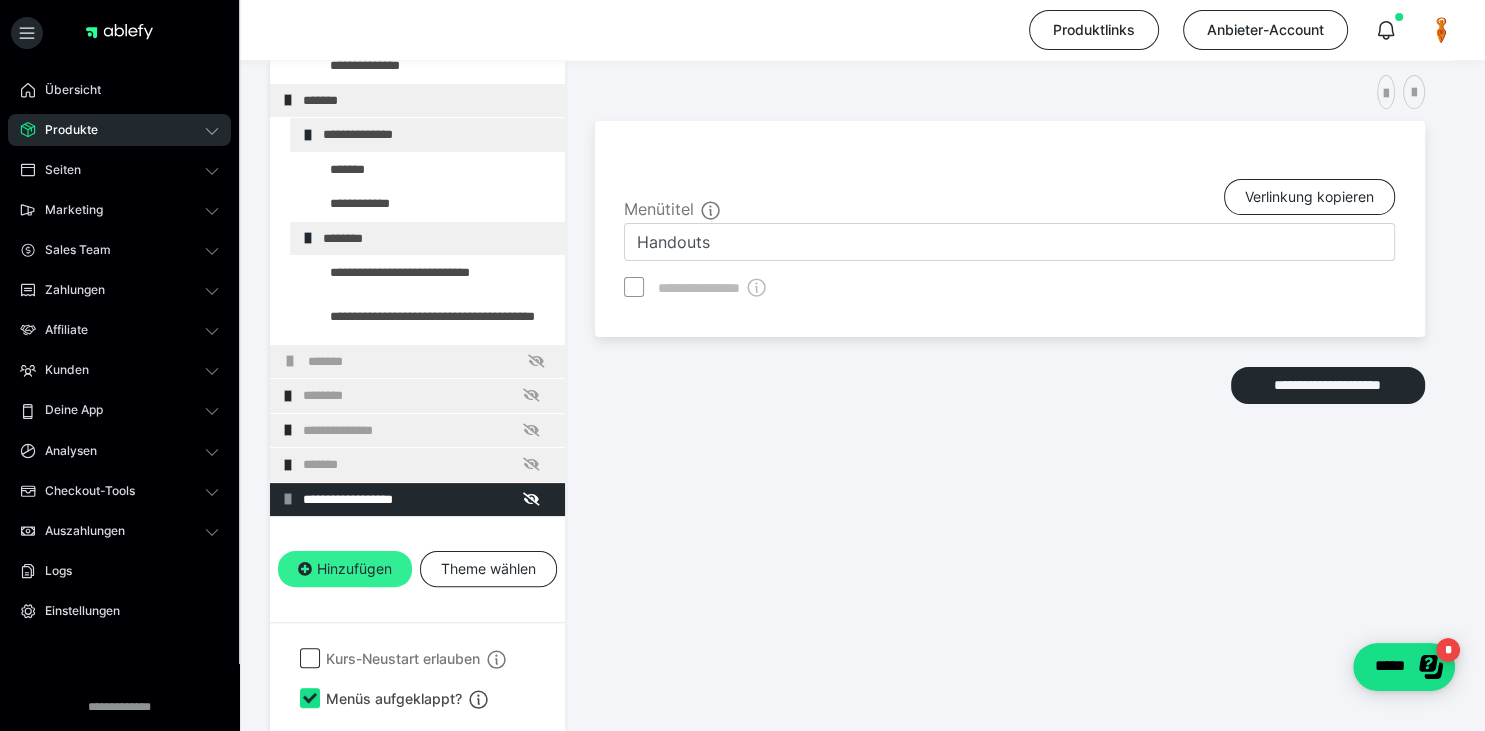 click on "Hinzufügen" at bounding box center [345, 569] 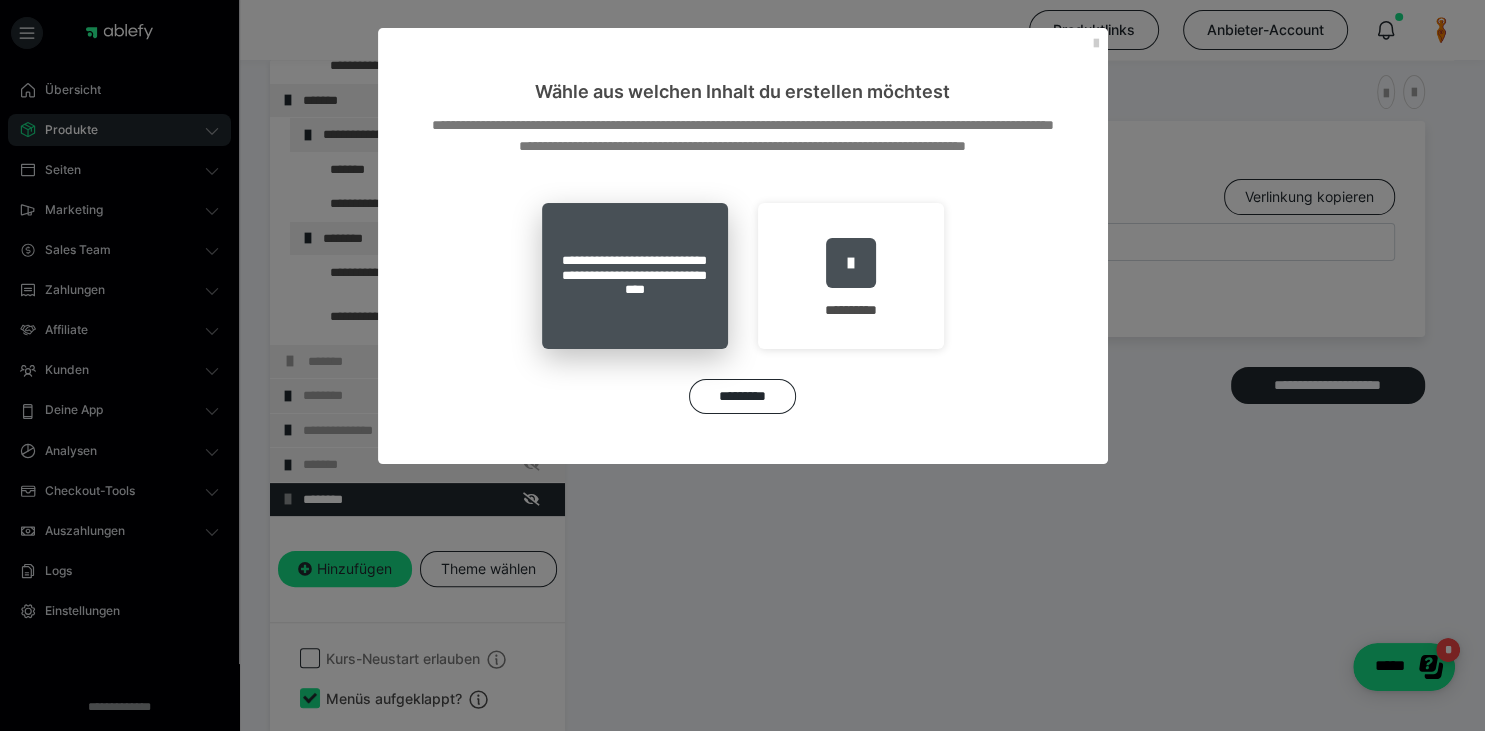 click on "**********" at bounding box center [635, 276] 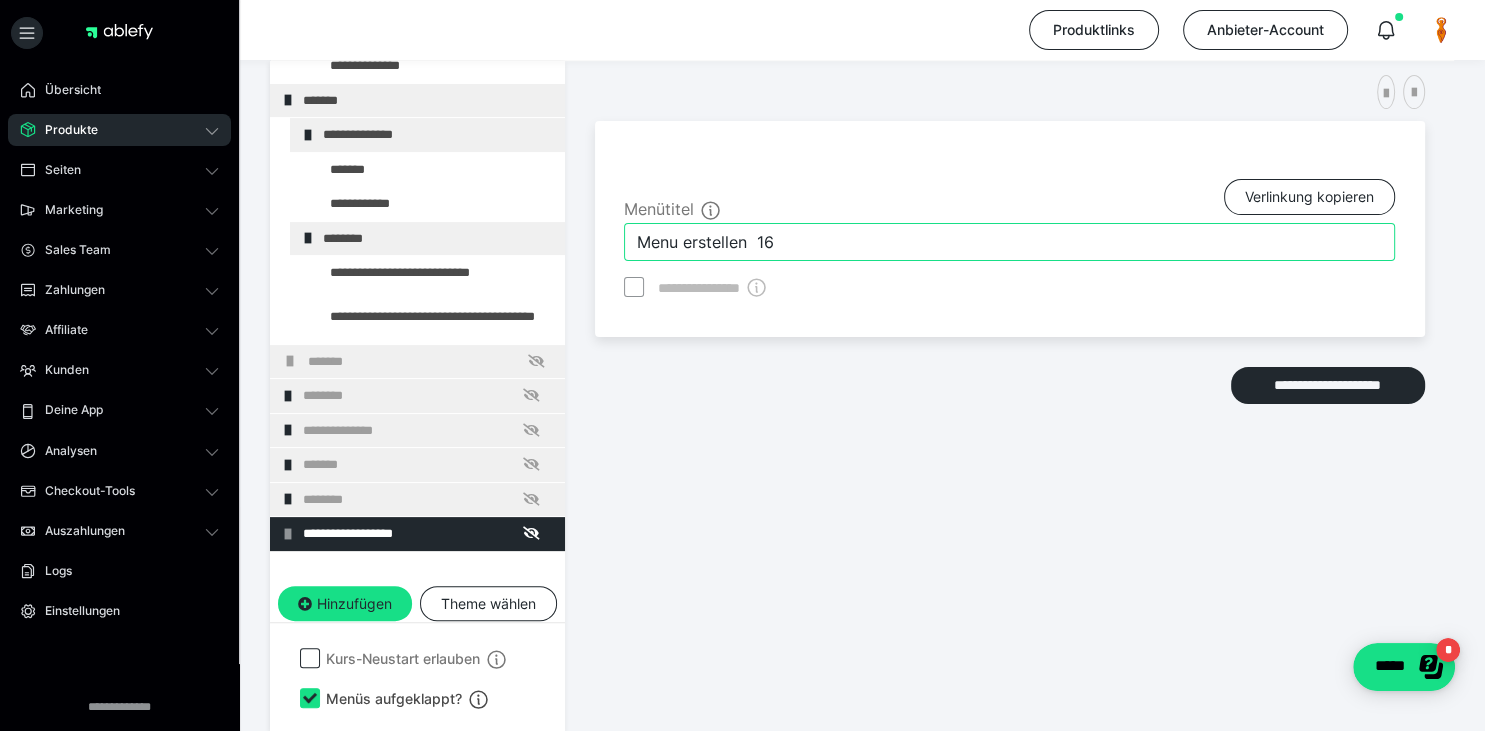 click on "Menu erstellen  16" at bounding box center (1009, 242) 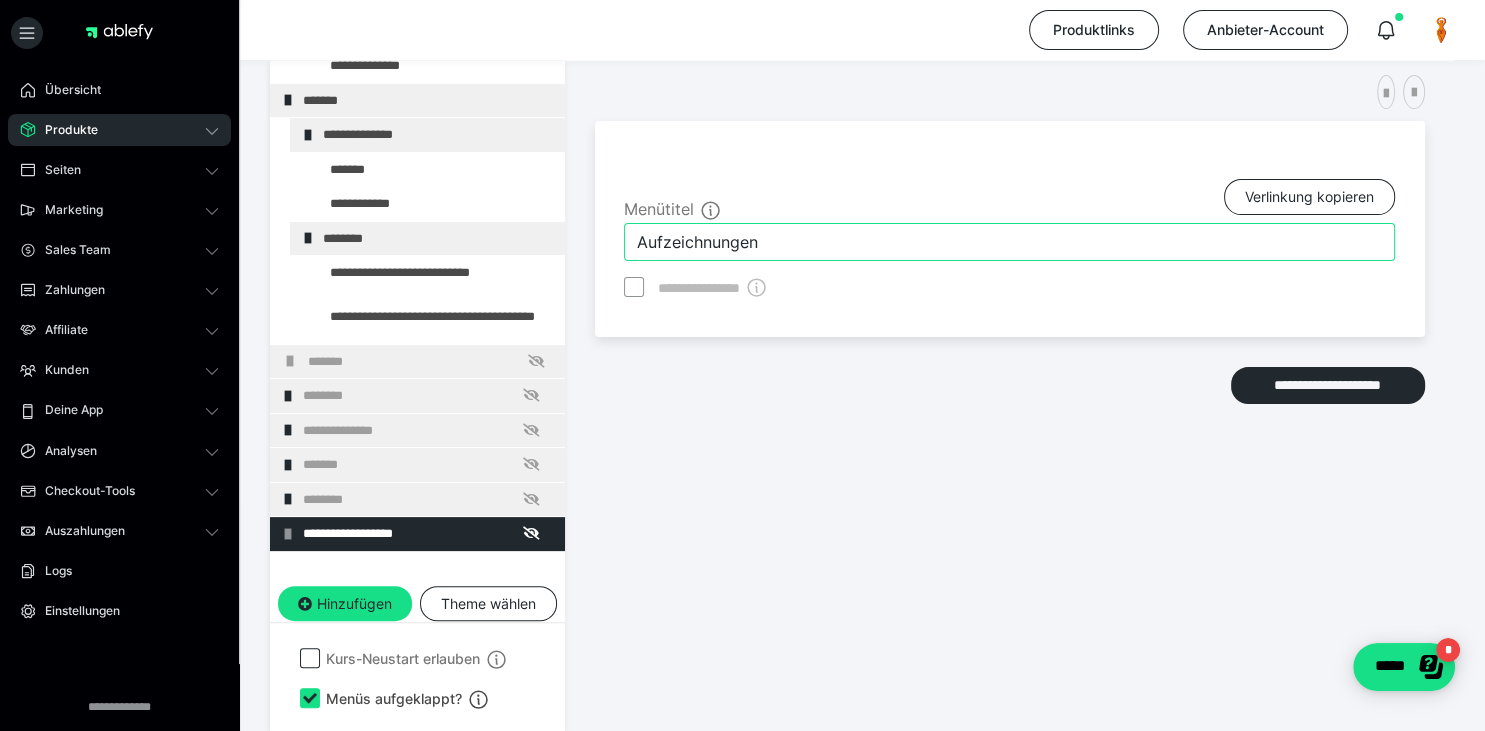 type on "Aufzeichnungen" 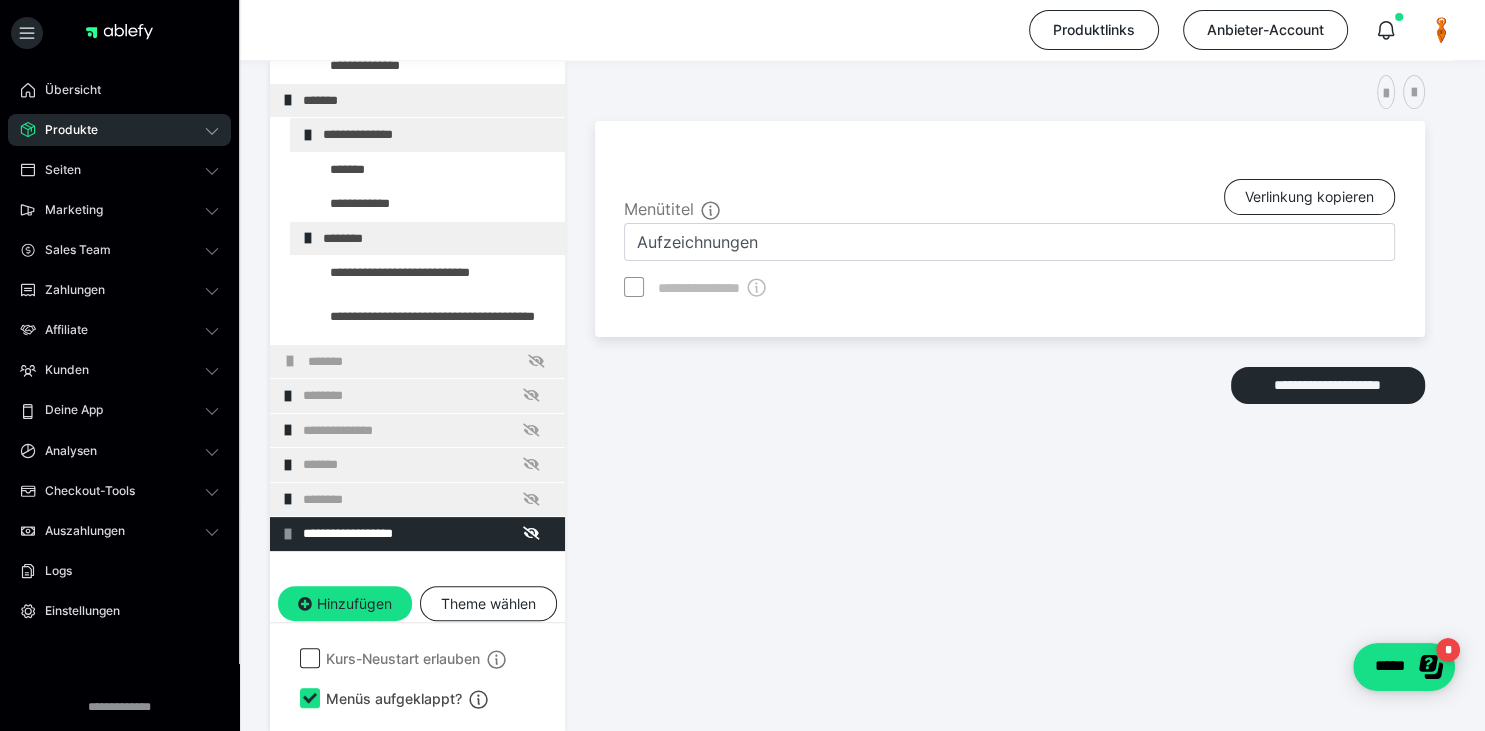 click on "**********" at bounding box center (1010, 361) 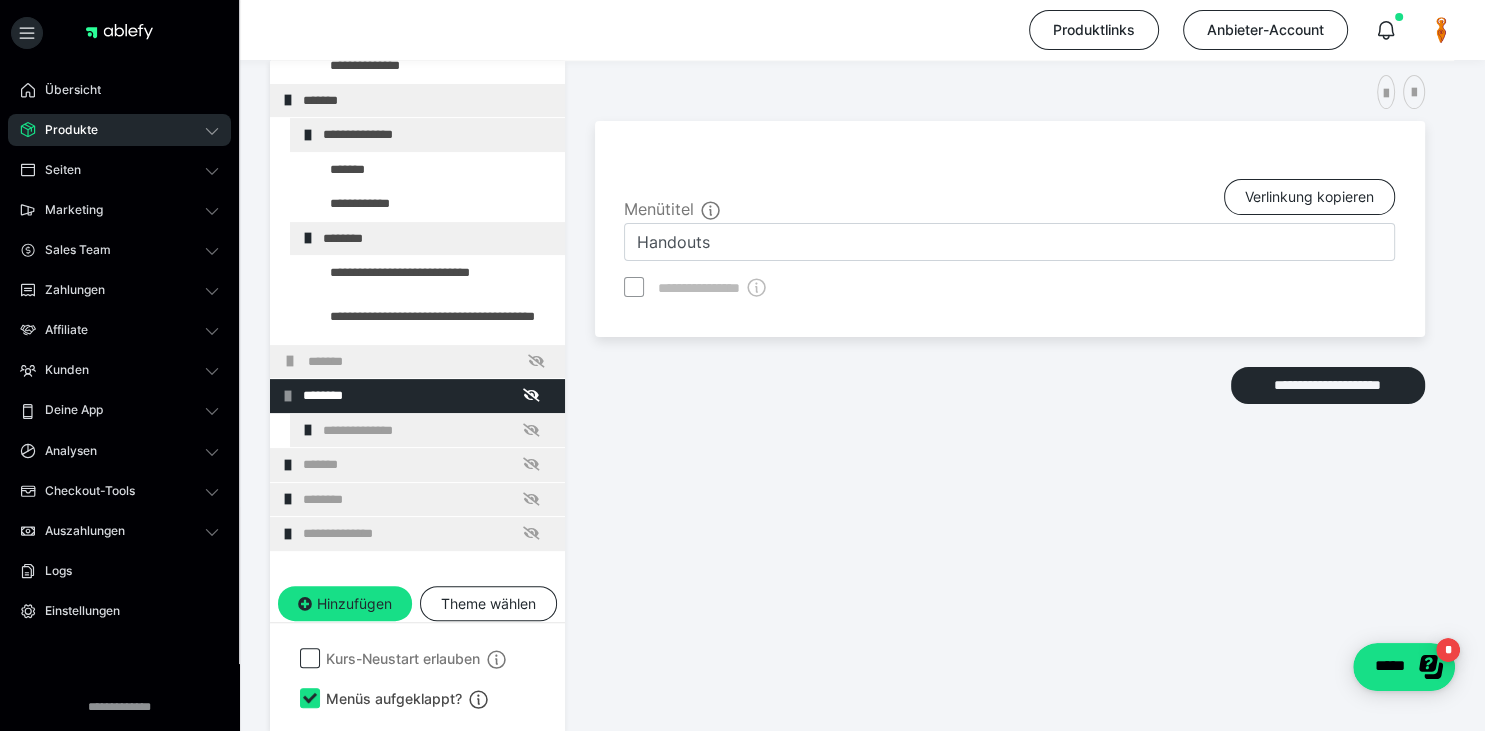 drag, startPoint x: 369, startPoint y: 393, endPoint x: 427, endPoint y: 419, distance: 63.560993 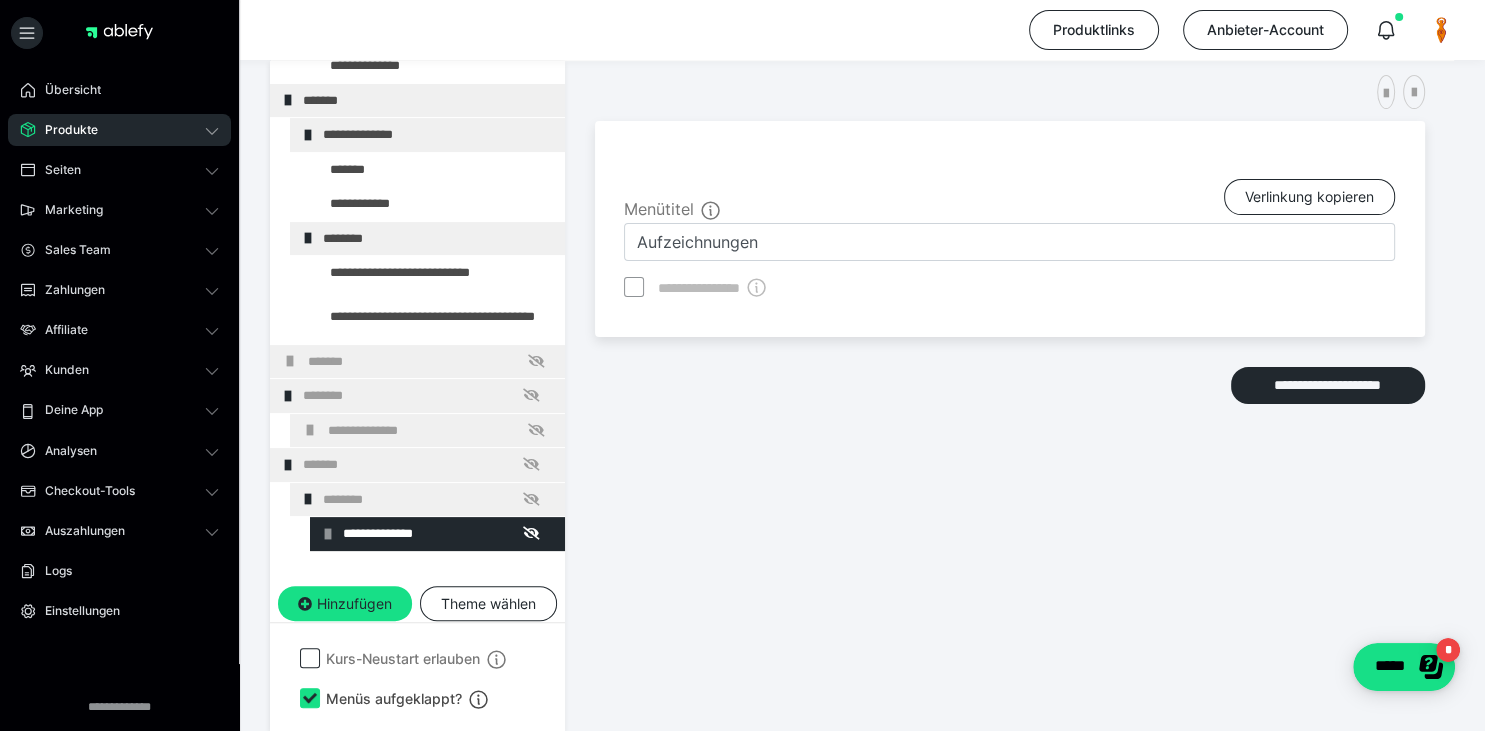 click at bounding box center [328, 534] 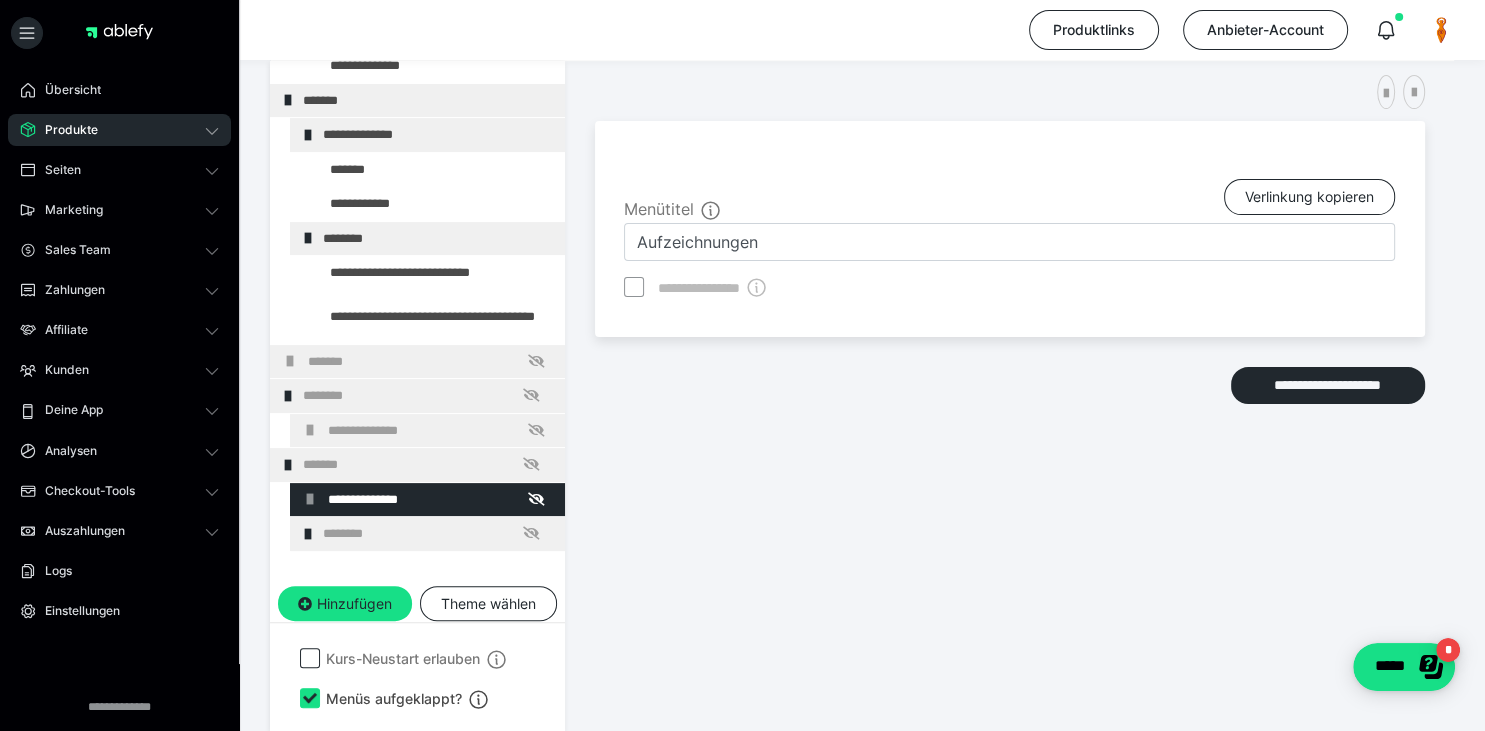 drag, startPoint x: 348, startPoint y: 389, endPoint x: 384, endPoint y: 395, distance: 36.496574 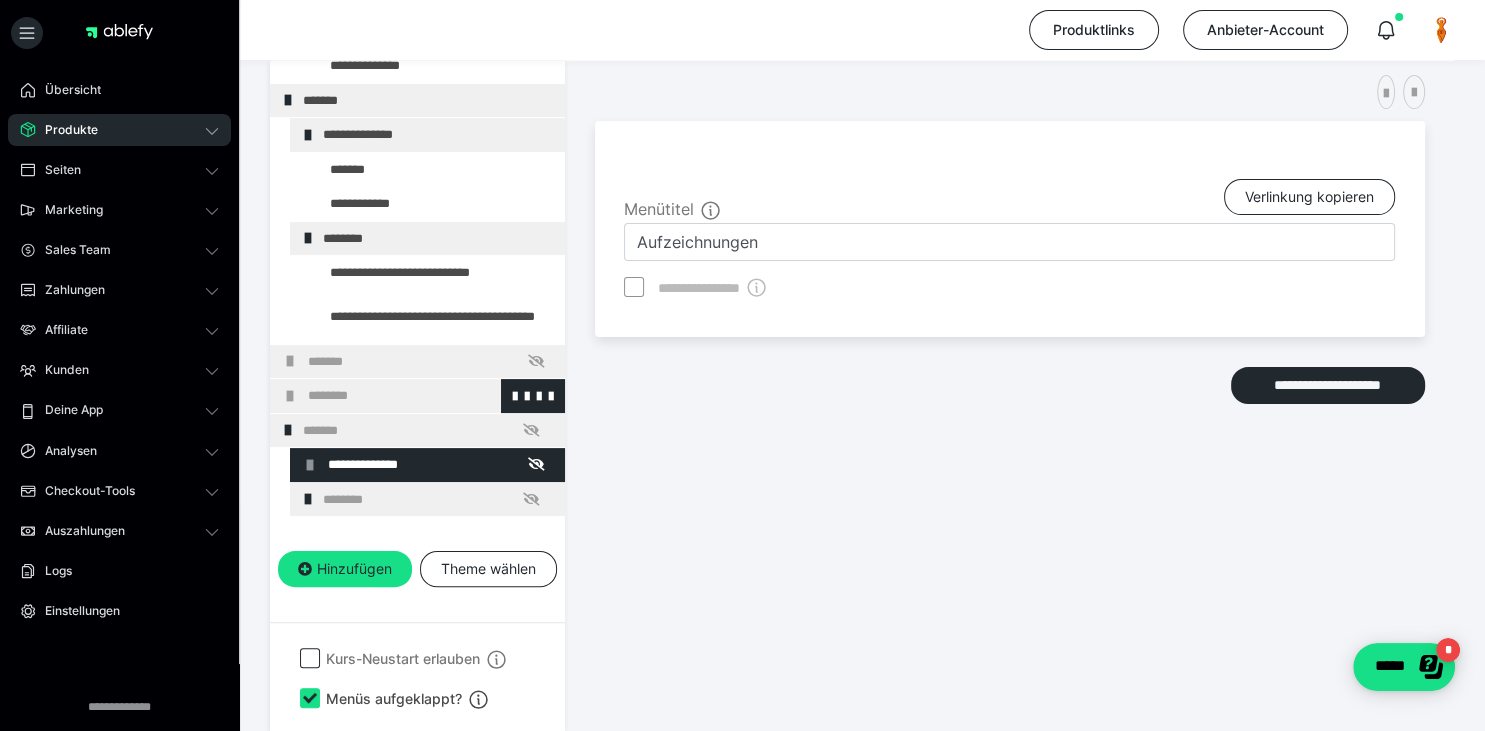 click on "********" at bounding box center (431, 396) 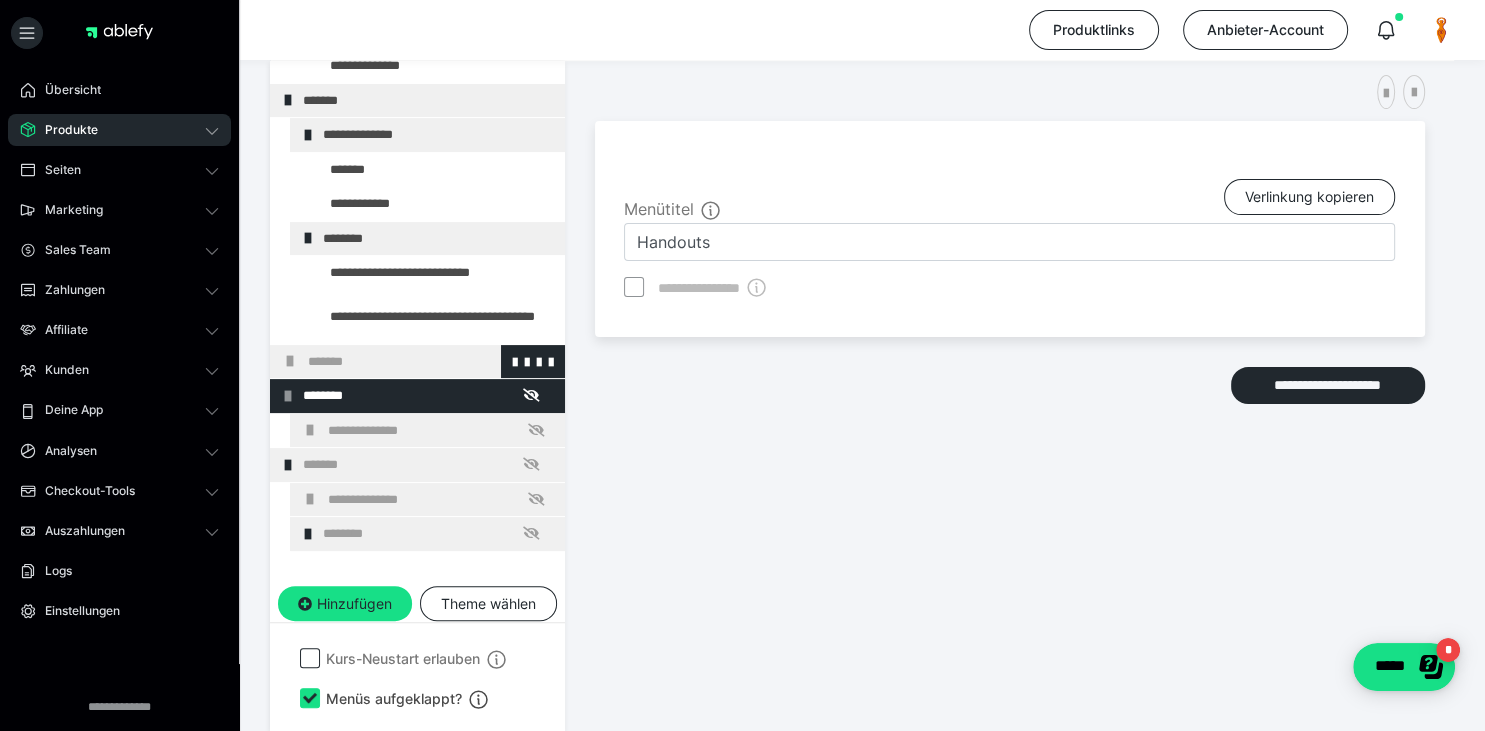 click on "*******" at bounding box center [431, 362] 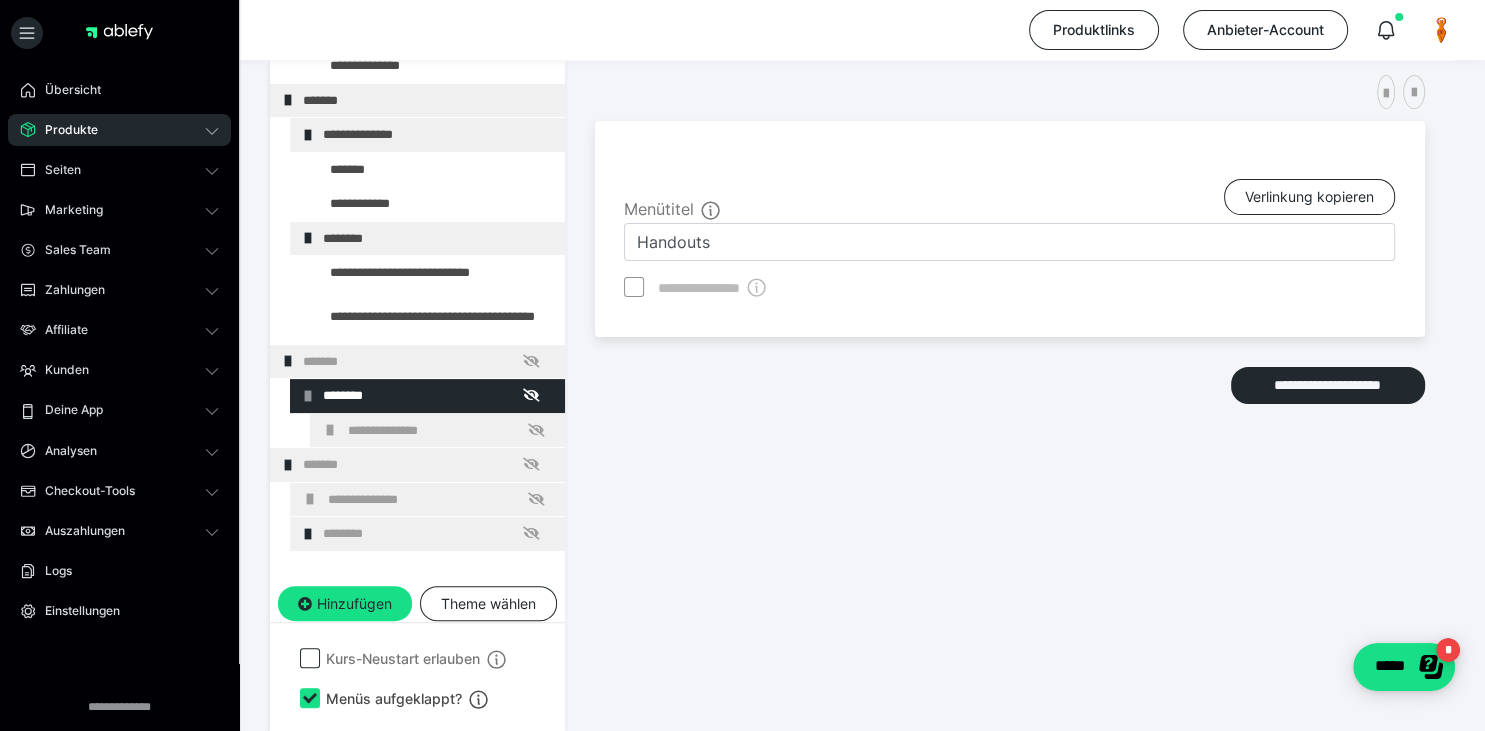 click on "**********" at bounding box center (437, 431) 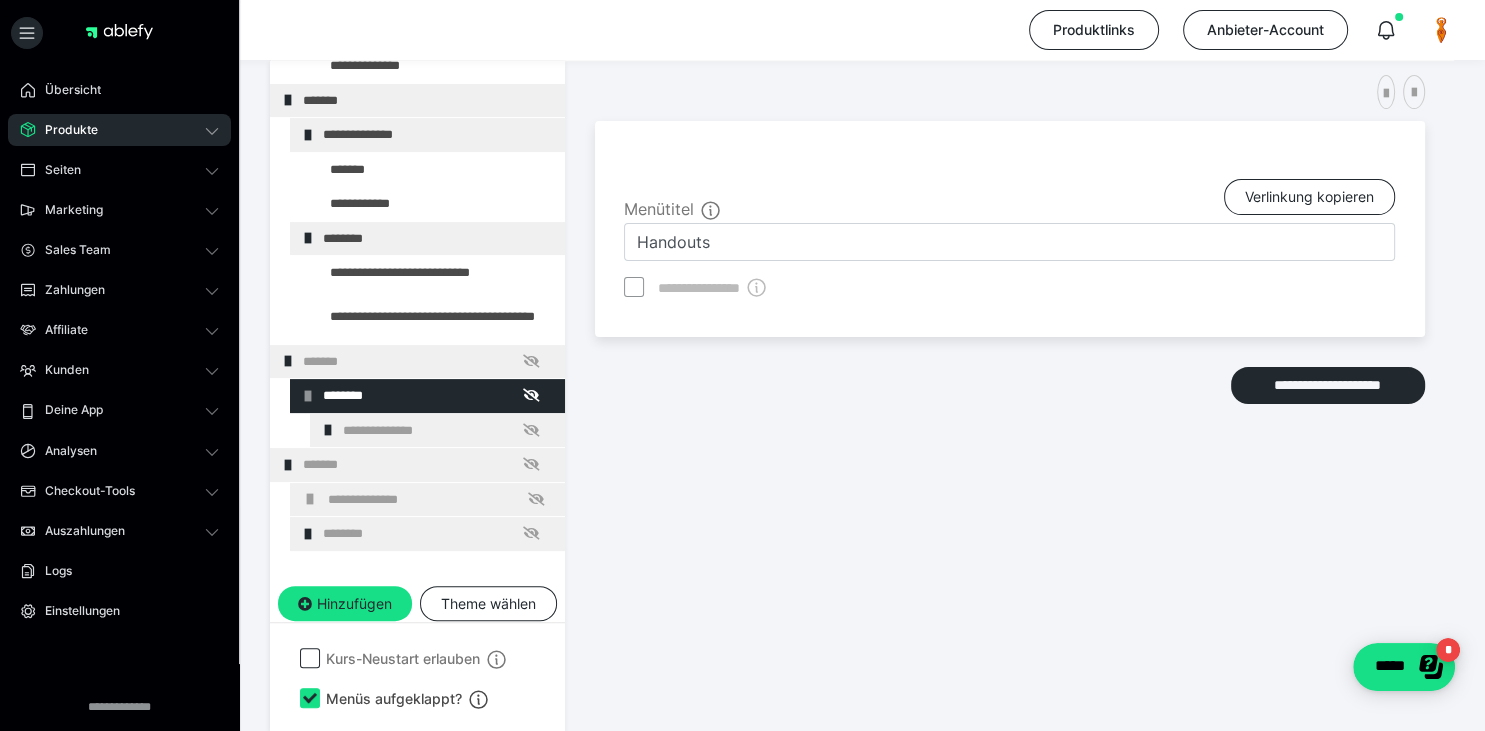 click on "**********" at bounding box center (437, 431) 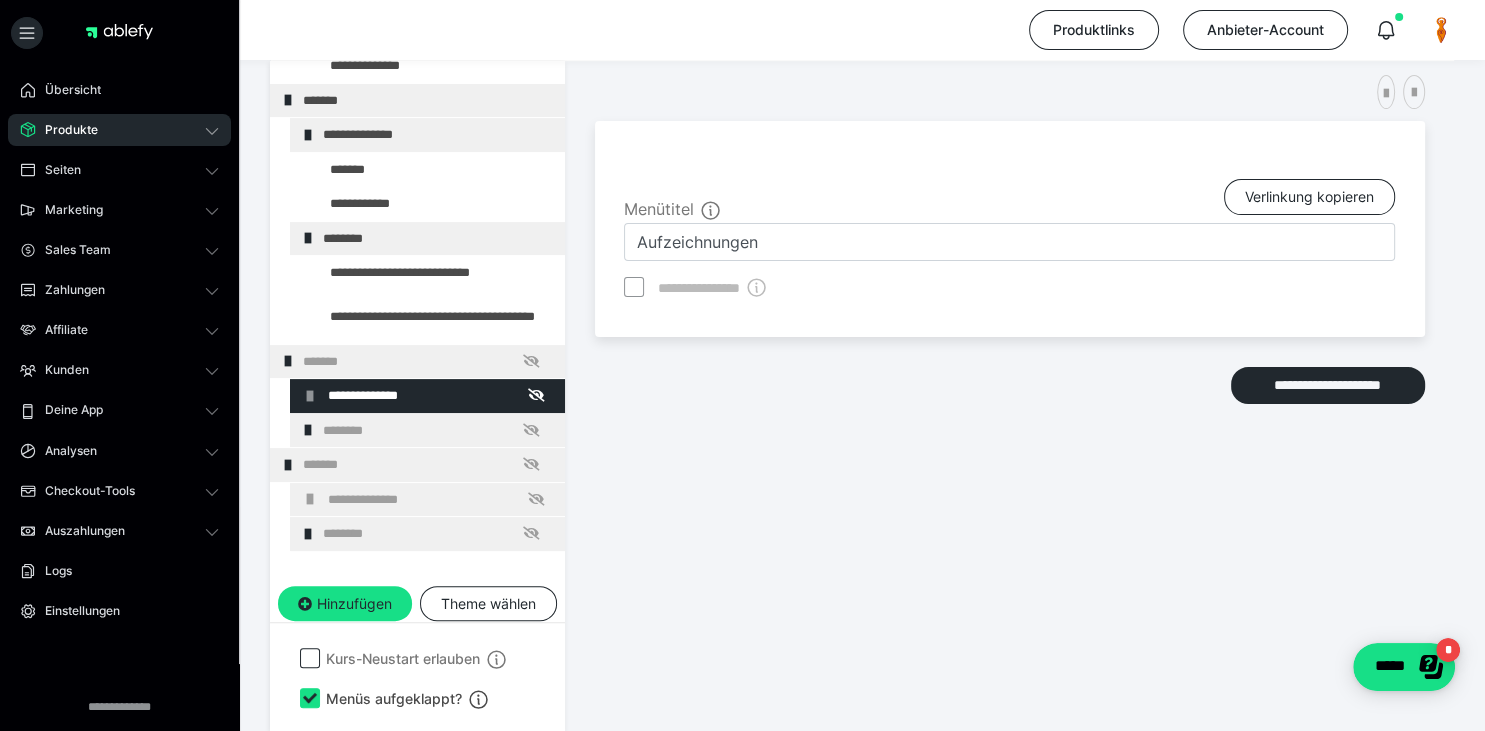 click on "**********" at bounding box center [1010, 361] 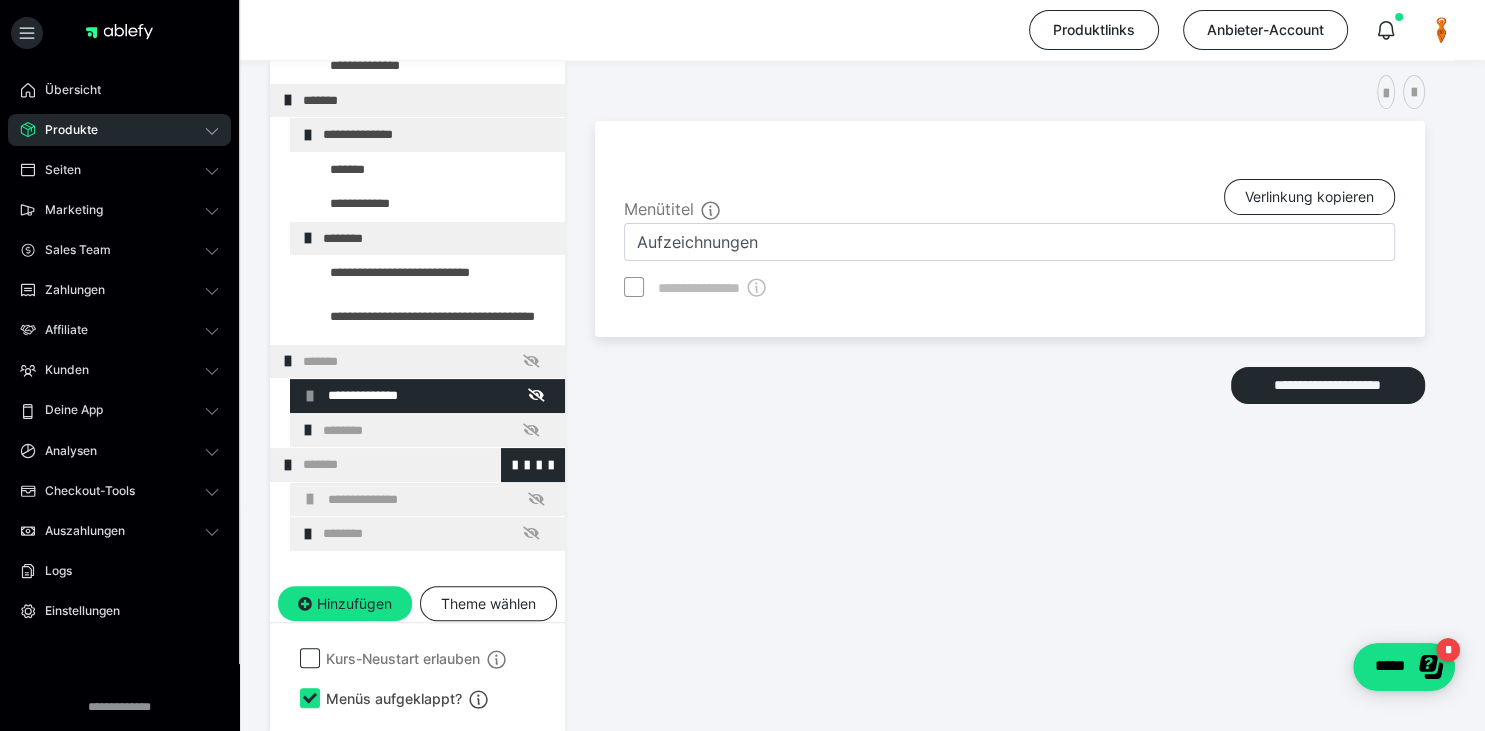click on "*******" at bounding box center [426, 465] 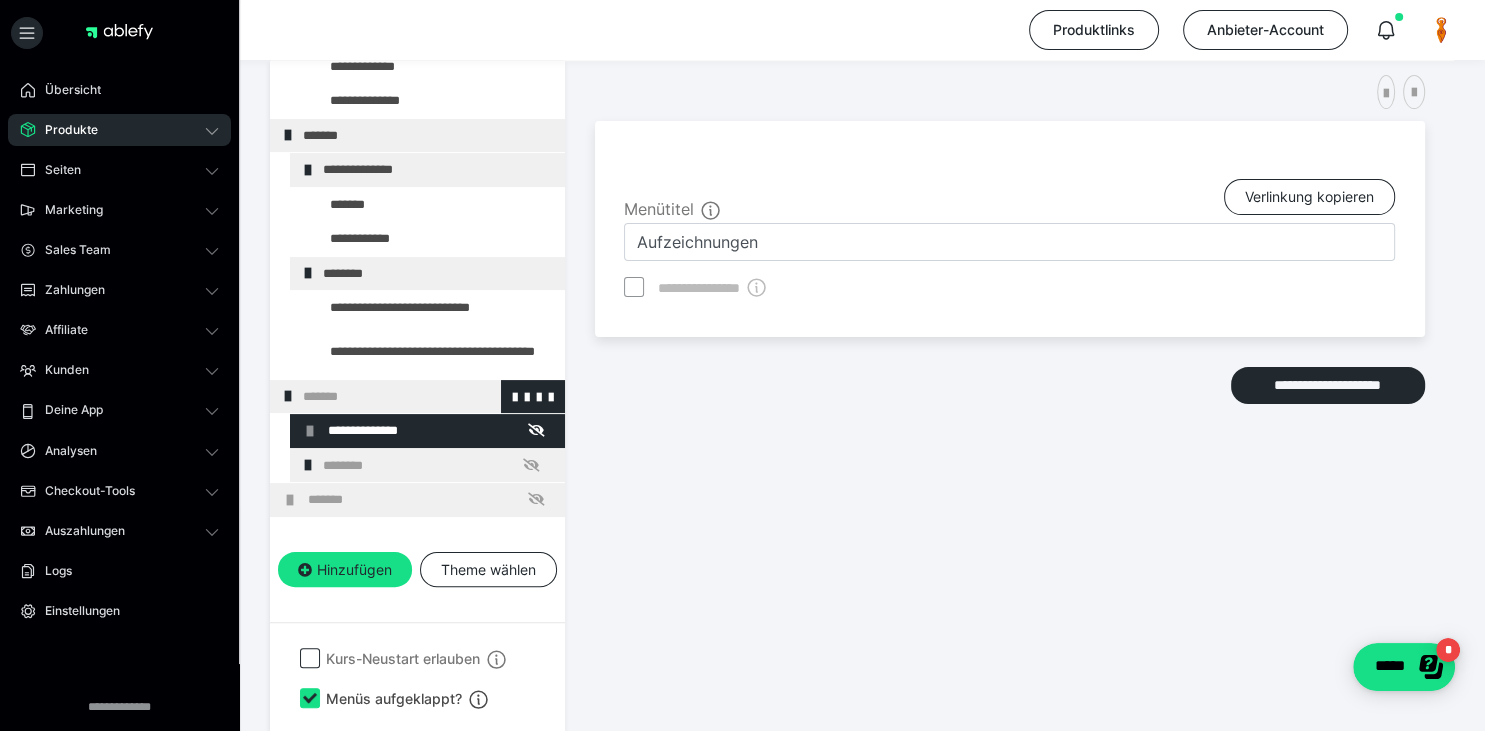 click on "*******" at bounding box center [426, 397] 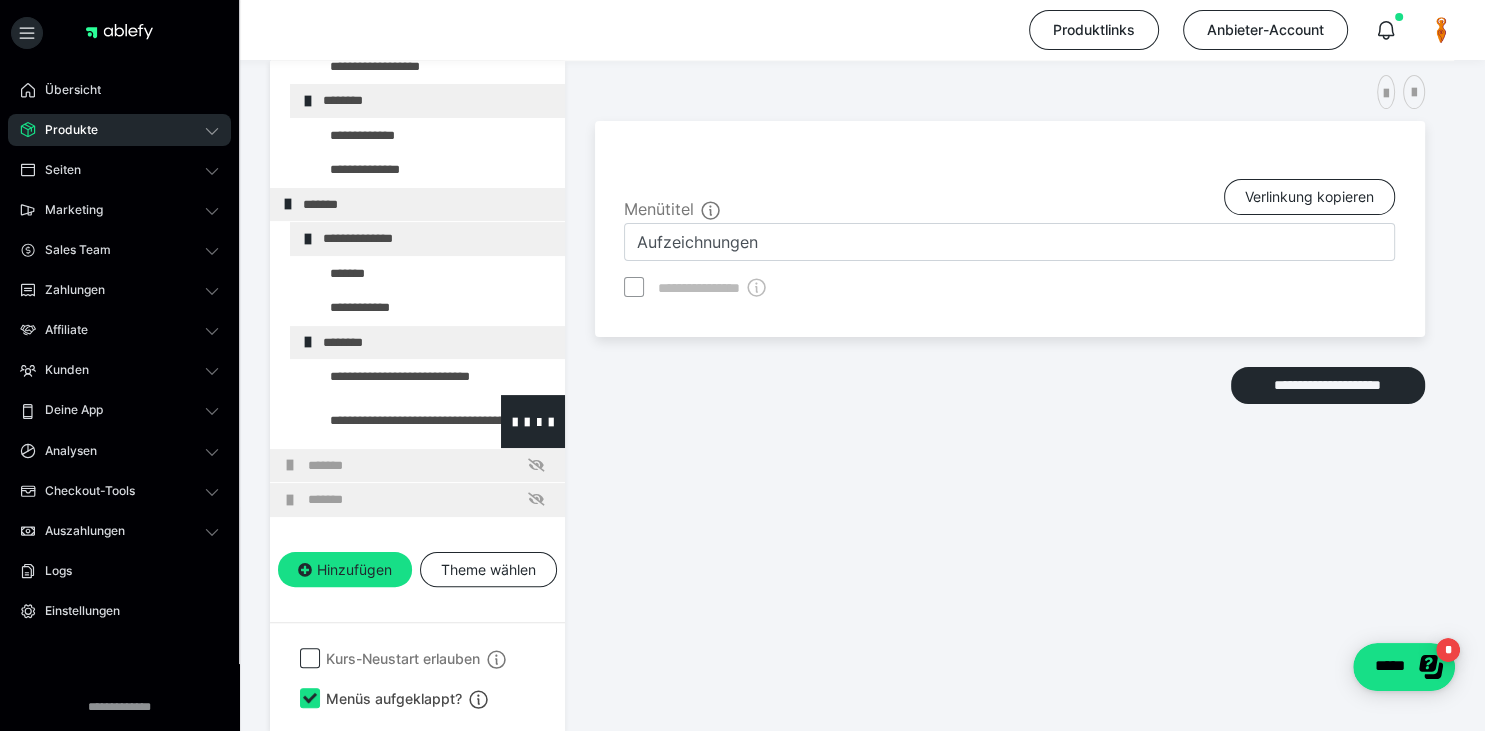 click at bounding box center [385, 421] 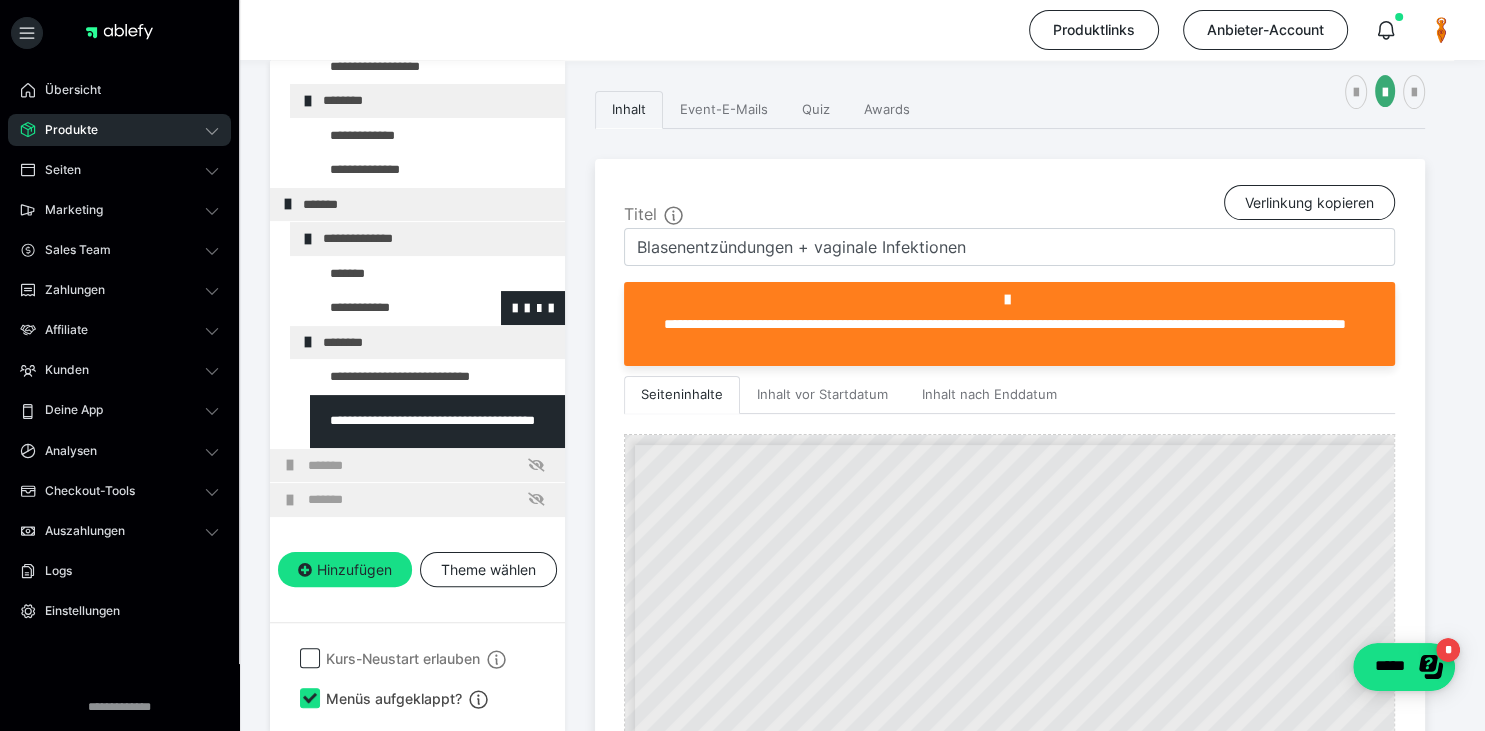 click at bounding box center (385, 308) 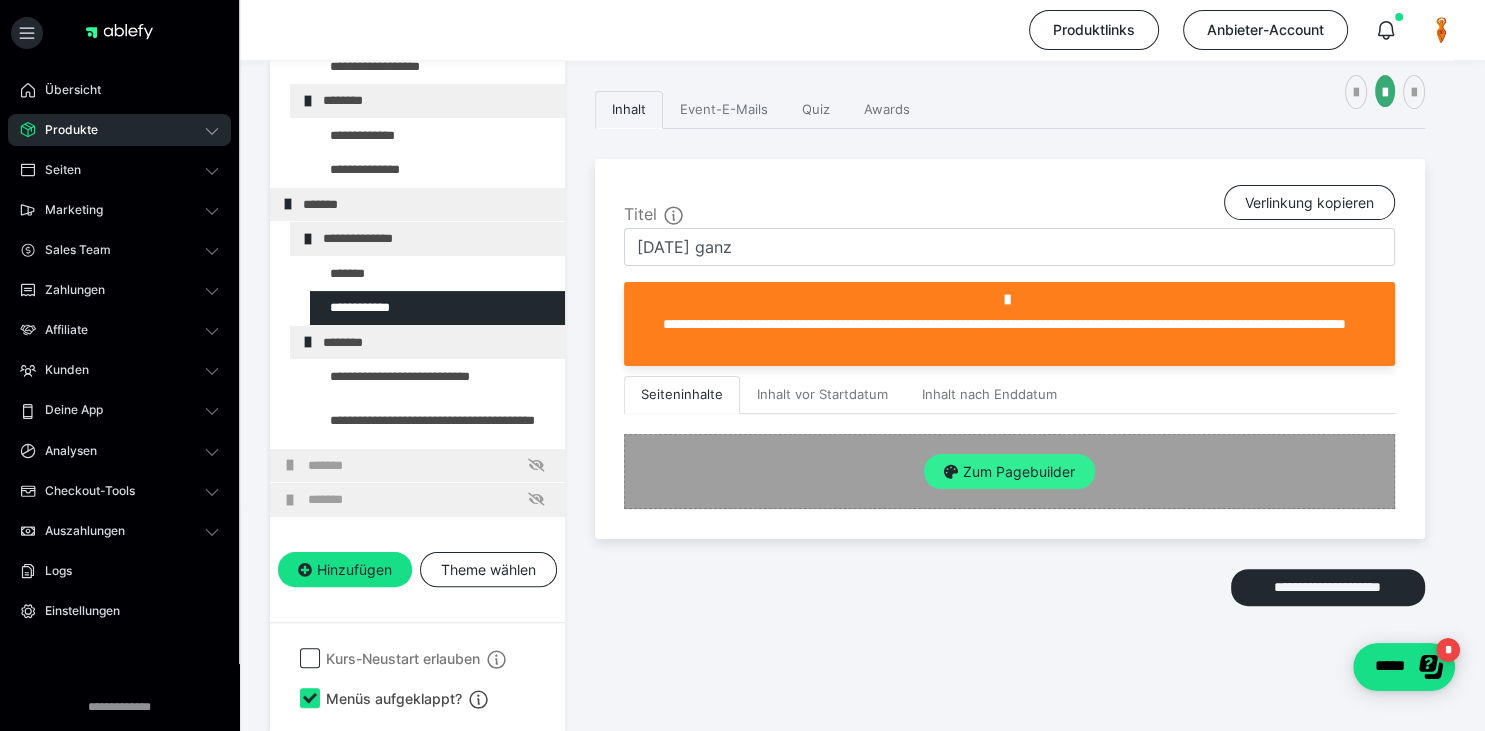 click on "Zum Pagebuilder" at bounding box center (1009, 472) 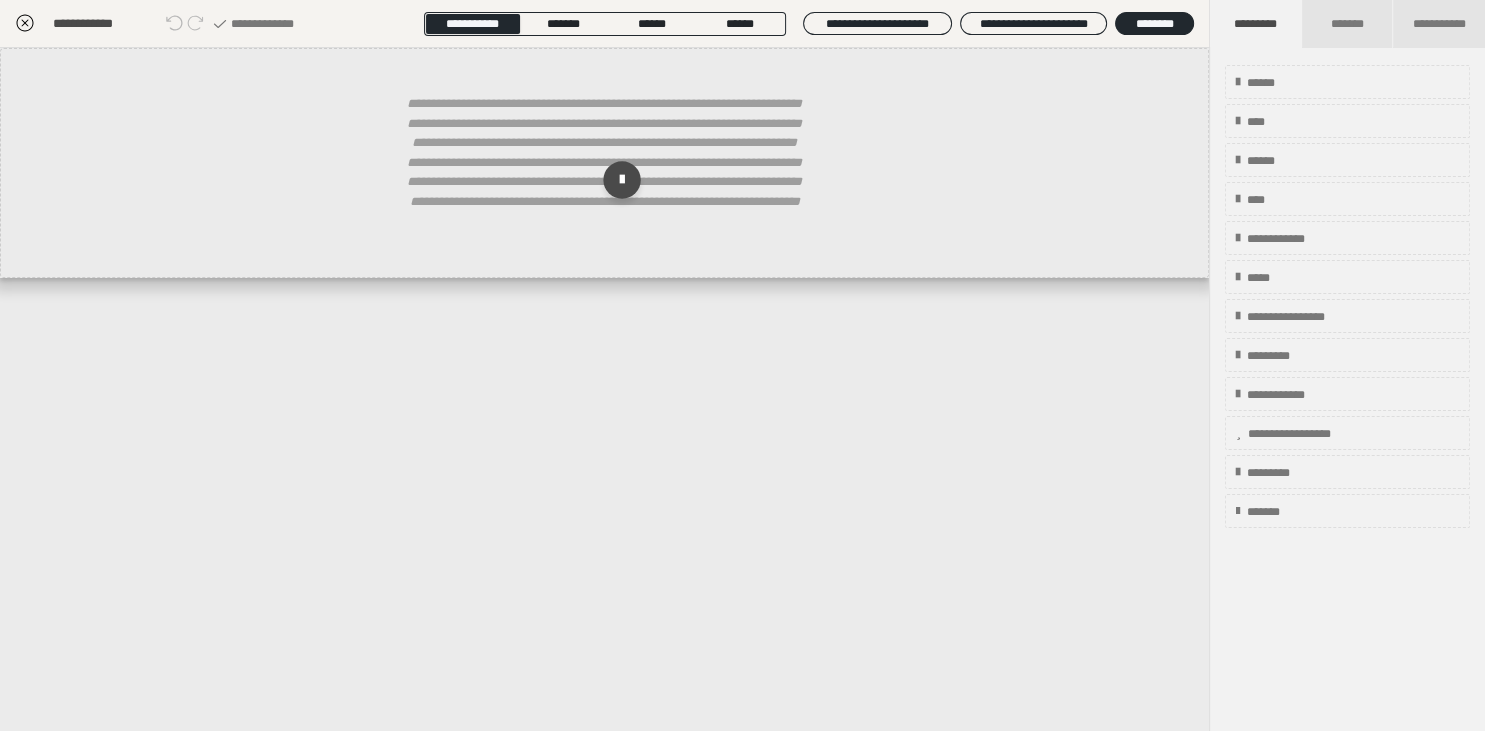 click on "**********" at bounding box center (1347, 296) 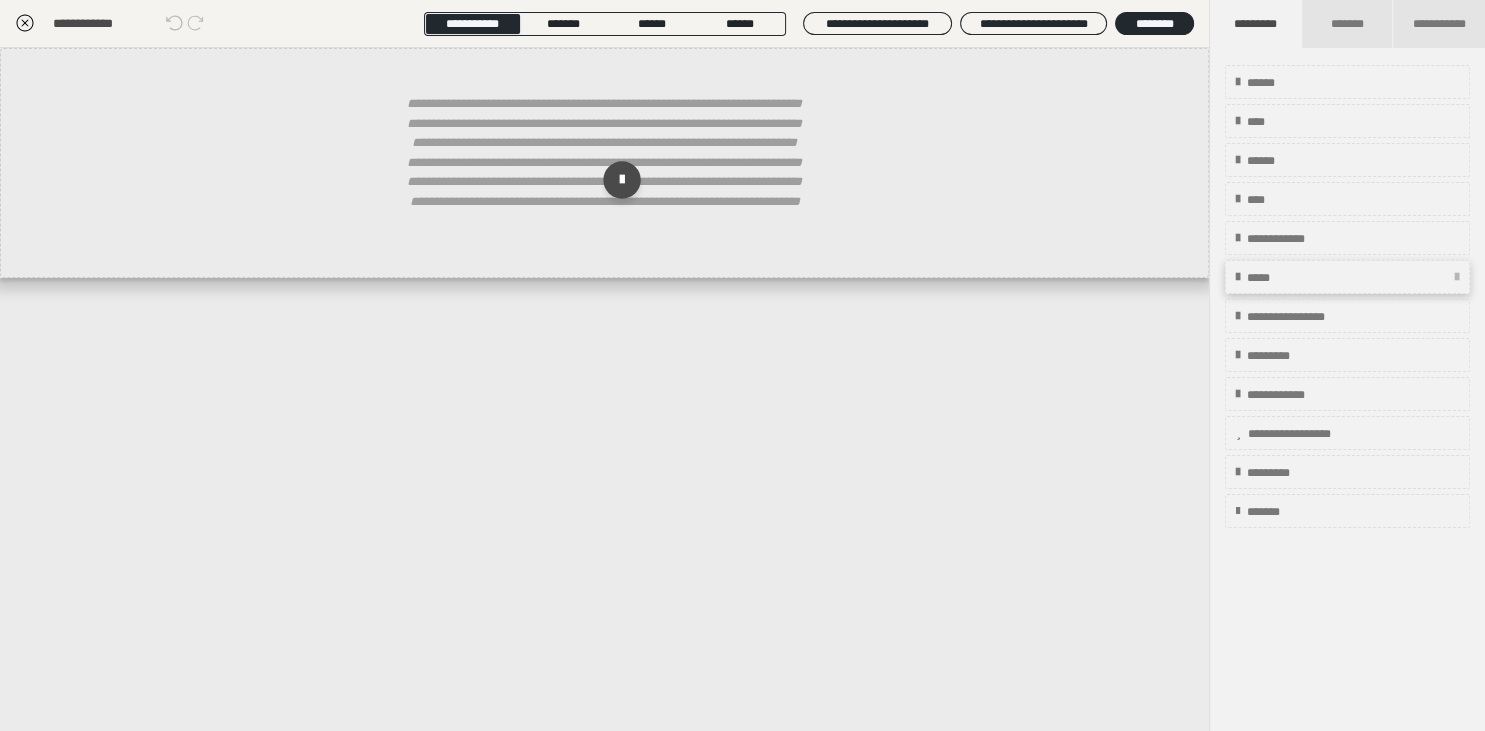 click on "*****" at bounding box center (1267, 278) 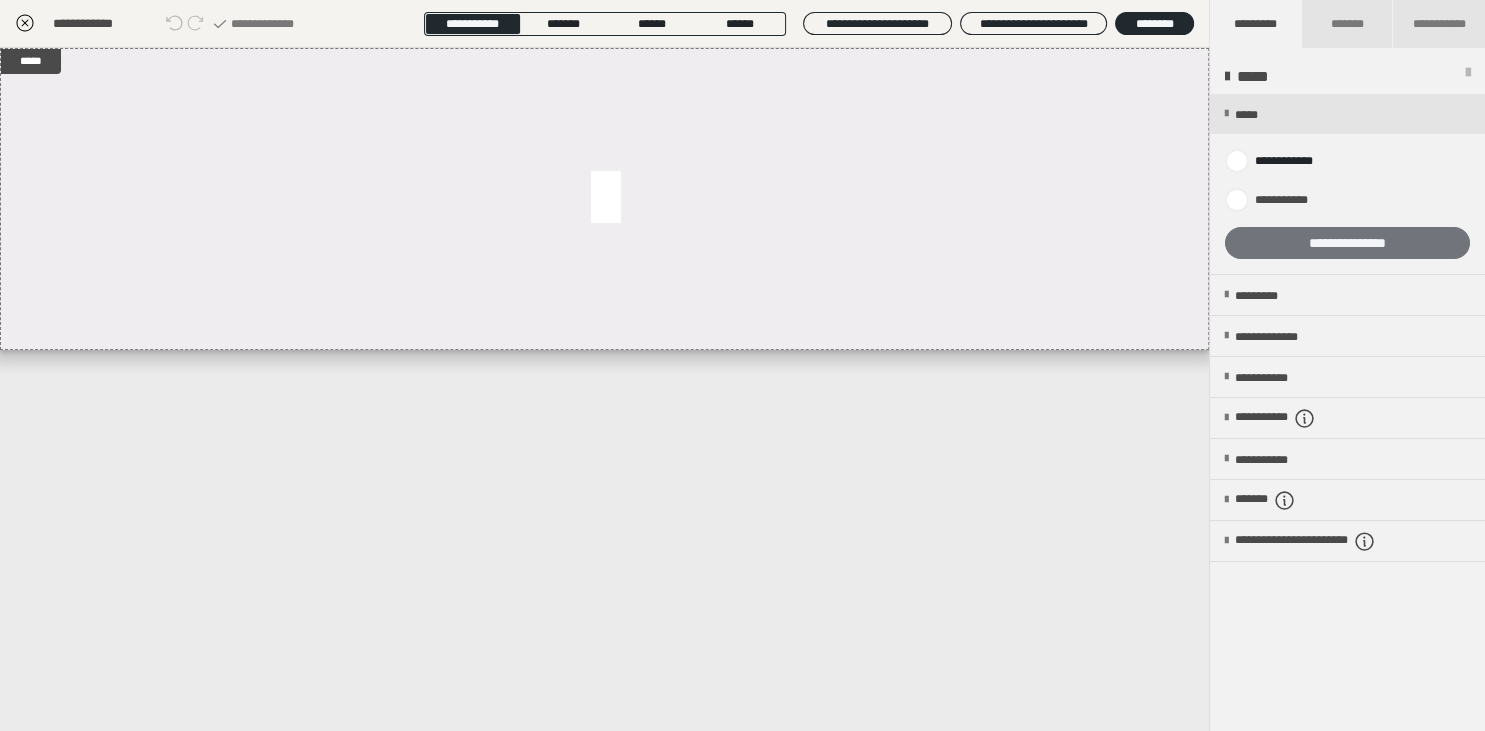 click on "**********" at bounding box center (1347, 243) 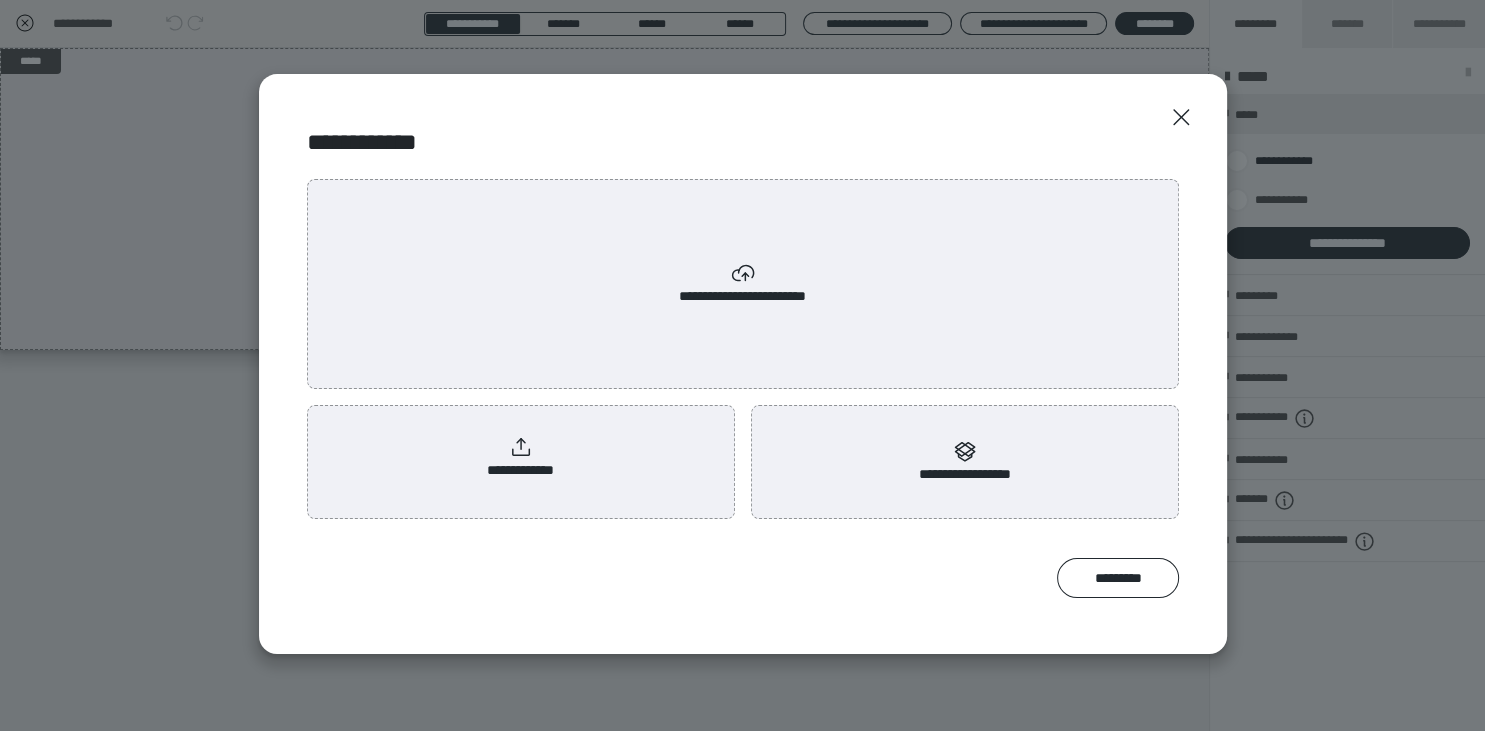 click on "**********" at bounding box center [520, 458] 